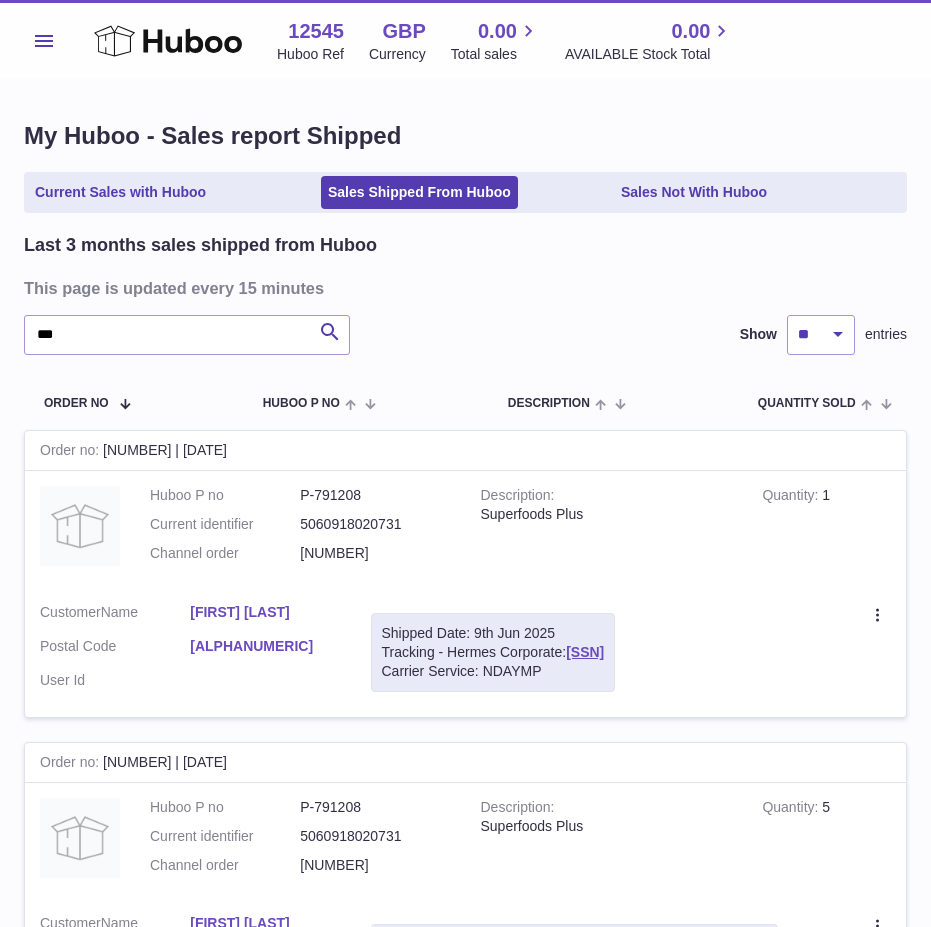 scroll, scrollTop: 0, scrollLeft: 0, axis: both 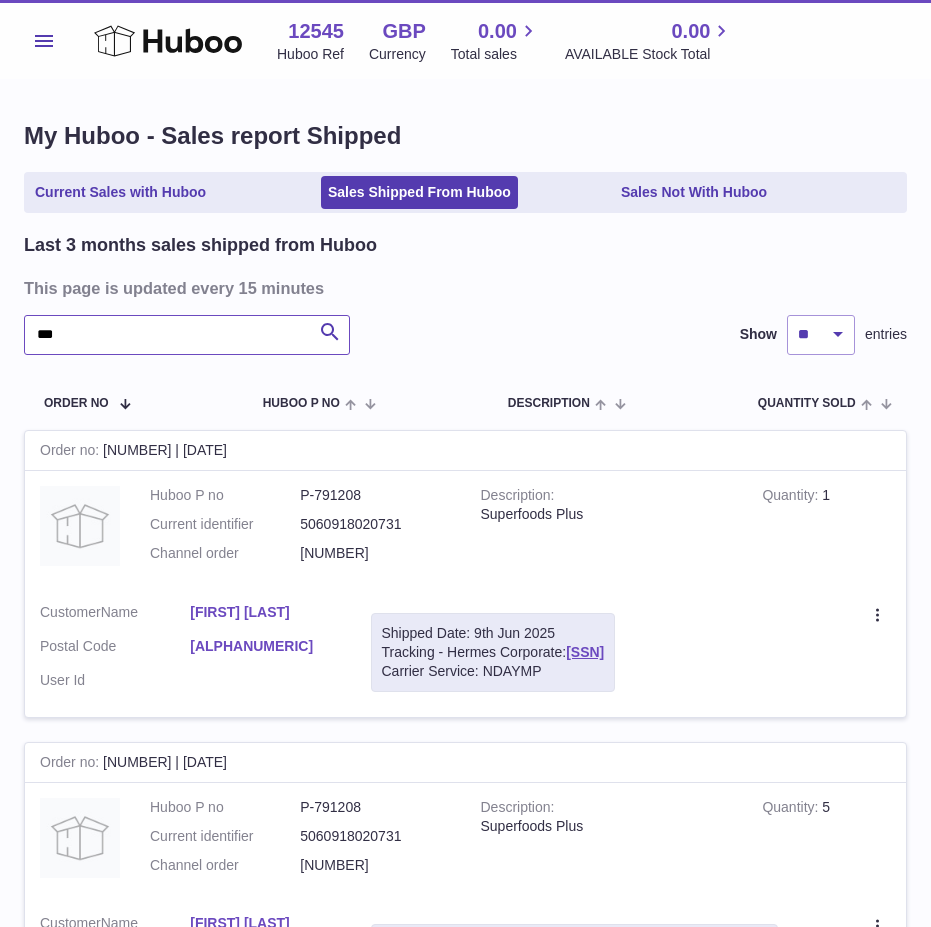 click on "***" at bounding box center [187, 335] 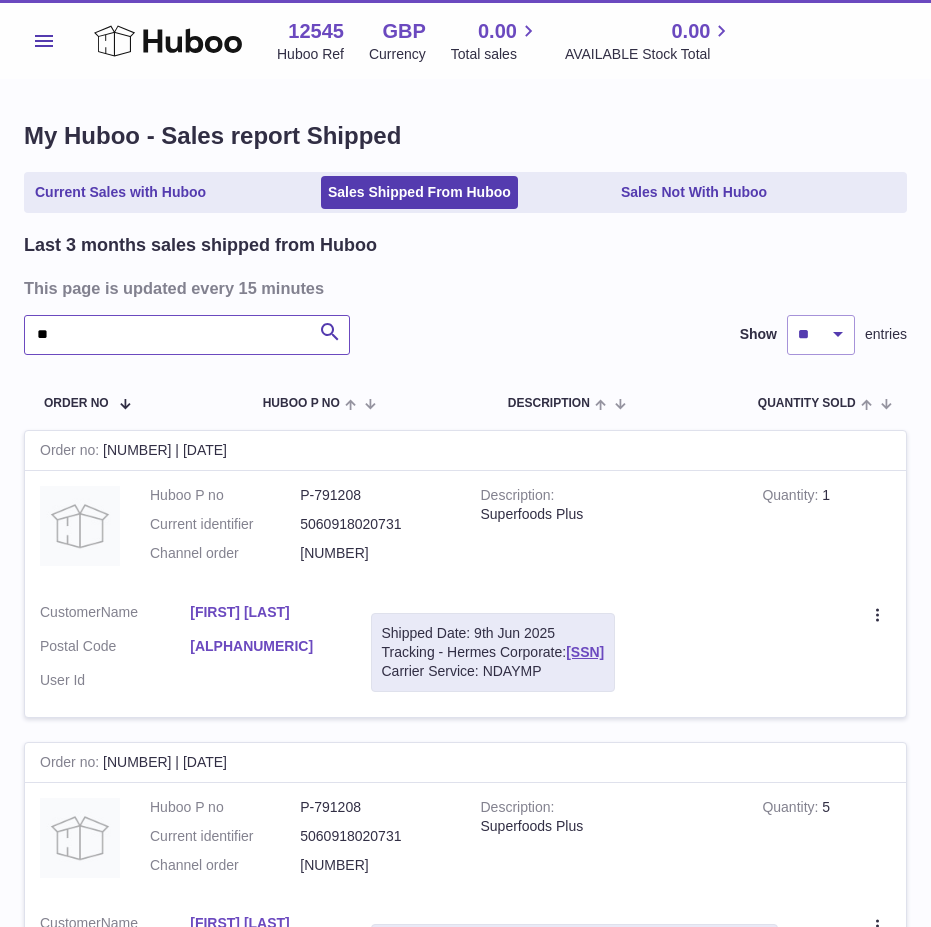 type on "*" 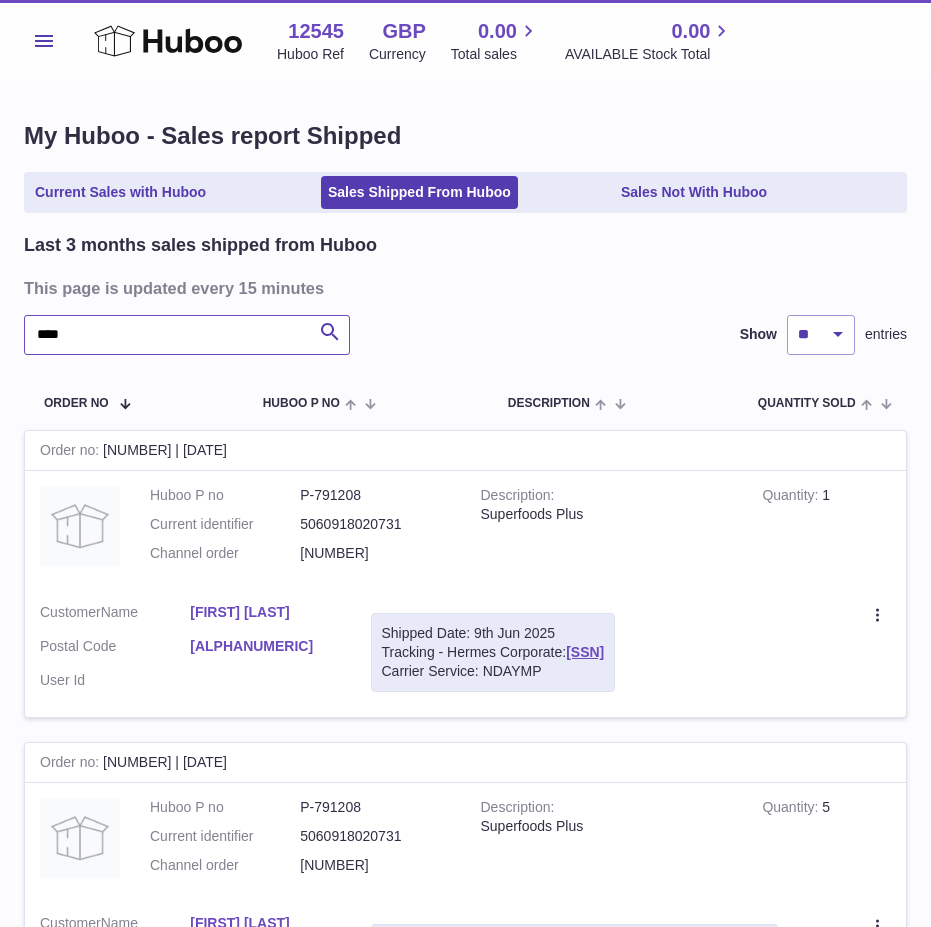 type on "****" 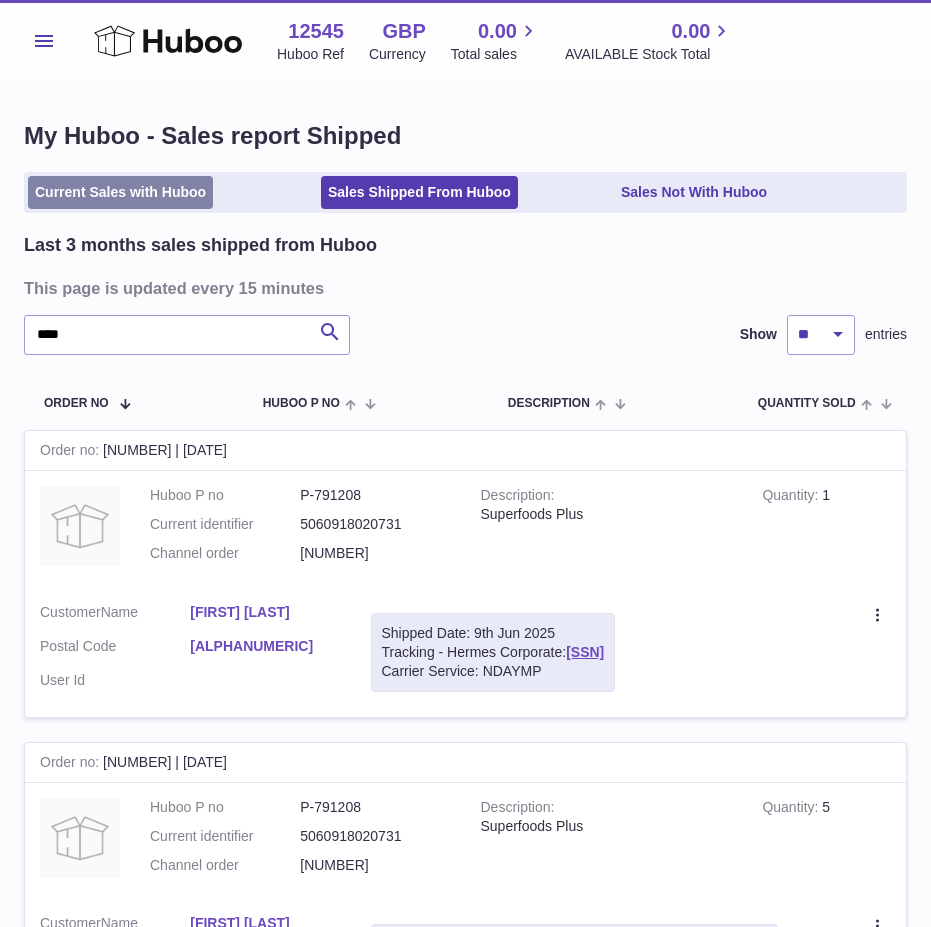 click on "Current Sales with Huboo" at bounding box center [120, 192] 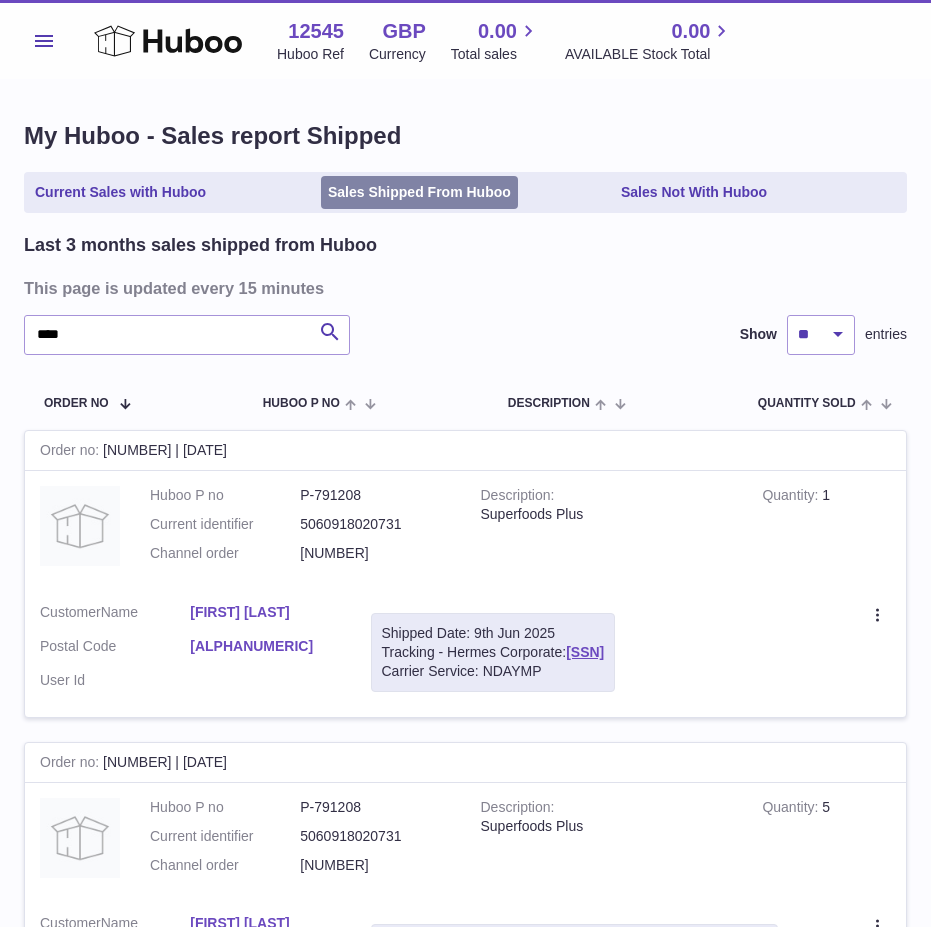 click on "Sales Shipped From Huboo" at bounding box center (419, 192) 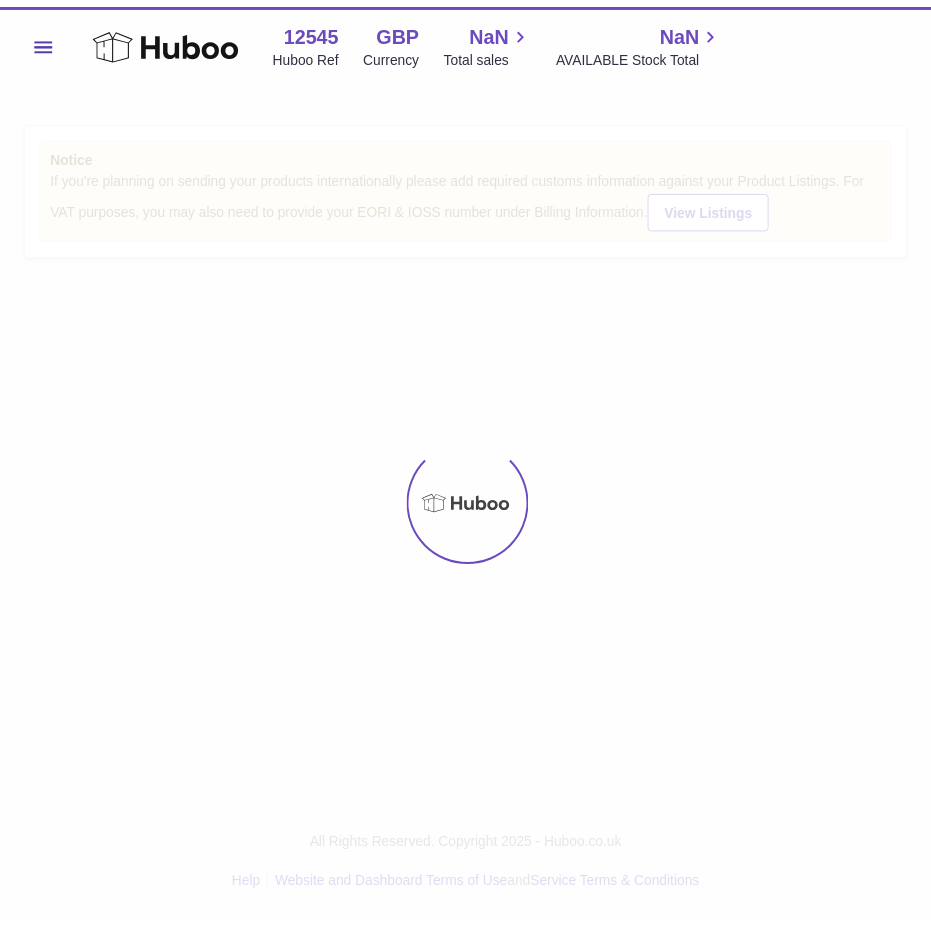 scroll, scrollTop: 0, scrollLeft: 0, axis: both 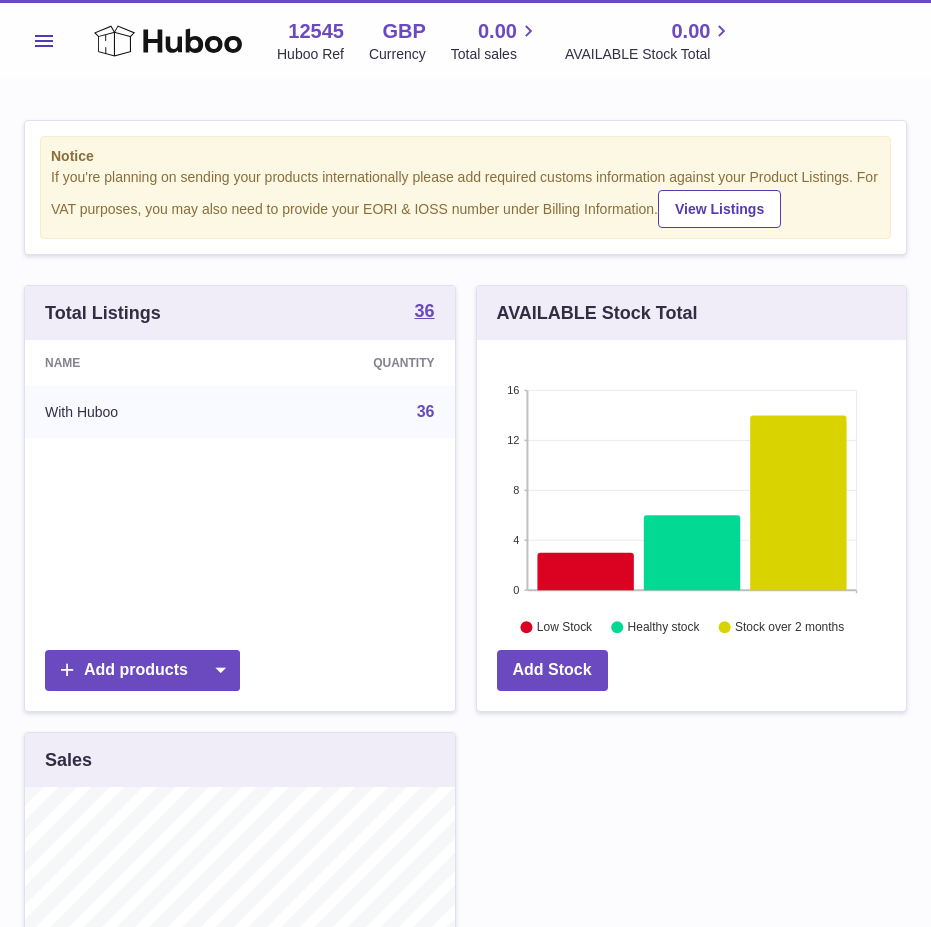 click on "Menu" at bounding box center [44, 41] 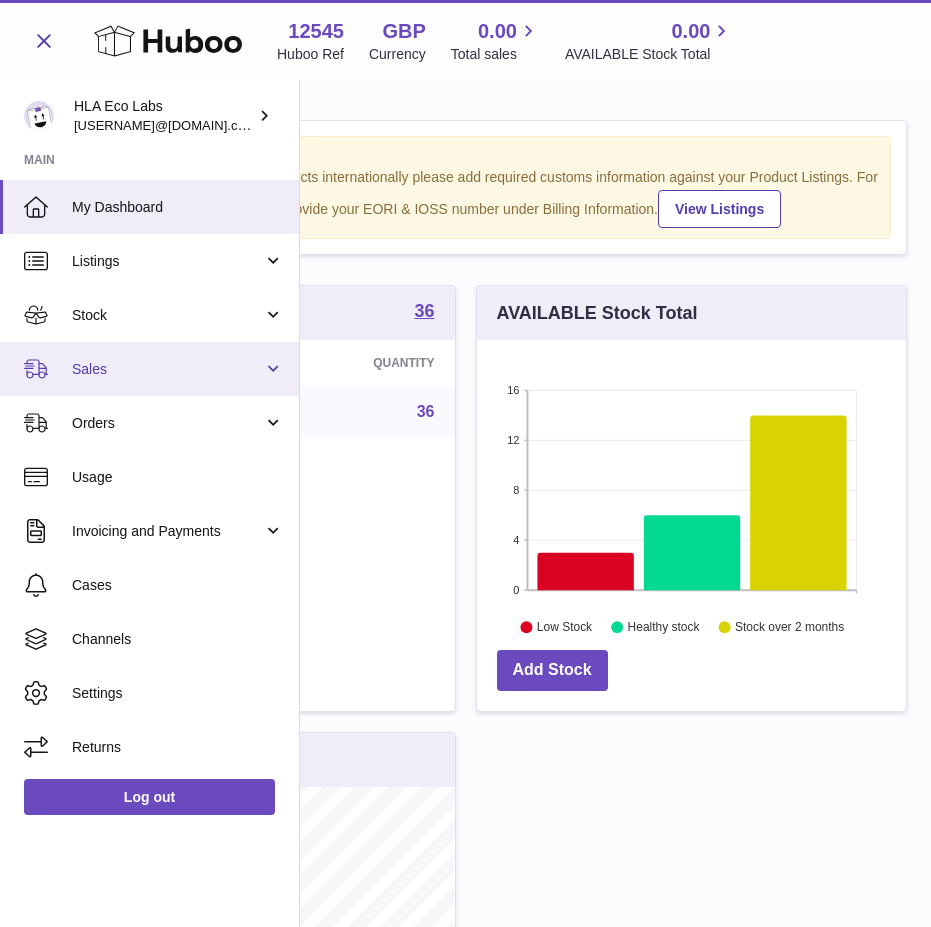 click on "Sales" at bounding box center [167, 369] 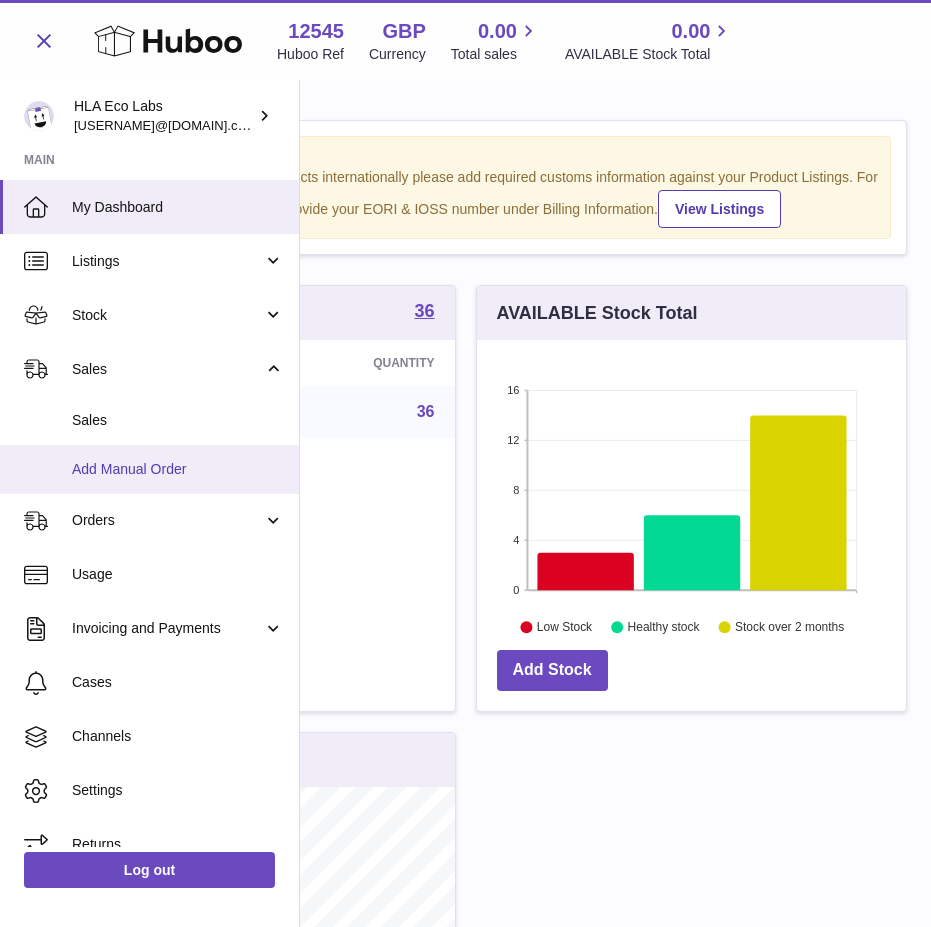 click on "Add Manual Order" at bounding box center [149, 469] 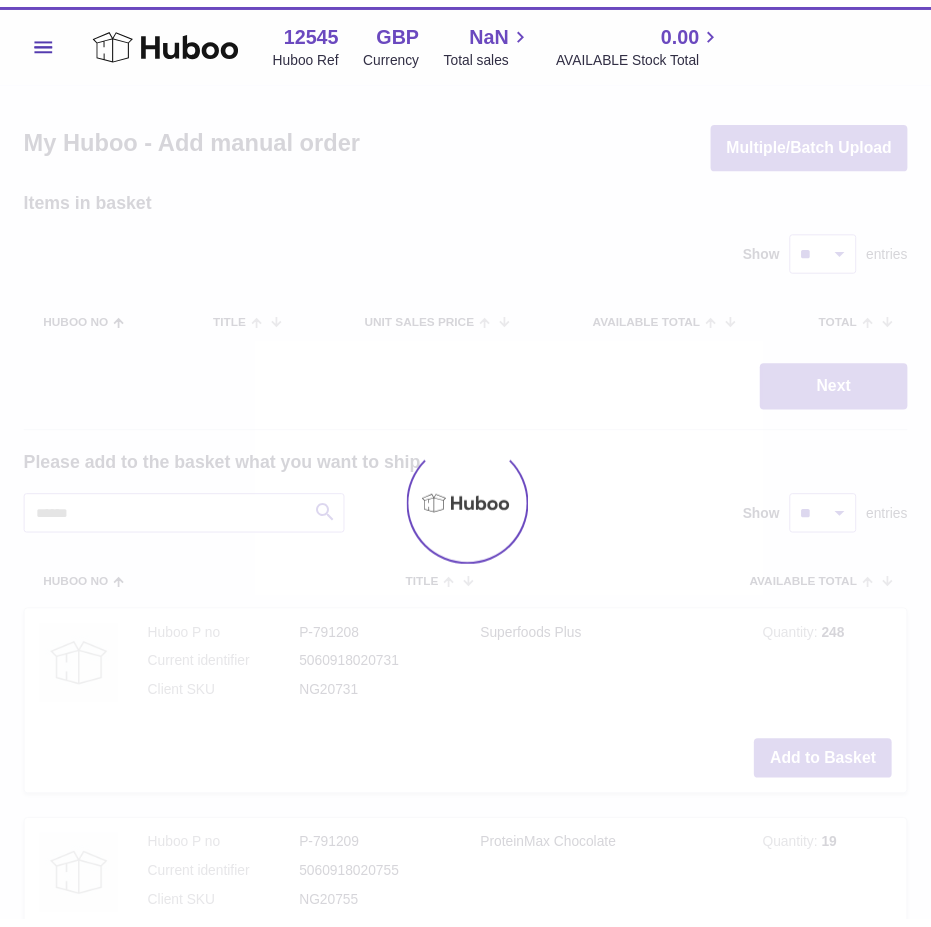 scroll, scrollTop: 0, scrollLeft: 0, axis: both 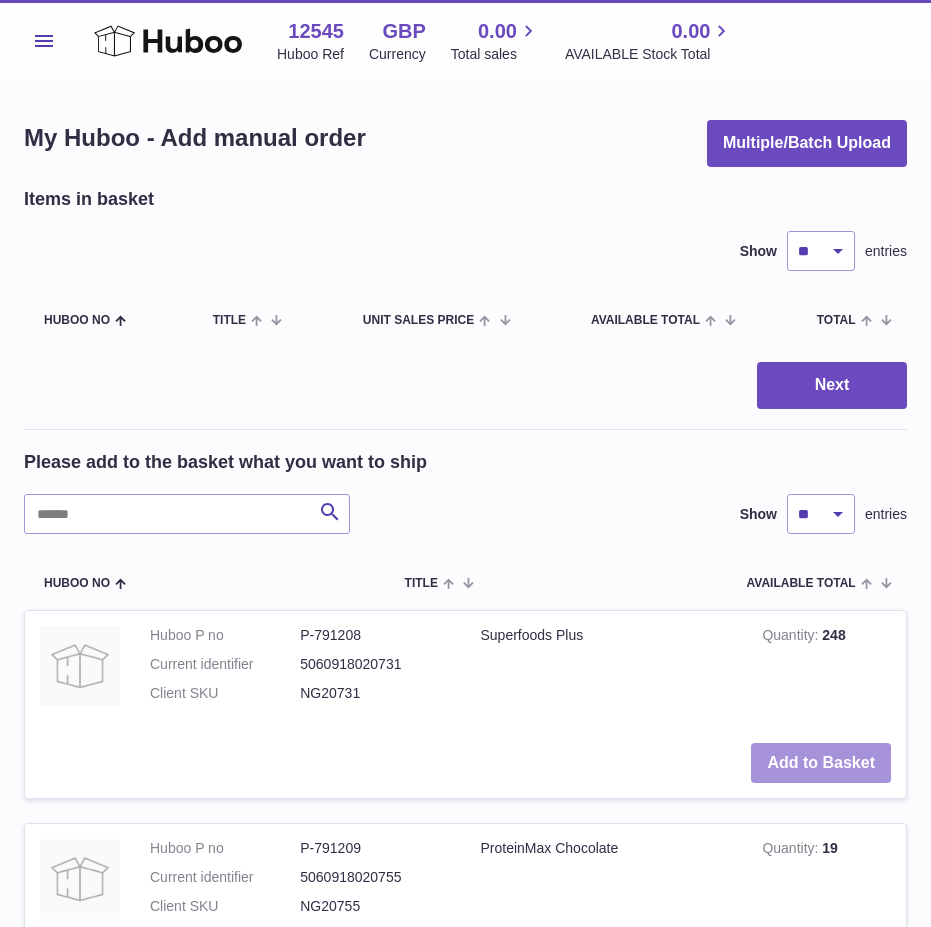 click on "Add to Basket" at bounding box center [821, 763] 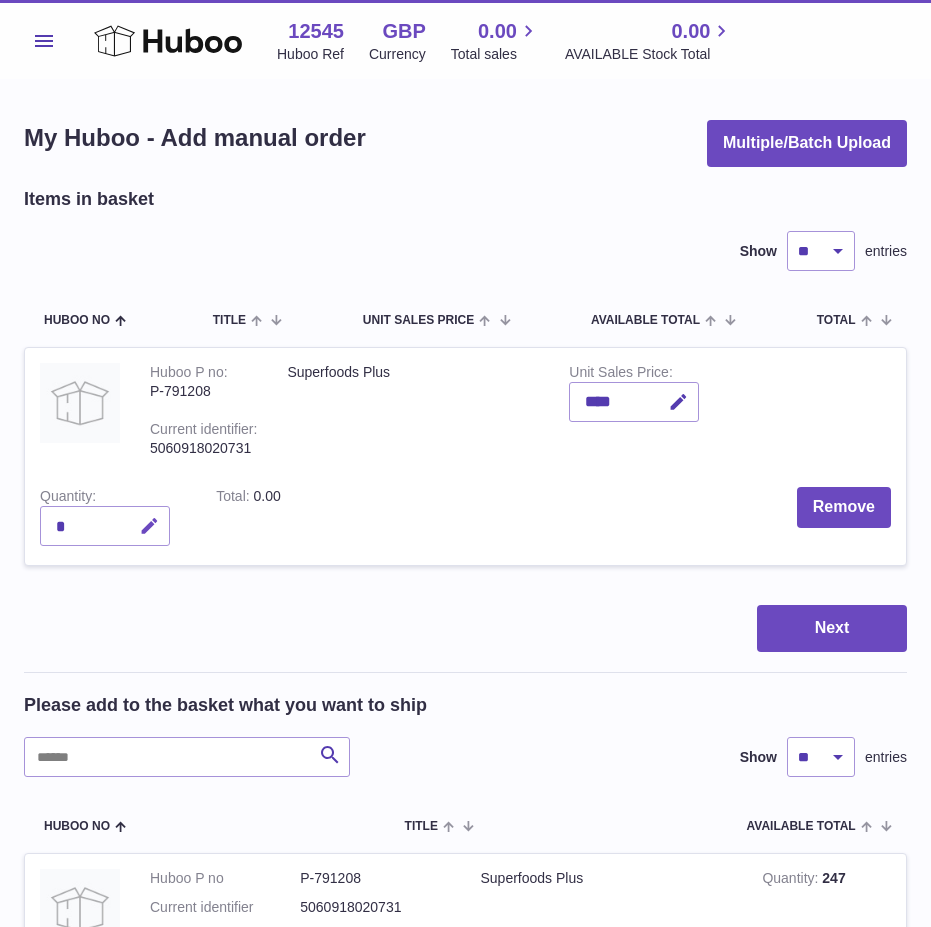 click at bounding box center (149, 526) 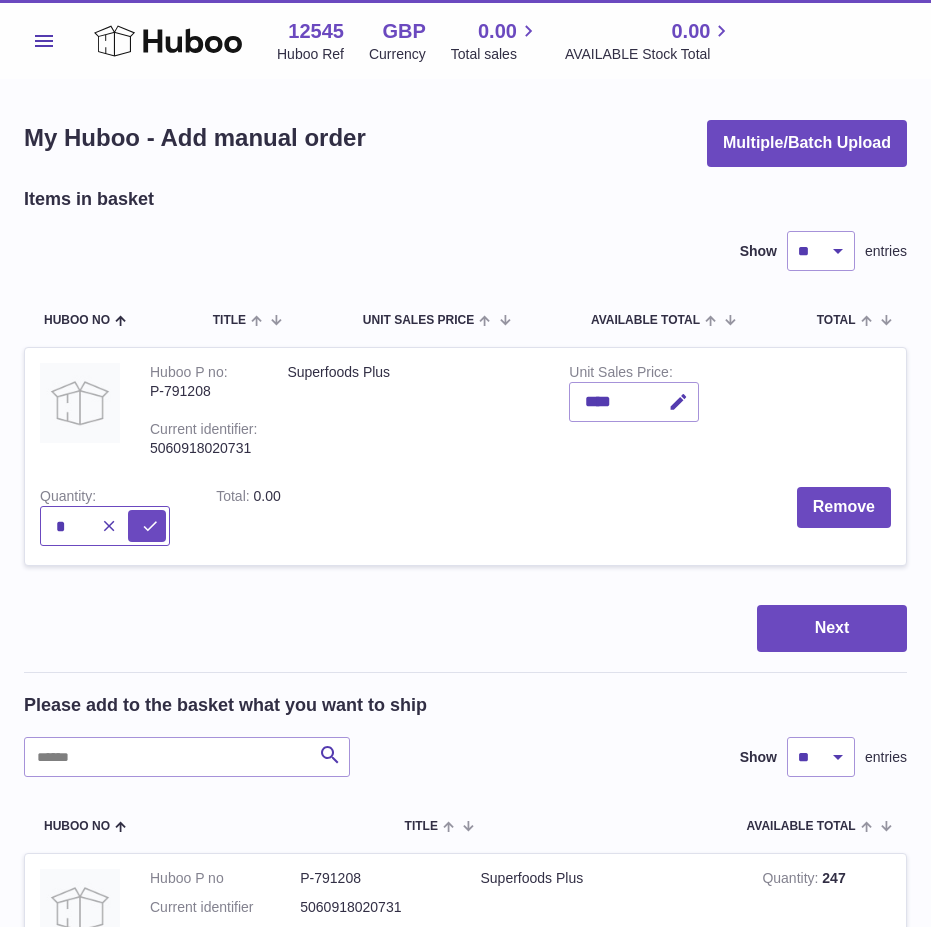 type on "*" 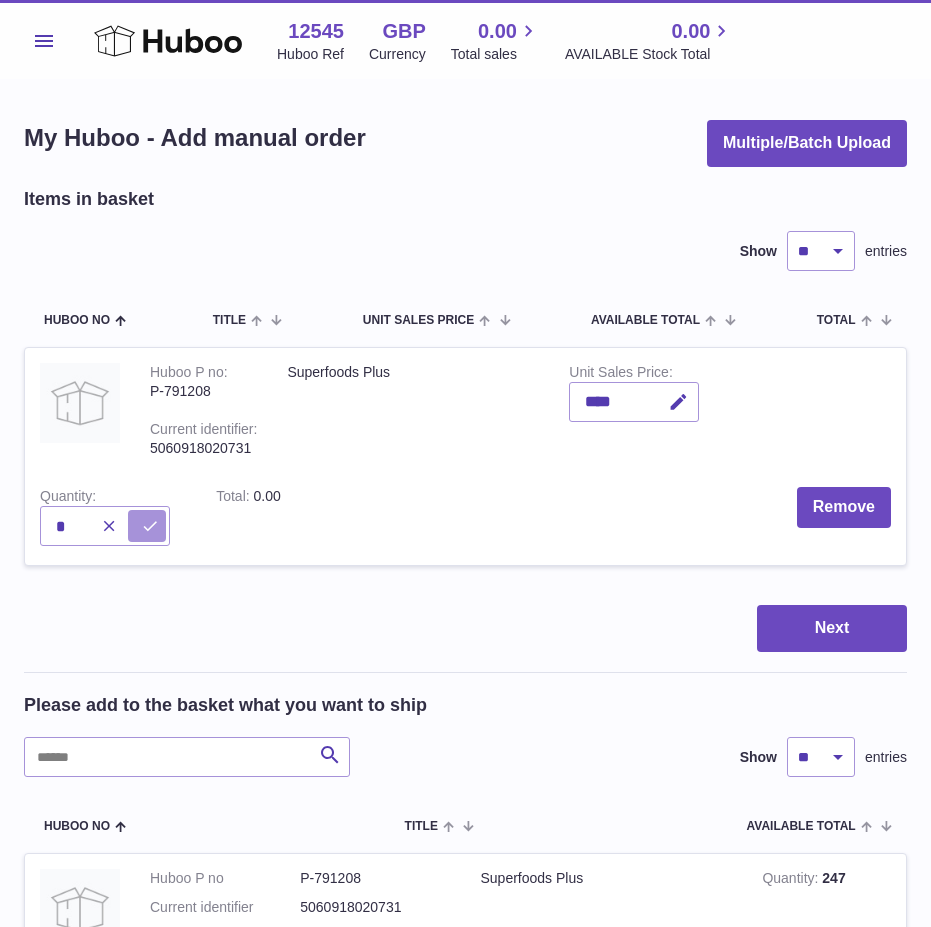 drag, startPoint x: 145, startPoint y: 522, endPoint x: 160, endPoint y: 513, distance: 17.492855 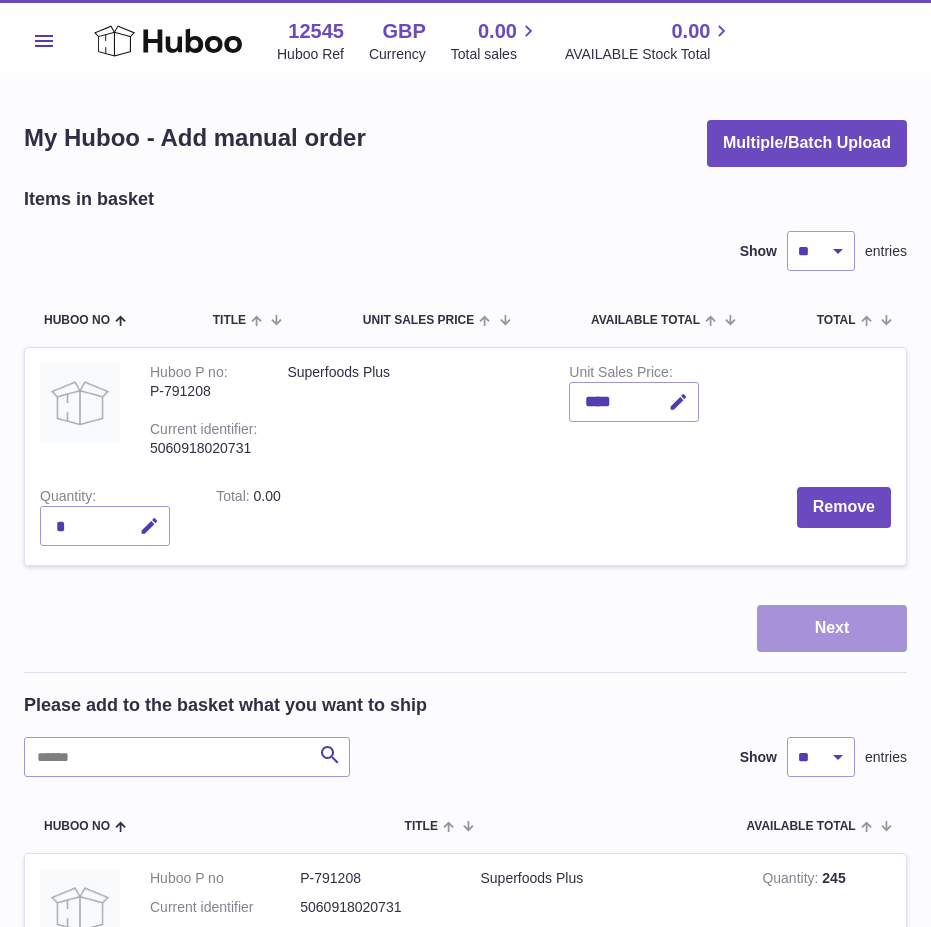 click on "Next" at bounding box center (832, 628) 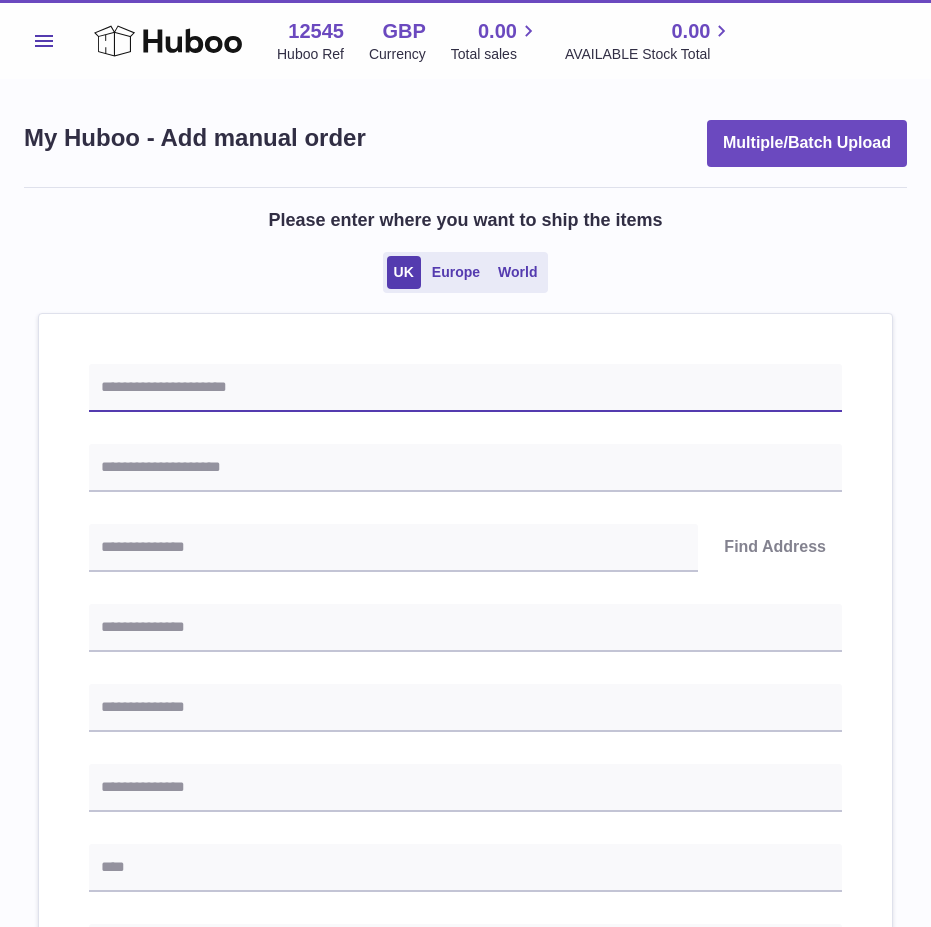 click at bounding box center (465, 388) 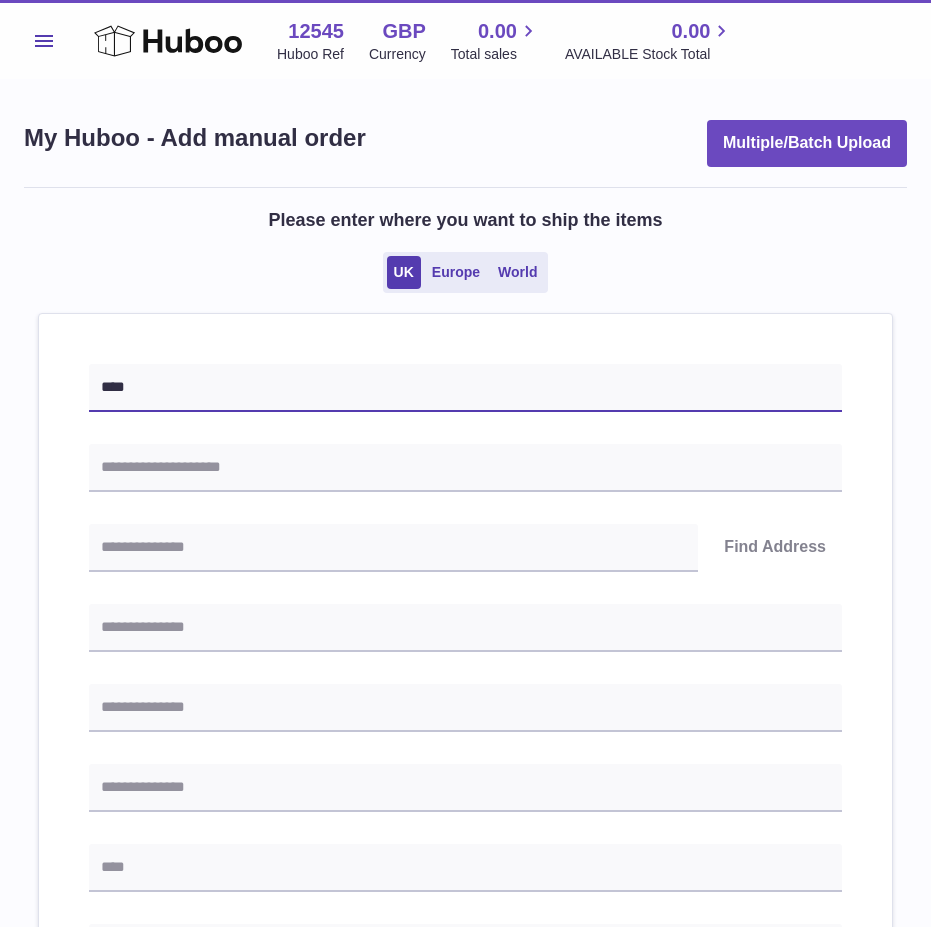 type on "****" 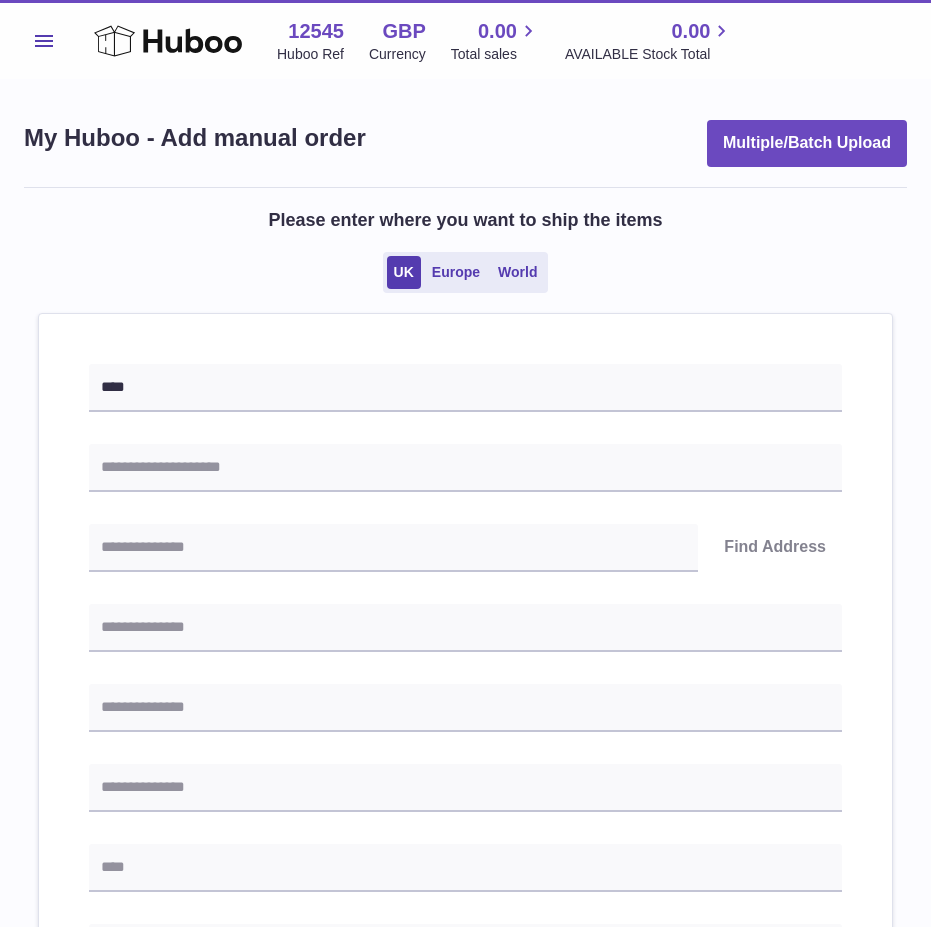 drag, startPoint x: 599, startPoint y: 503, endPoint x: 279, endPoint y: 410, distance: 333.24014 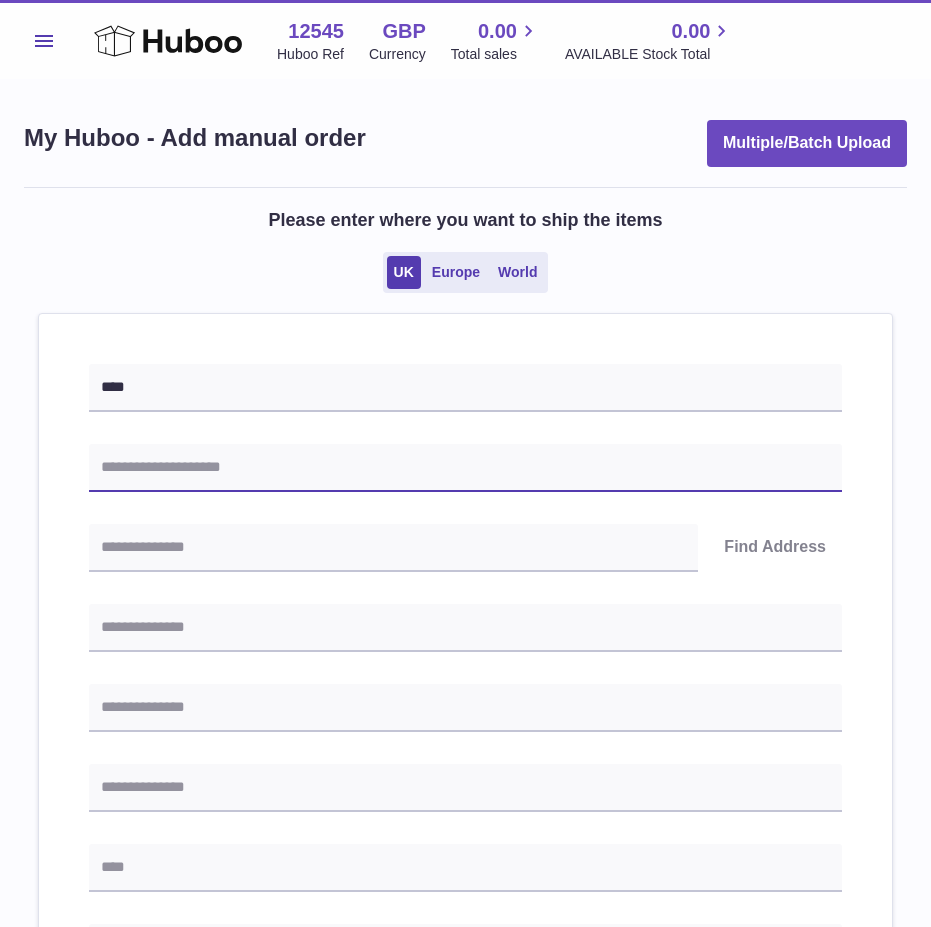 click at bounding box center (465, 468) 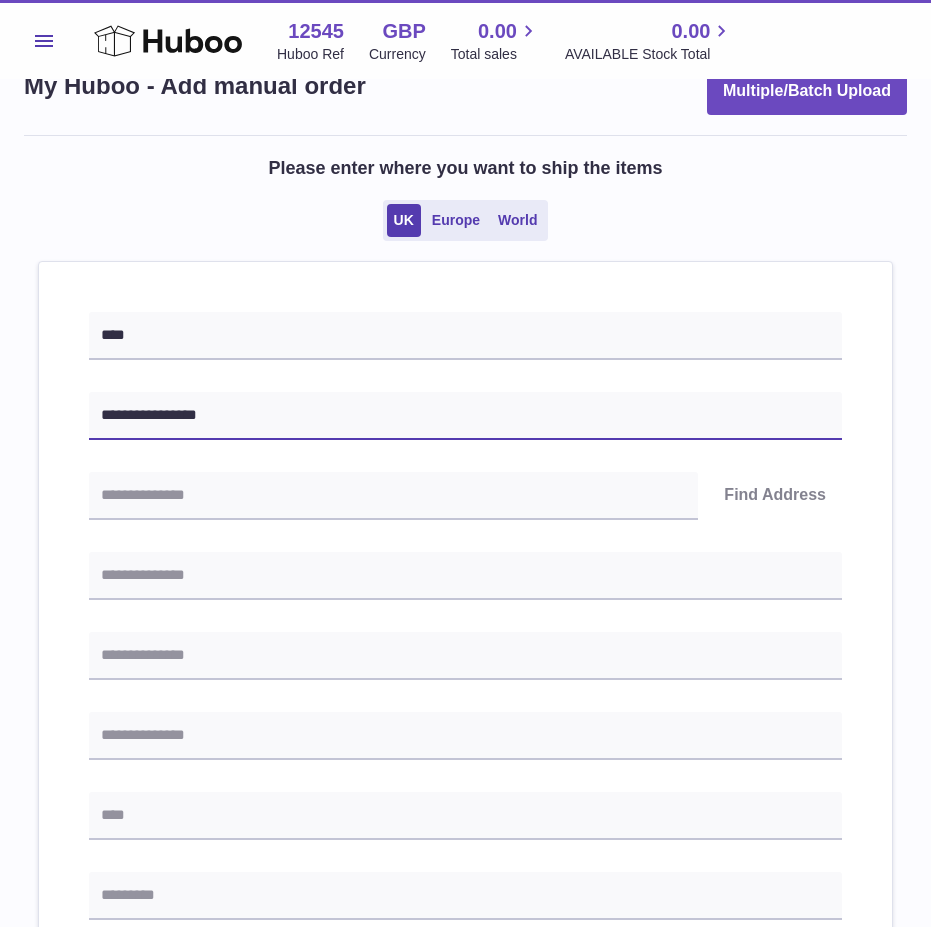 scroll, scrollTop: 200, scrollLeft: 0, axis: vertical 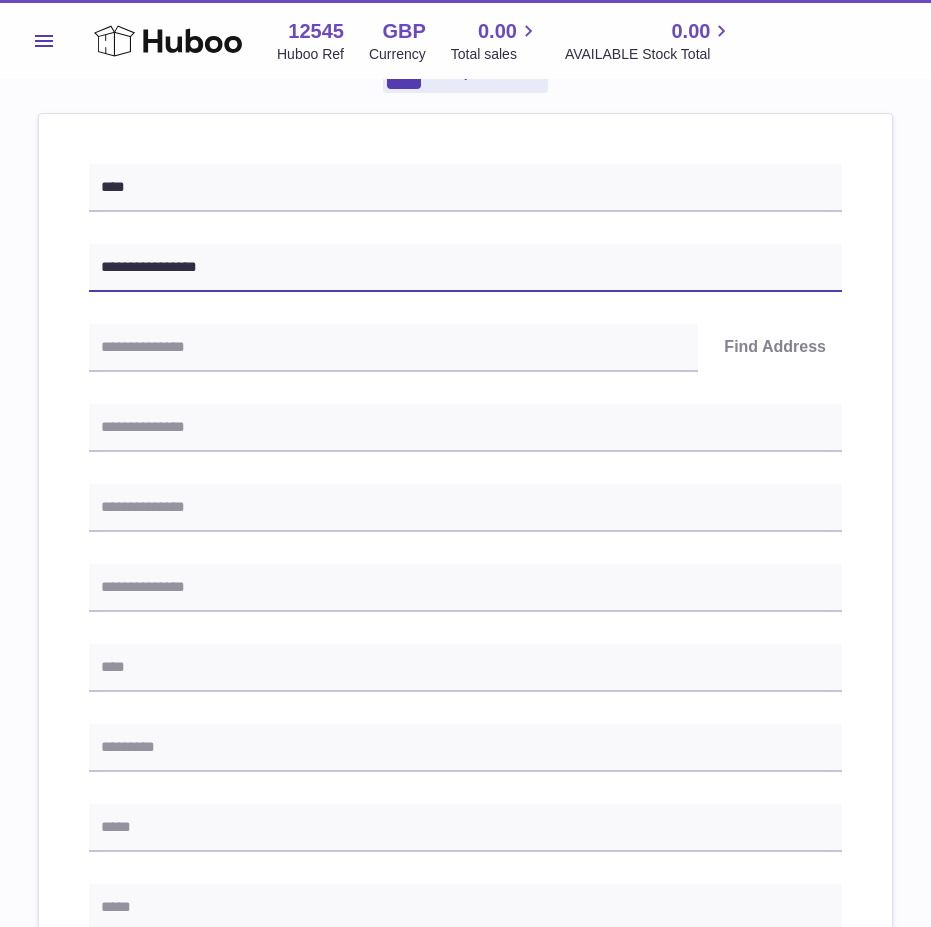 type on "**********" 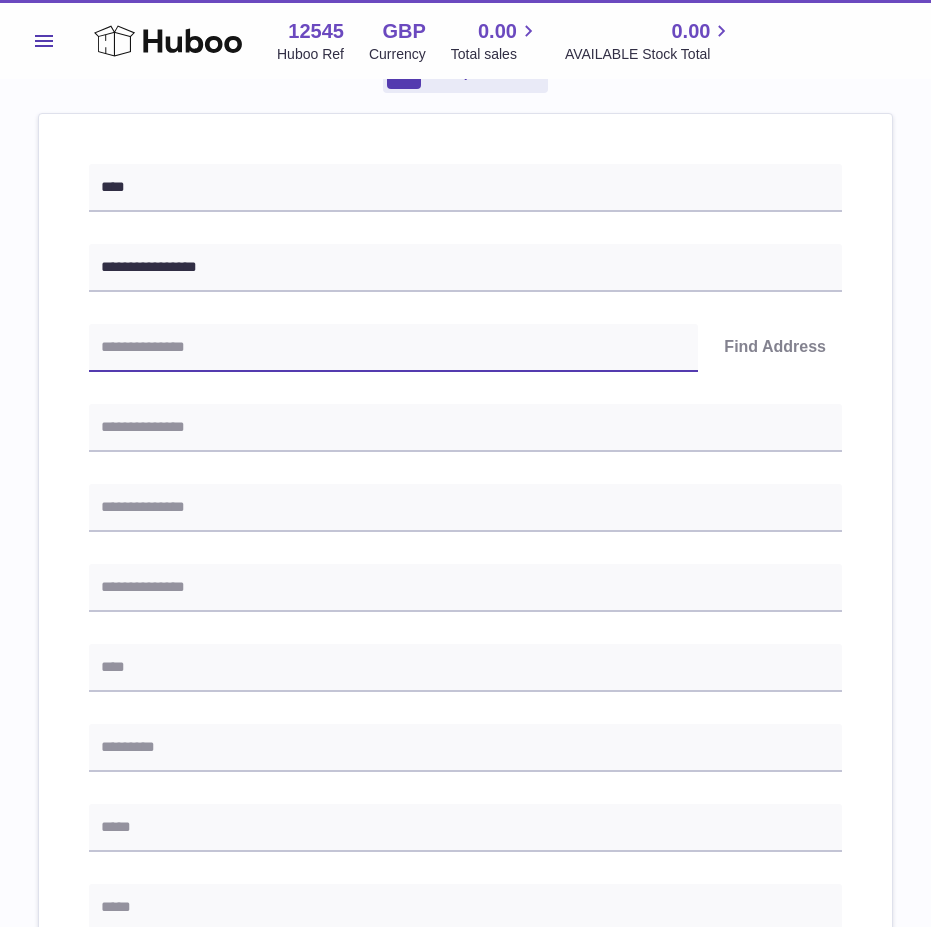 click at bounding box center [393, 348] 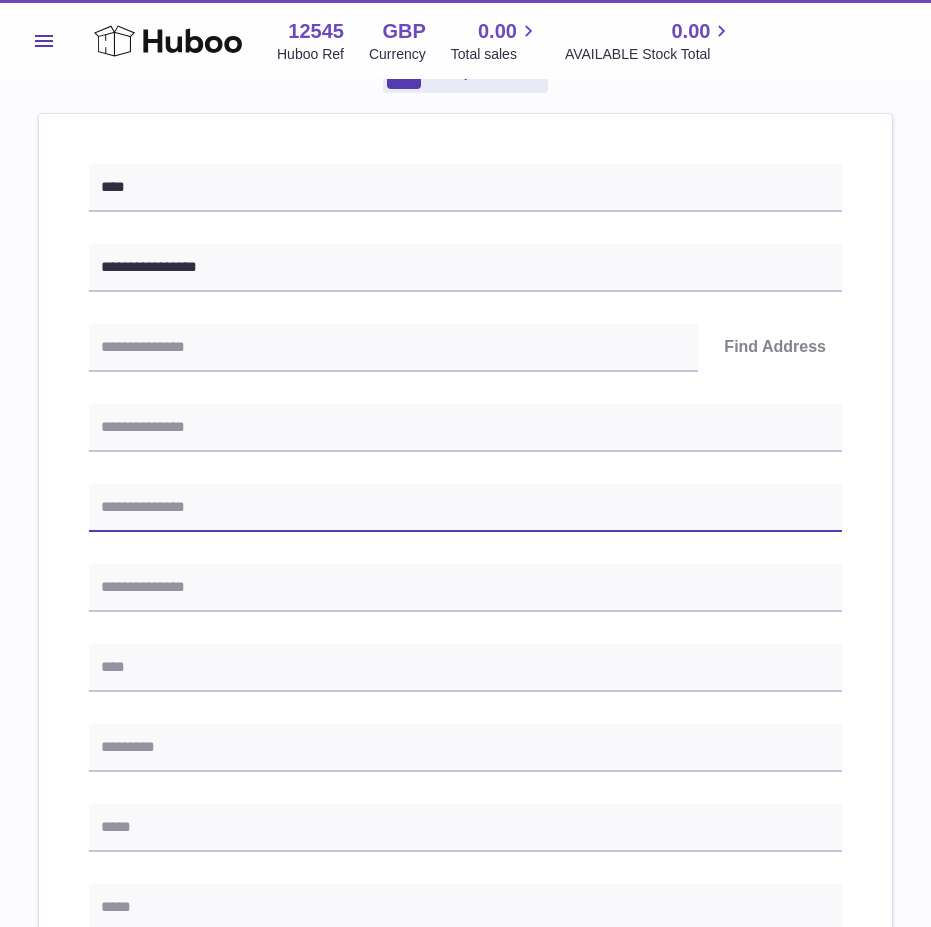 drag, startPoint x: 556, startPoint y: 514, endPoint x: 532, endPoint y: 493, distance: 31.890438 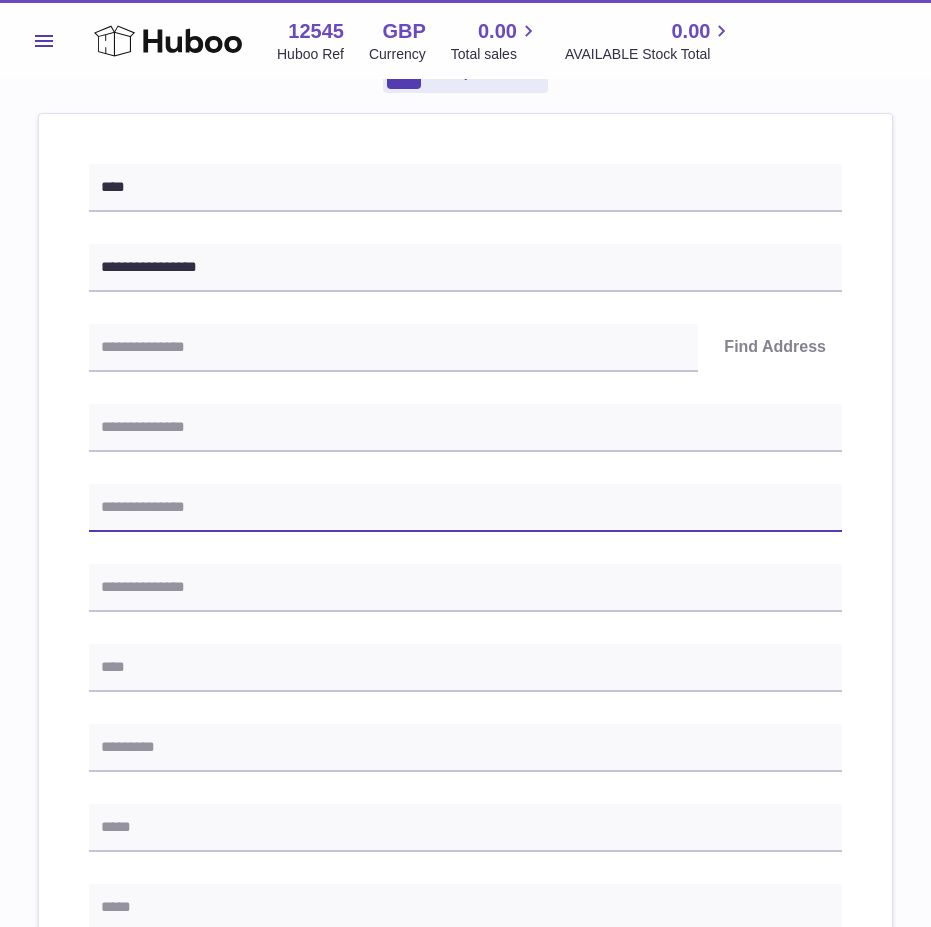 click at bounding box center (465, 508) 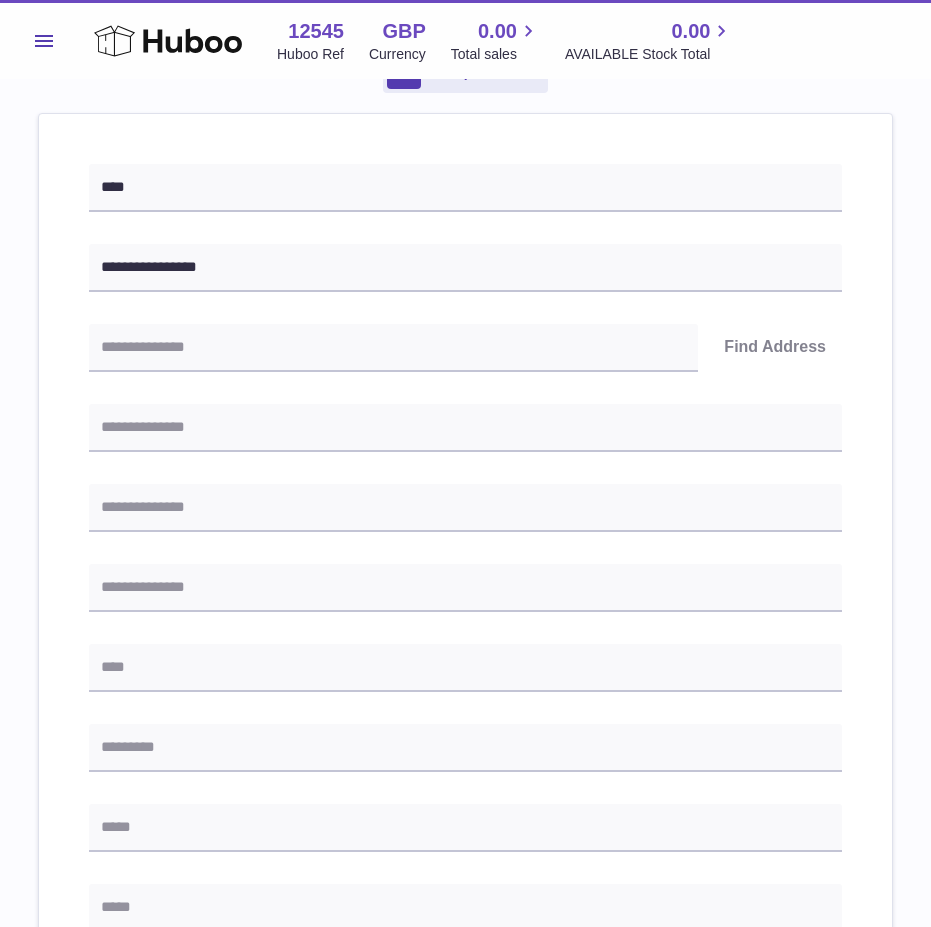 click on "**********" at bounding box center (465, 709) 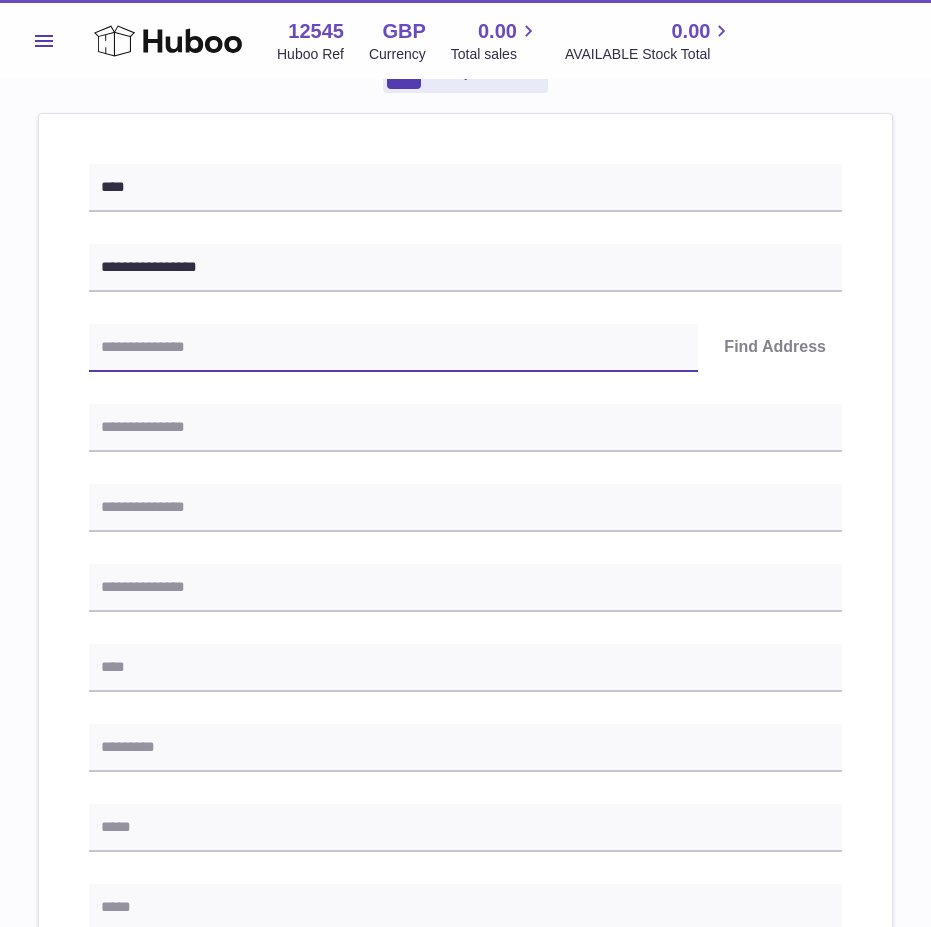 click at bounding box center (393, 348) 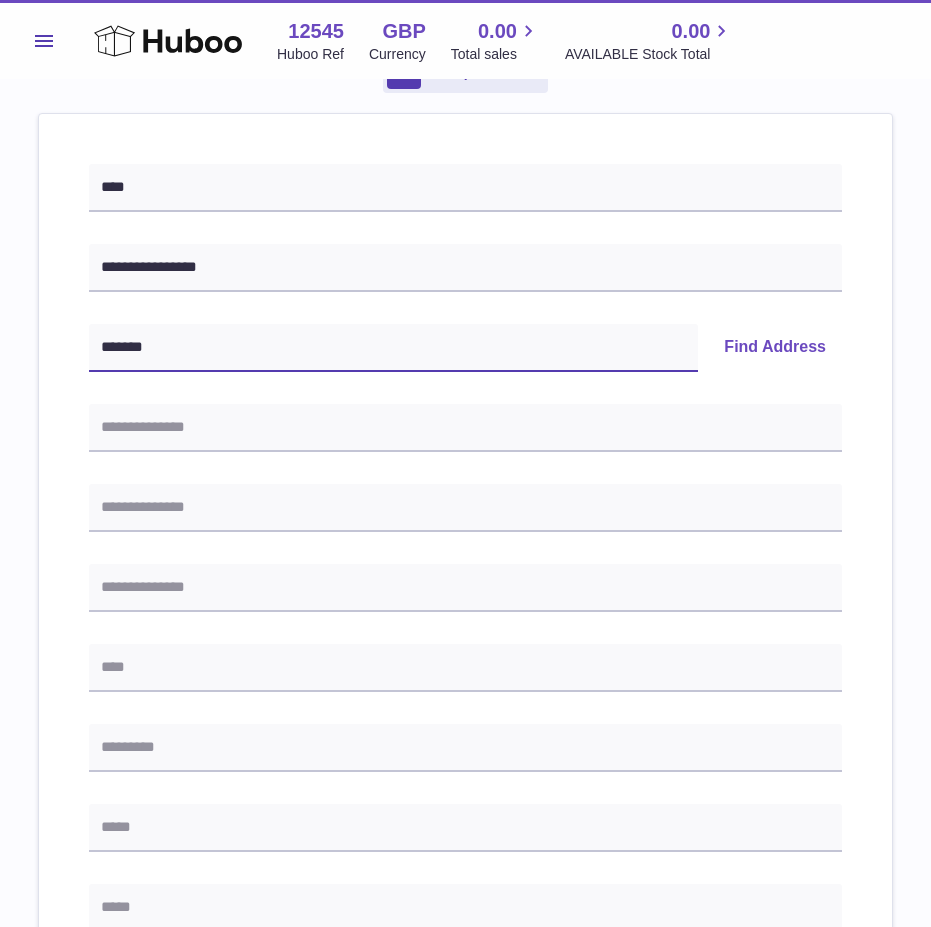 type on "*******" 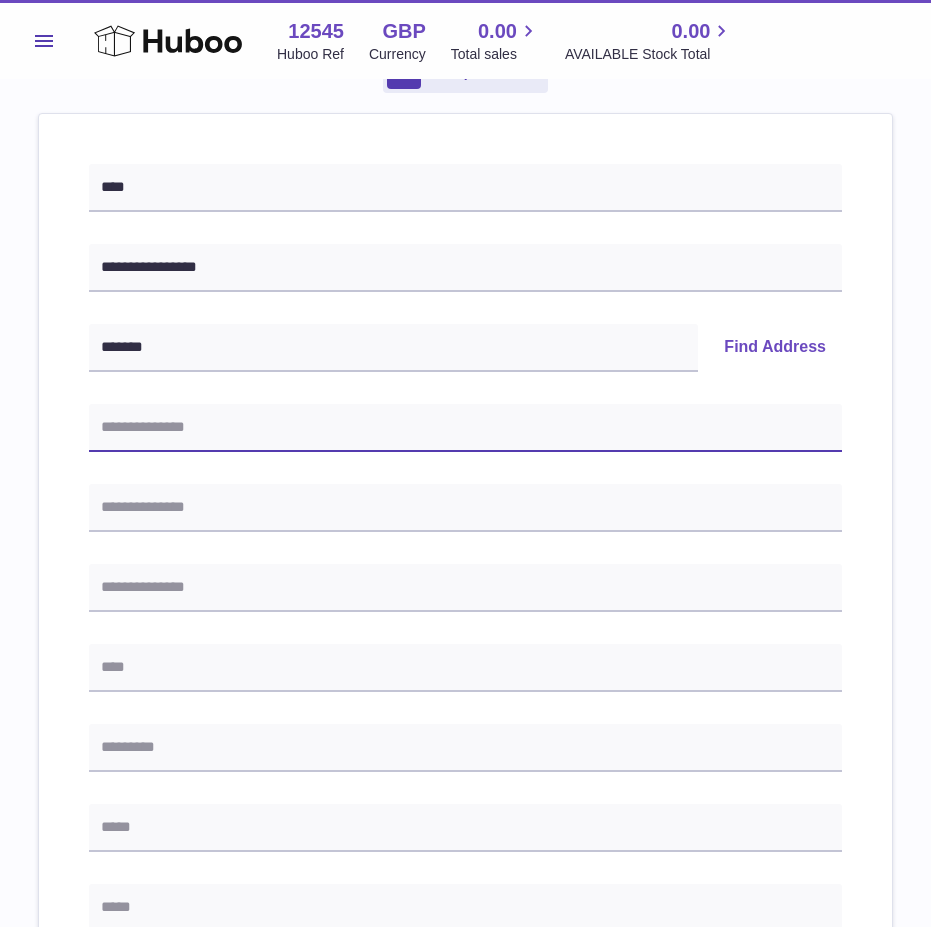 click at bounding box center [465, 428] 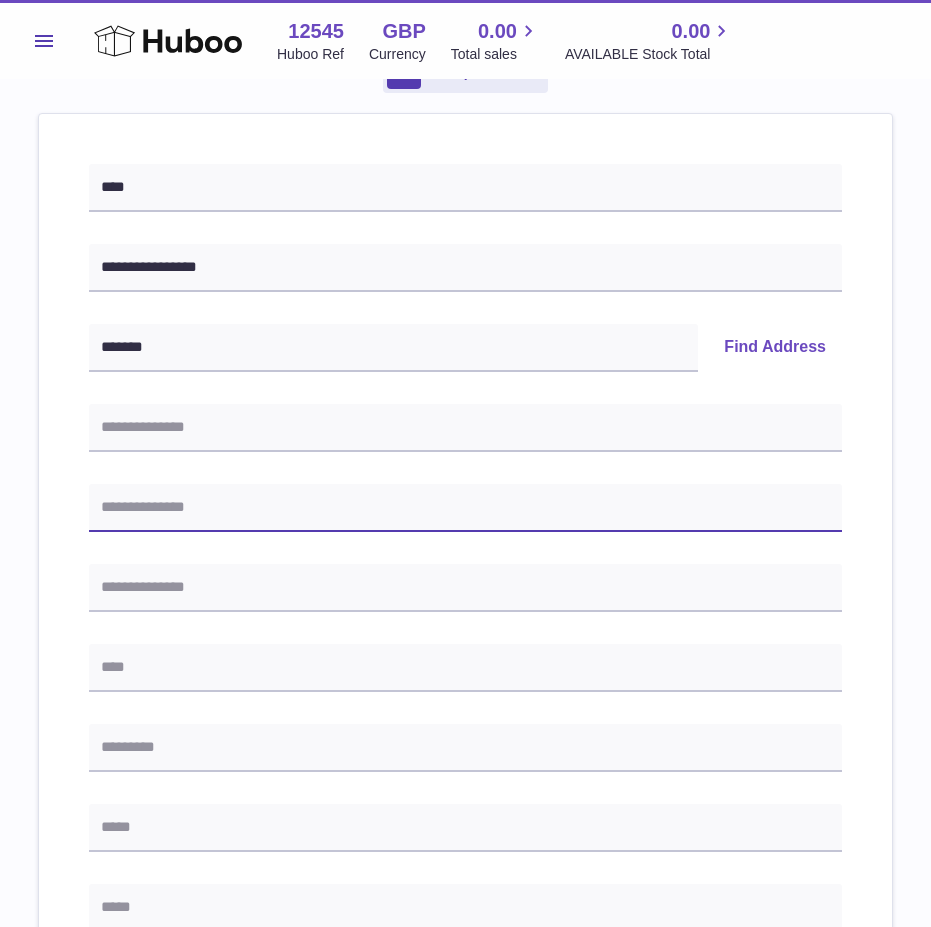 click at bounding box center [465, 508] 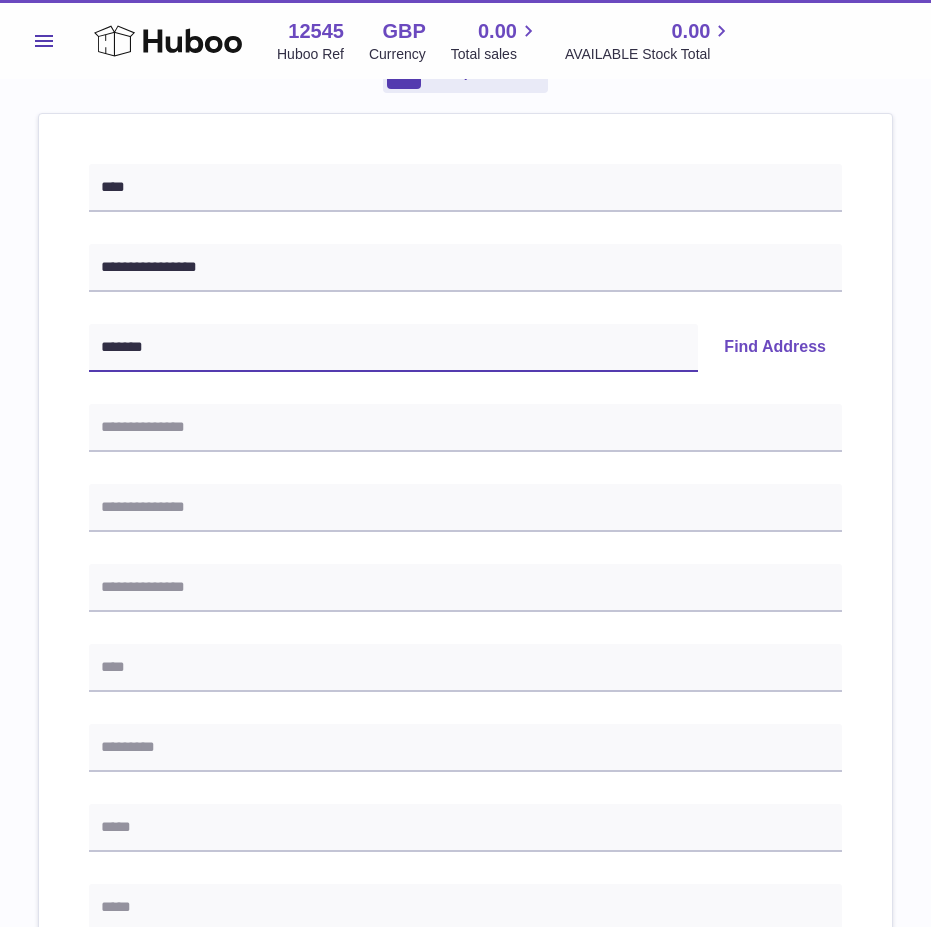 drag, startPoint x: 307, startPoint y: 350, endPoint x: 385, endPoint y: 377, distance: 82.5409 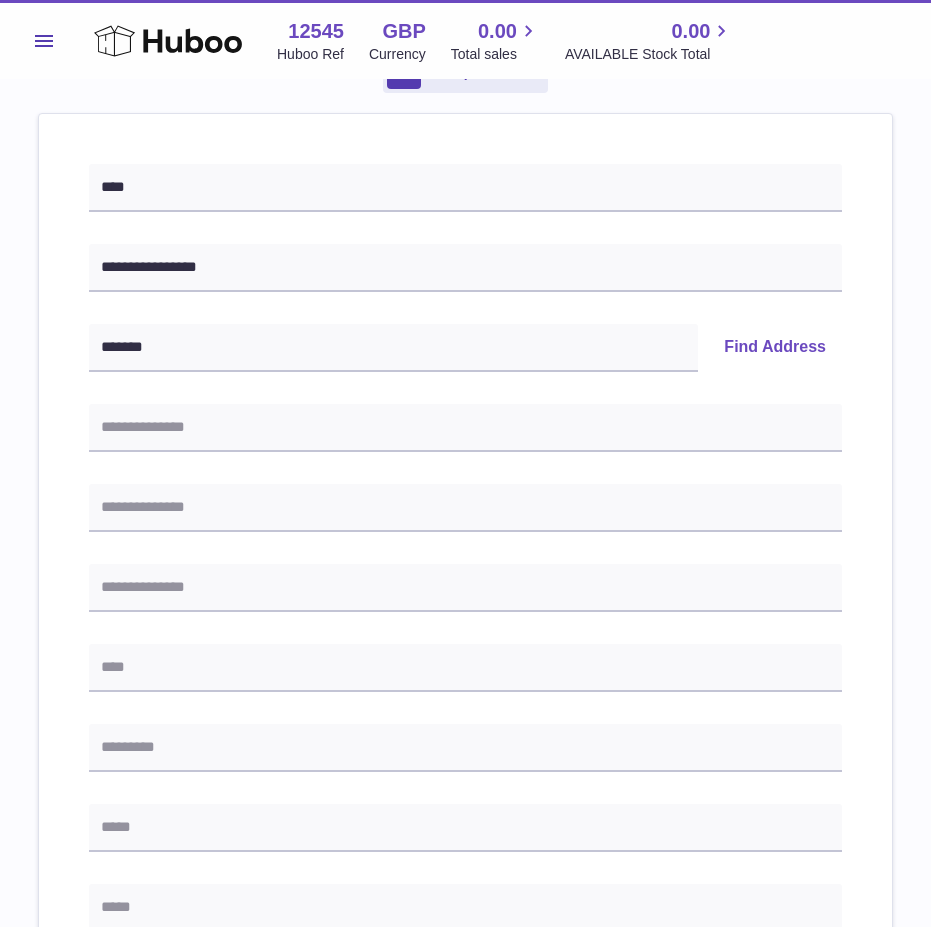 click on "Find Address" at bounding box center (775, 348) 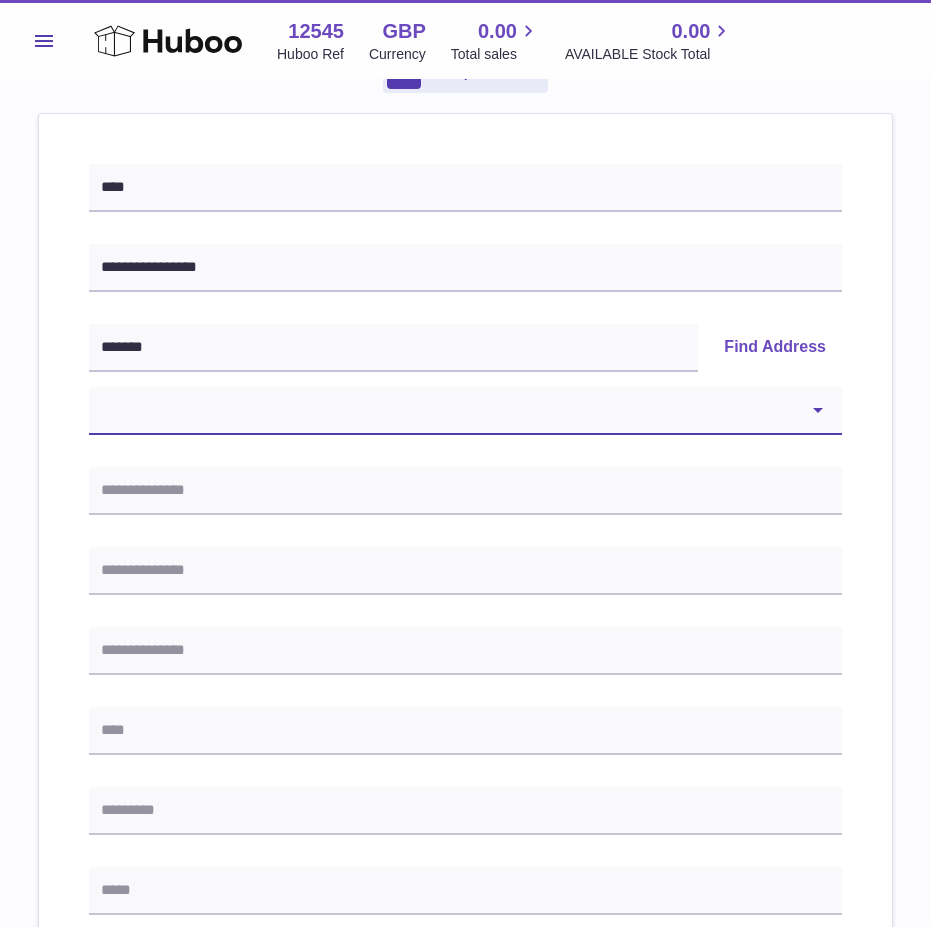 drag, startPoint x: 797, startPoint y: 404, endPoint x: 811, endPoint y: 404, distance: 14 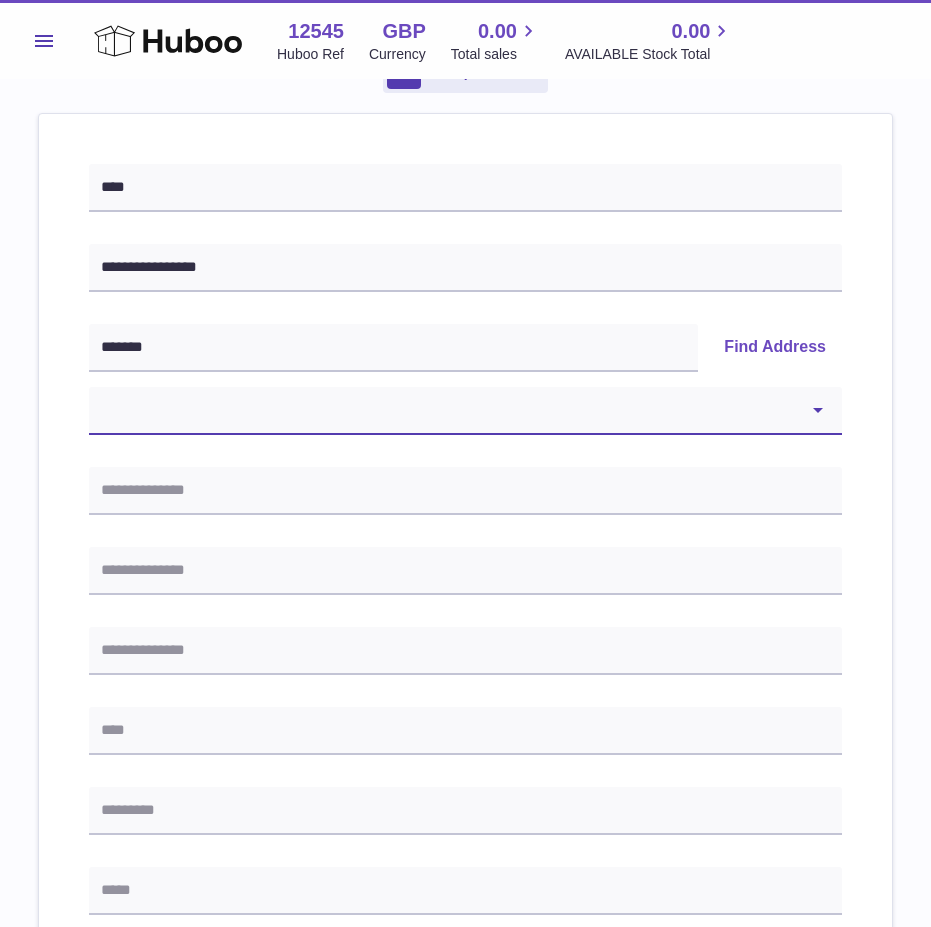 select on "**" 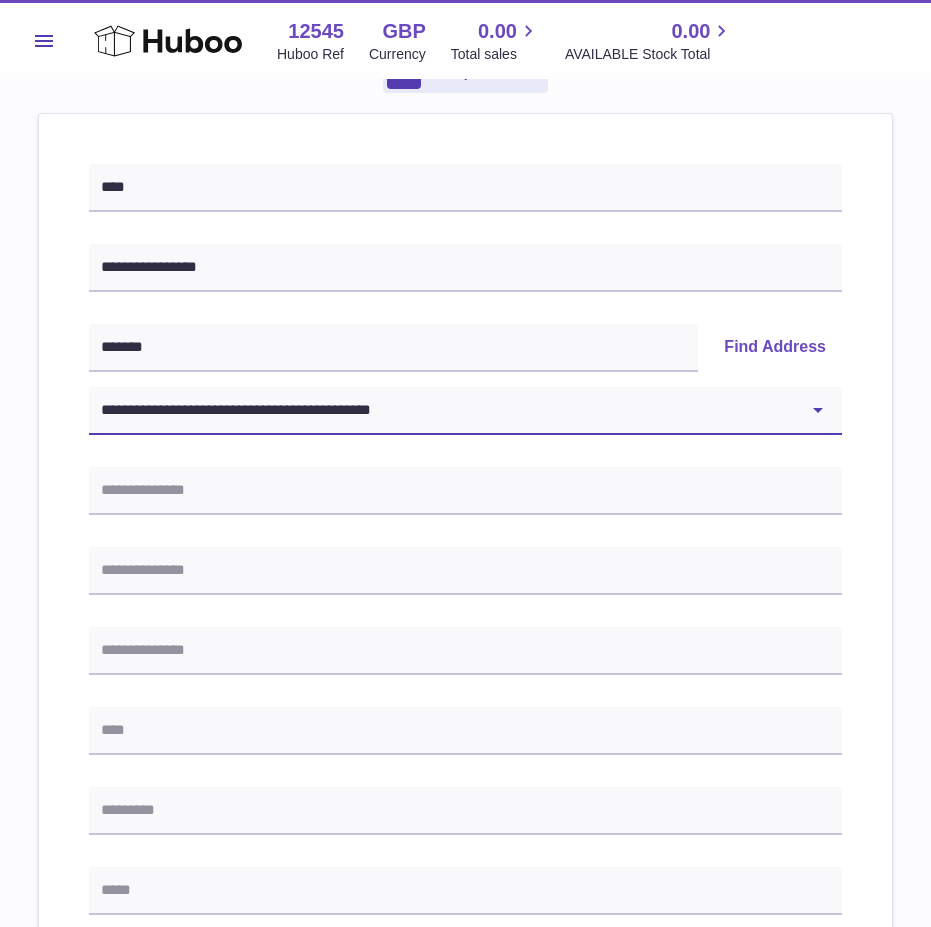 click on "**********" at bounding box center (465, 411) 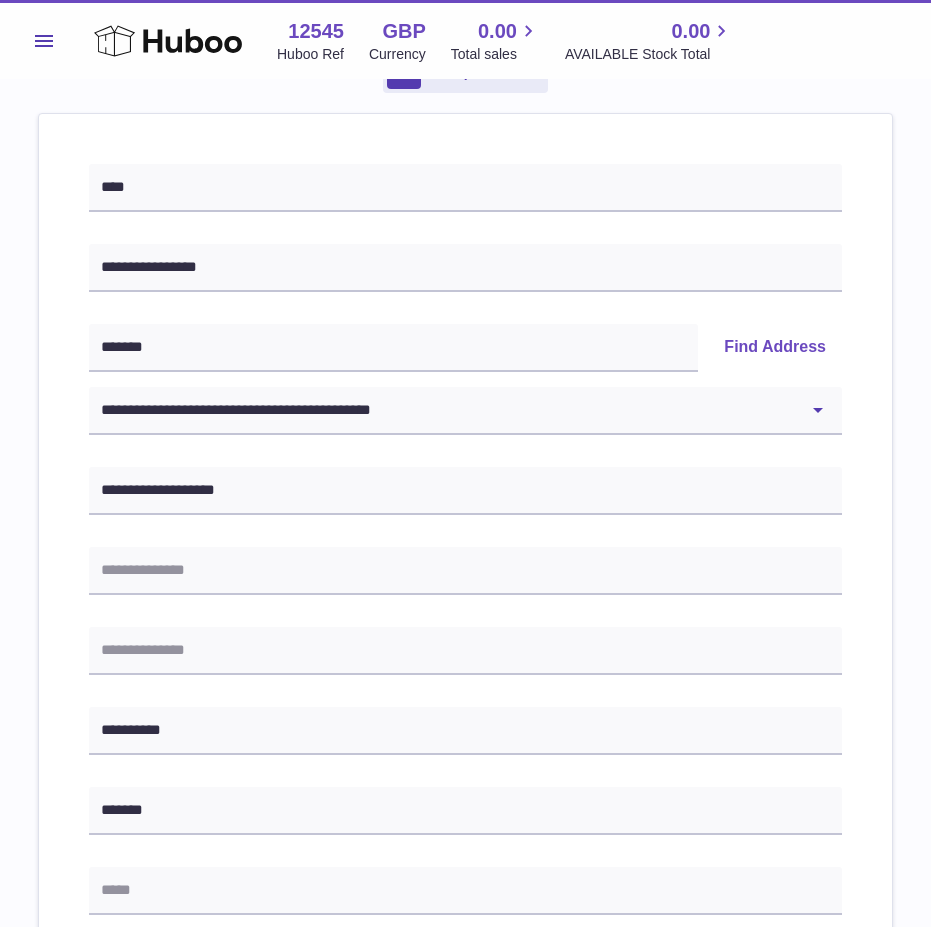 drag, startPoint x: 676, startPoint y: 464, endPoint x: 199, endPoint y: 255, distance: 520.77826 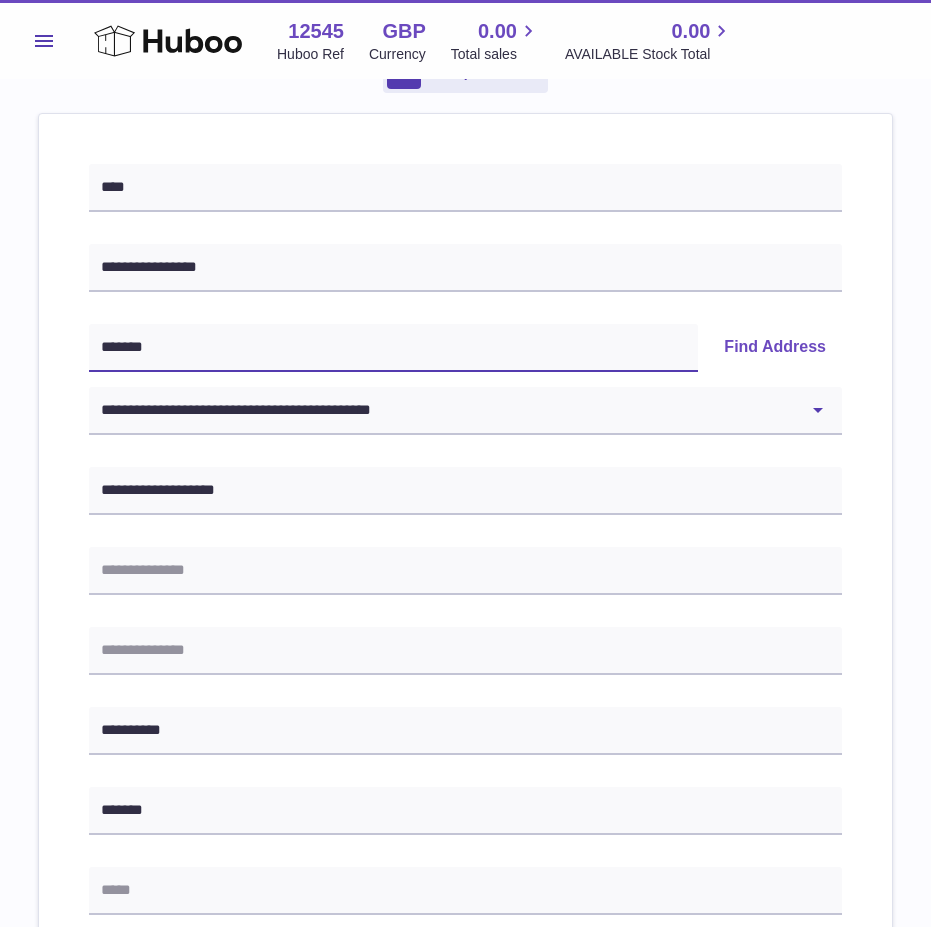 click on "*******" at bounding box center [393, 348] 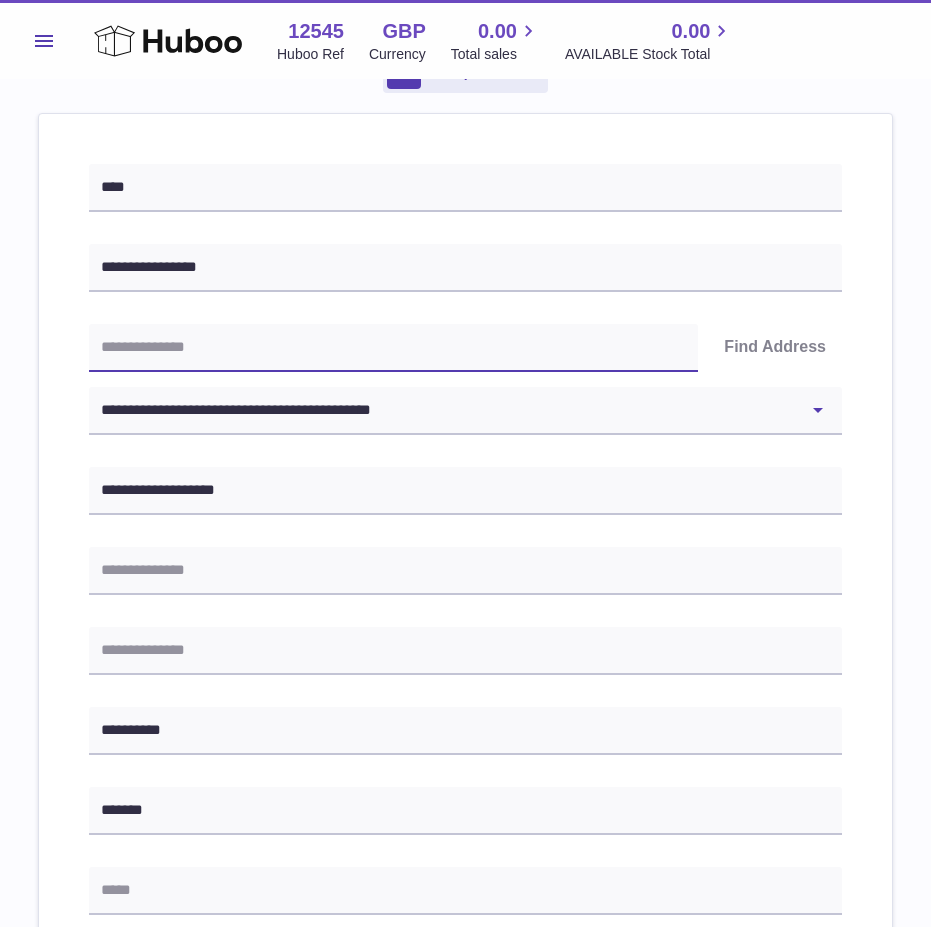 paste on "*******" 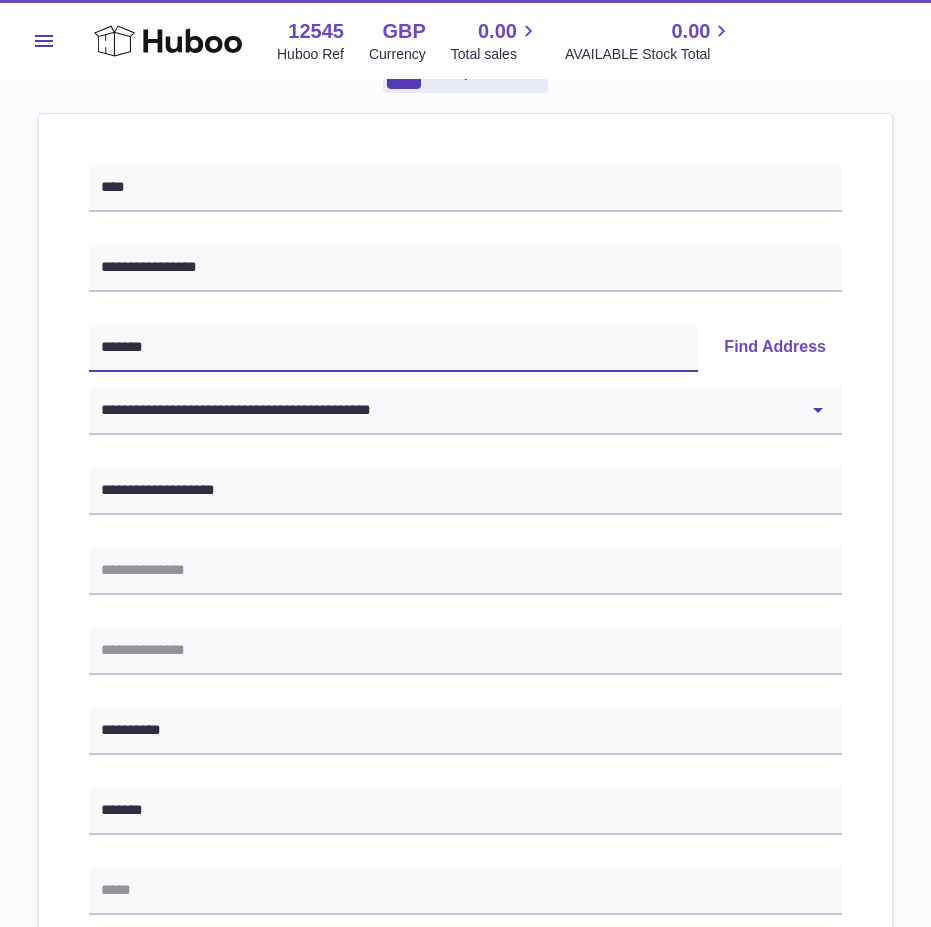 type on "*******" 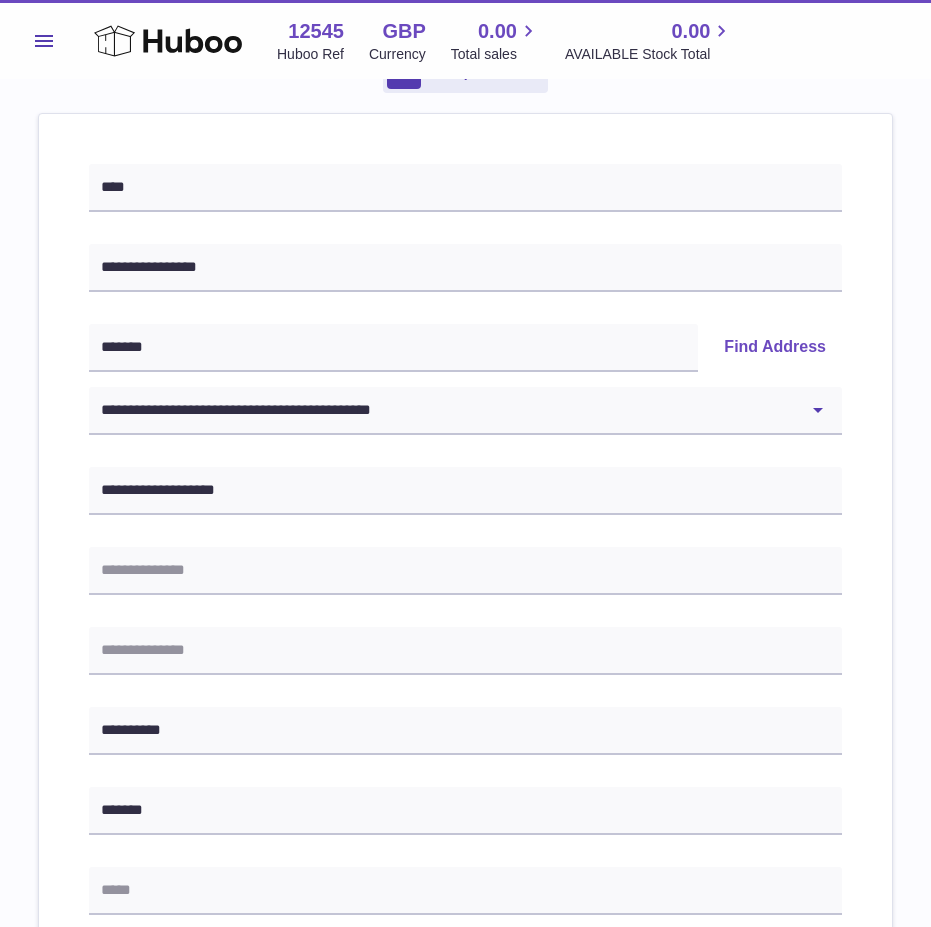 click on "Find Address" at bounding box center (775, 348) 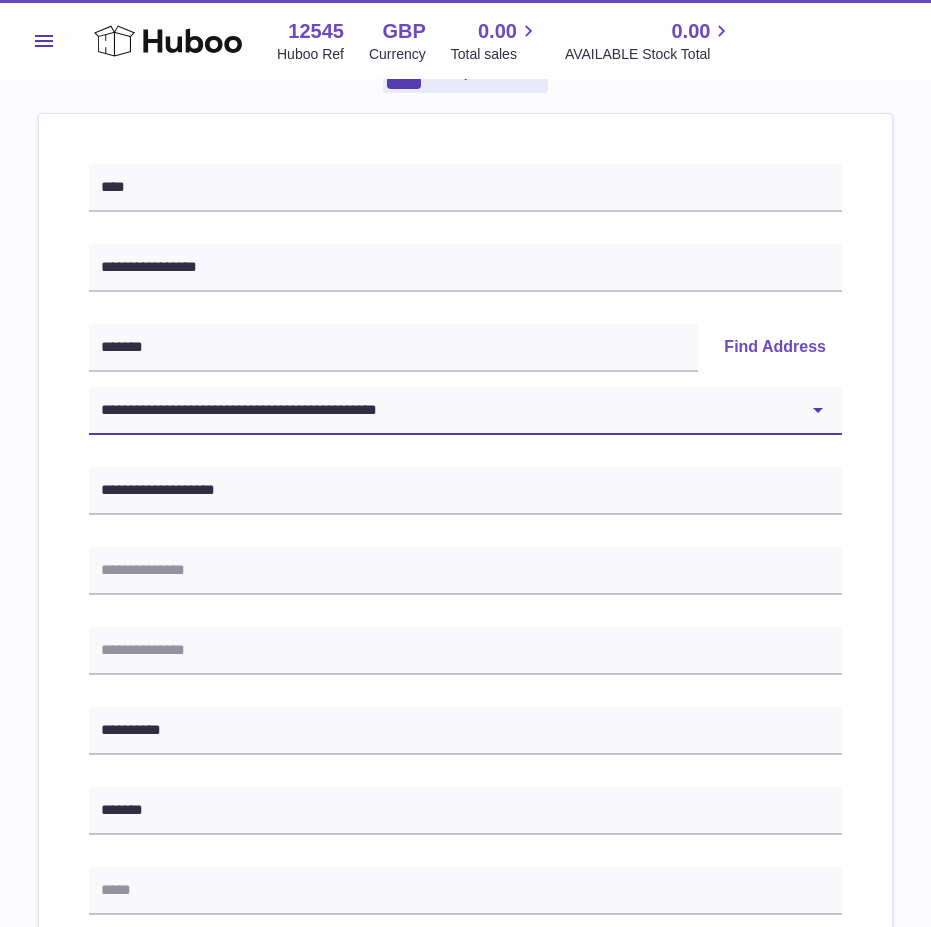 click on "**********" at bounding box center (465, 411) 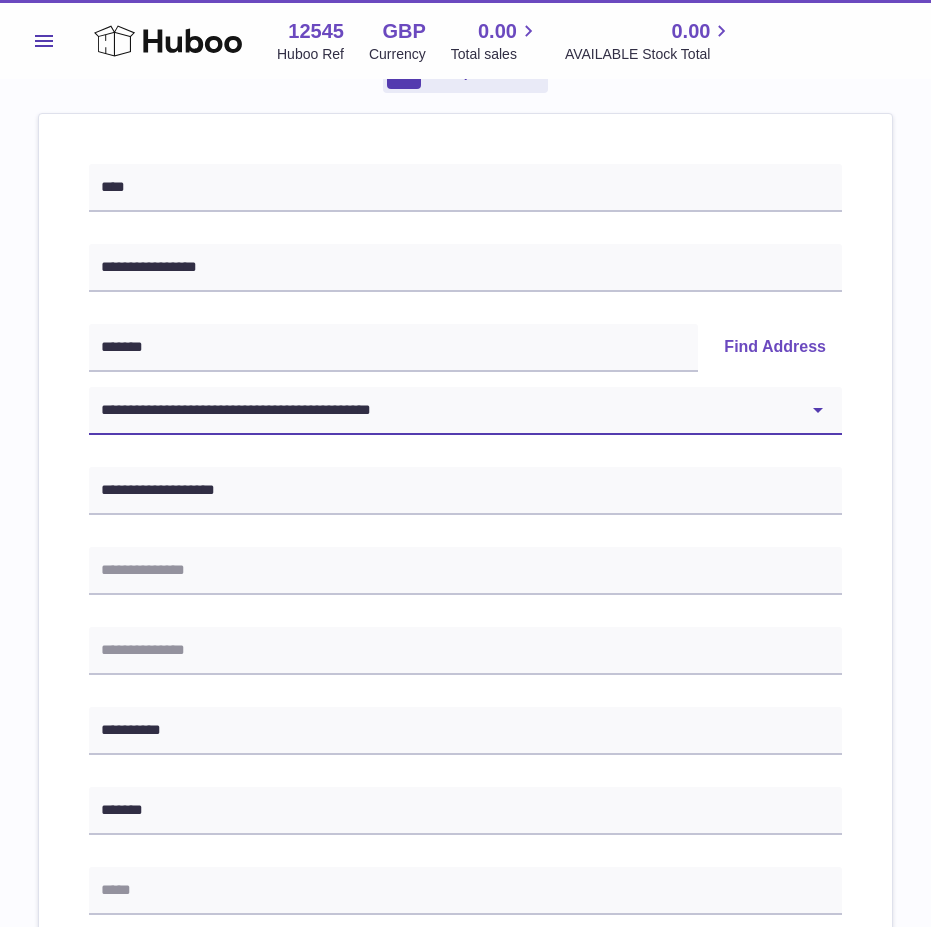 click on "**********" at bounding box center (465, 411) 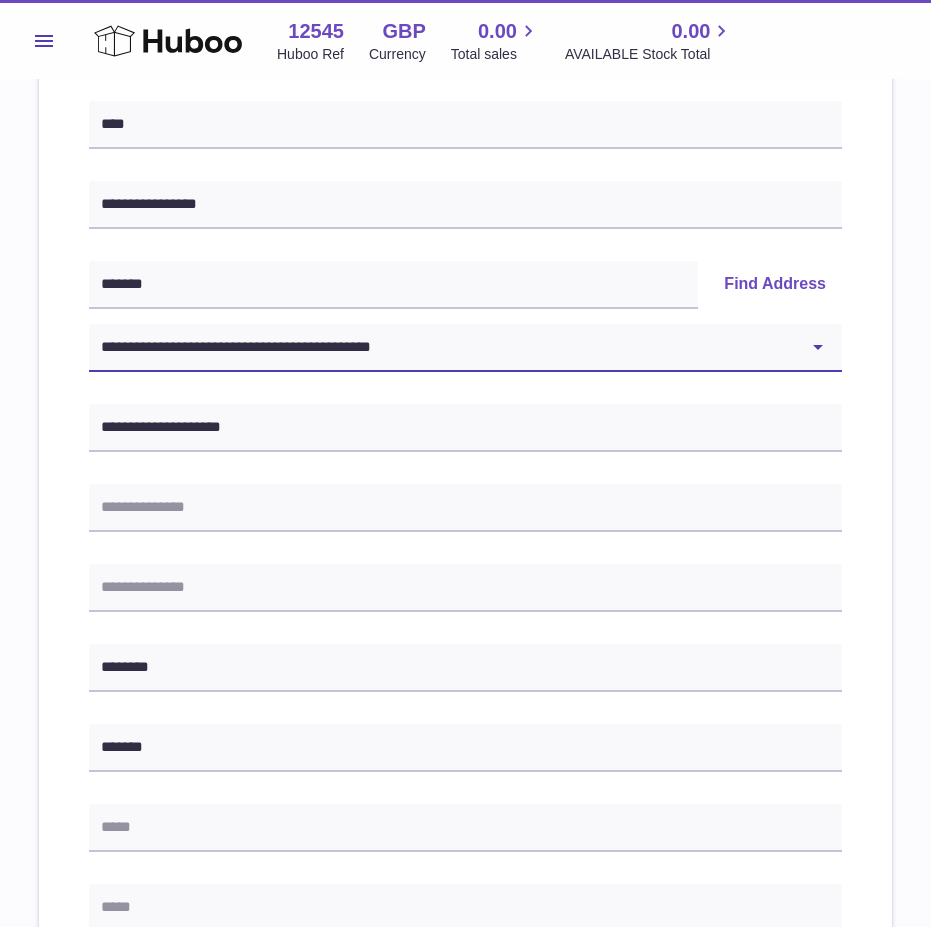 scroll, scrollTop: 300, scrollLeft: 0, axis: vertical 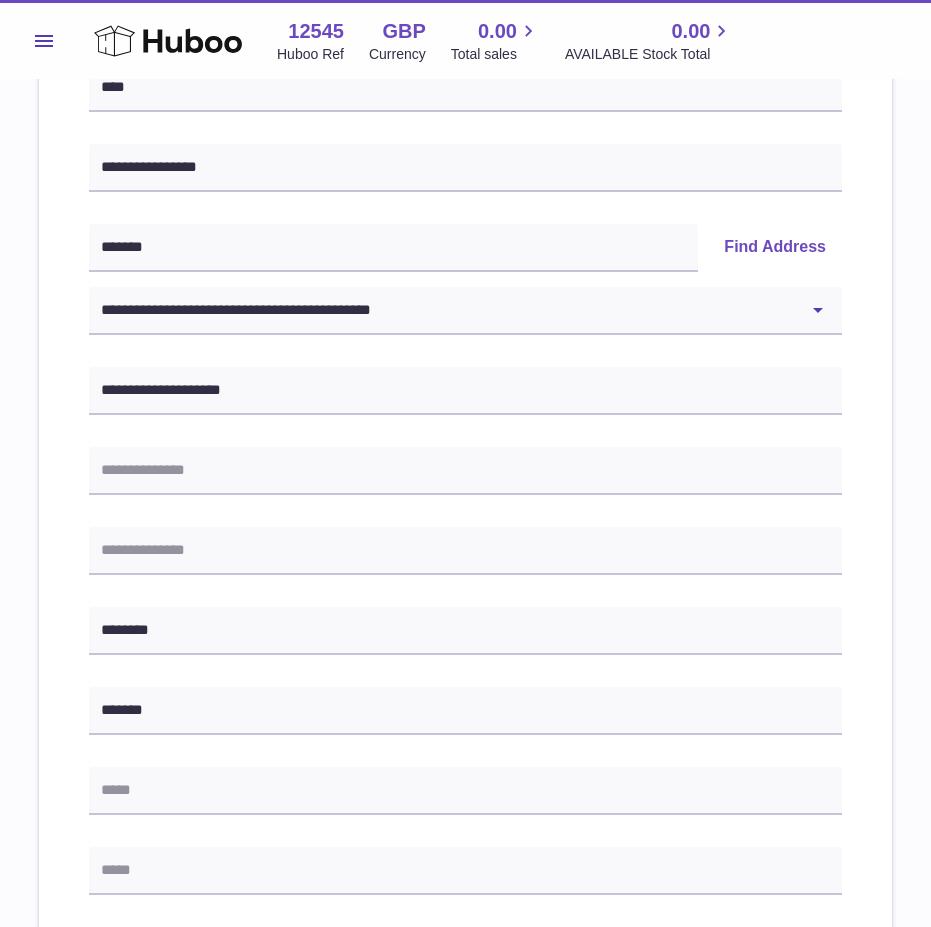 click on "**********" at bounding box center [465, 641] 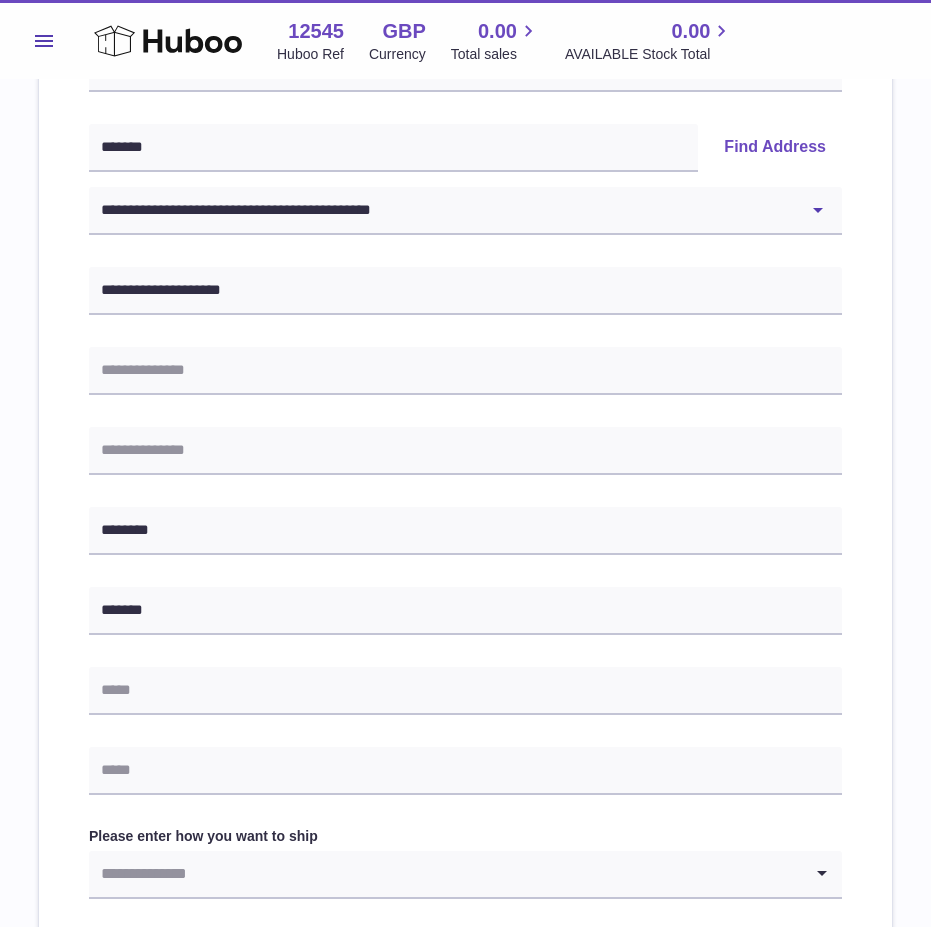 scroll, scrollTop: 500, scrollLeft: 0, axis: vertical 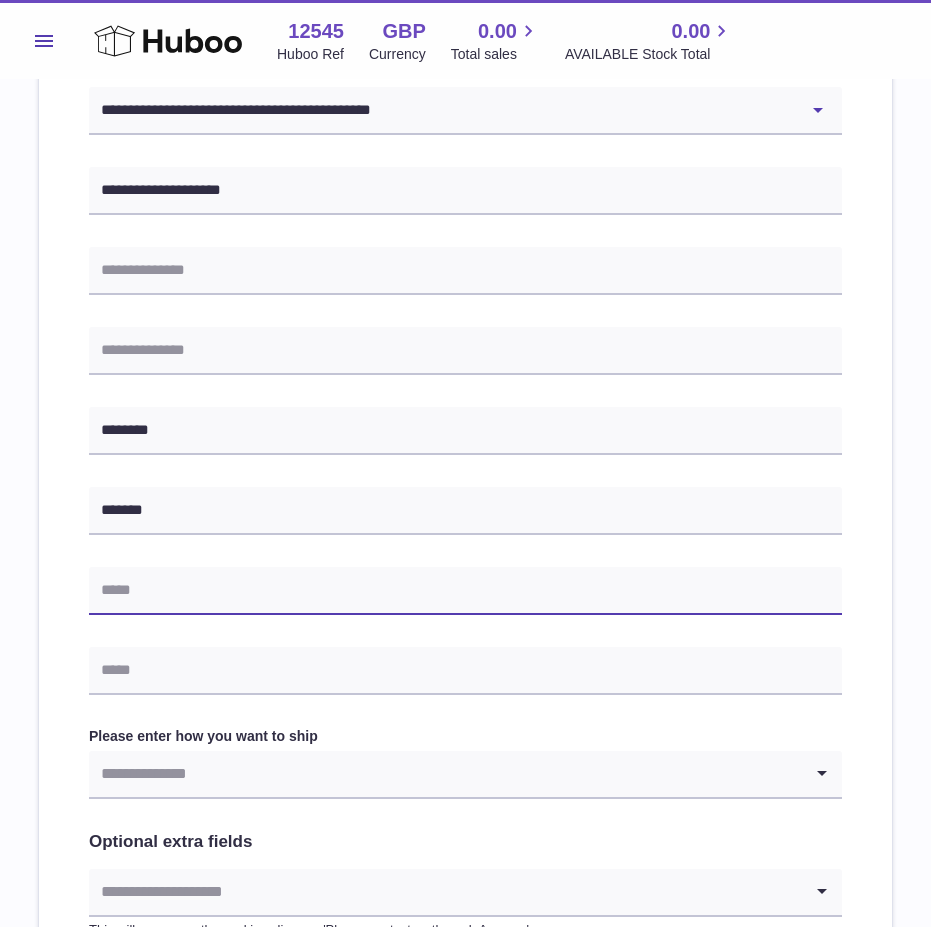 click at bounding box center (465, 591) 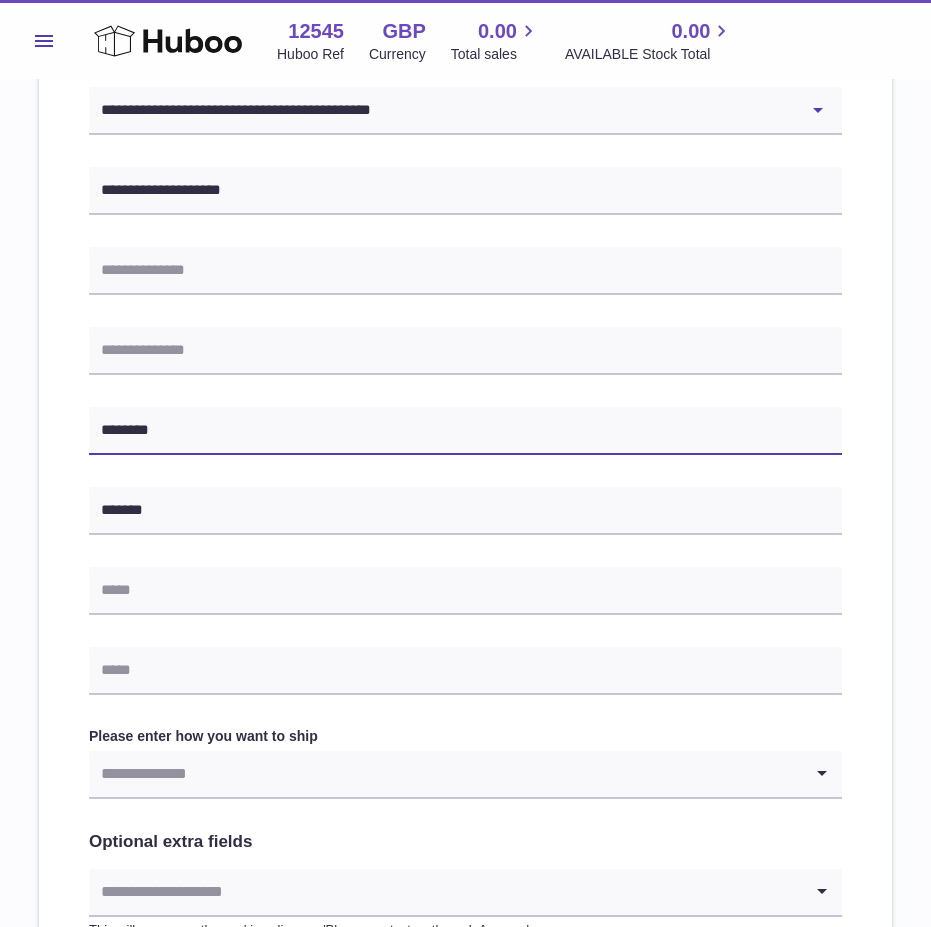 drag, startPoint x: 788, startPoint y: 441, endPoint x: 532, endPoint y: 496, distance: 261.84155 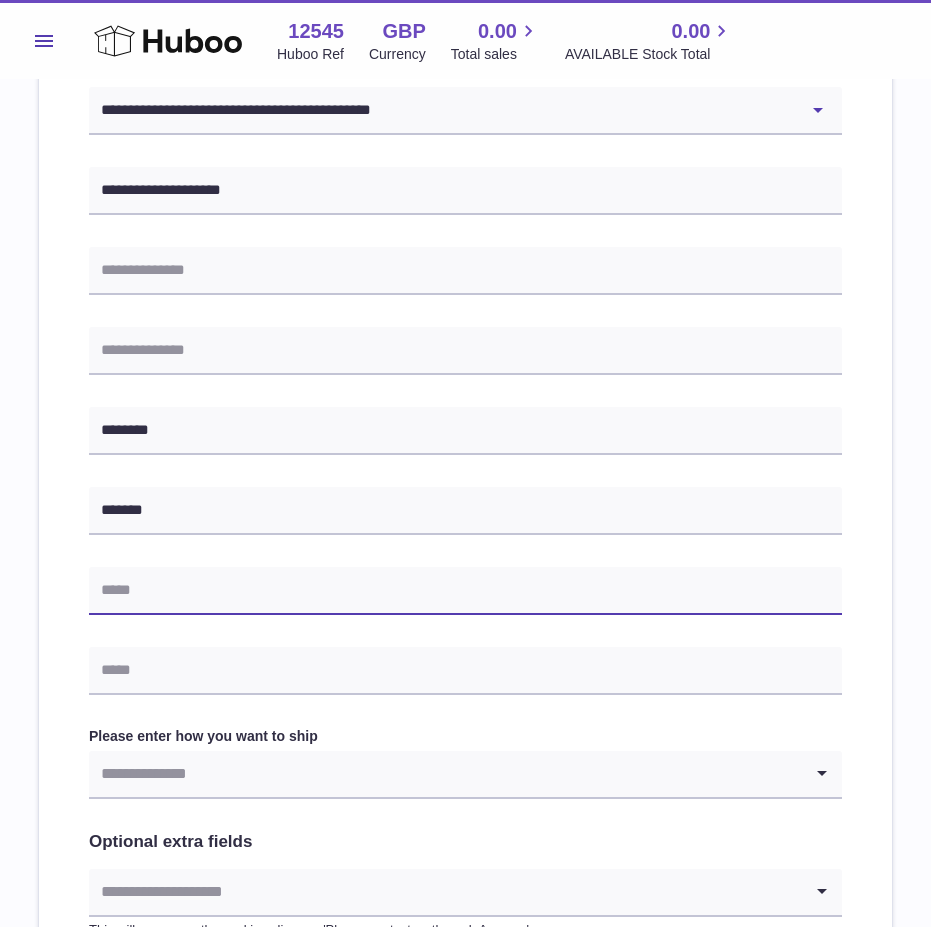 click at bounding box center [465, 591] 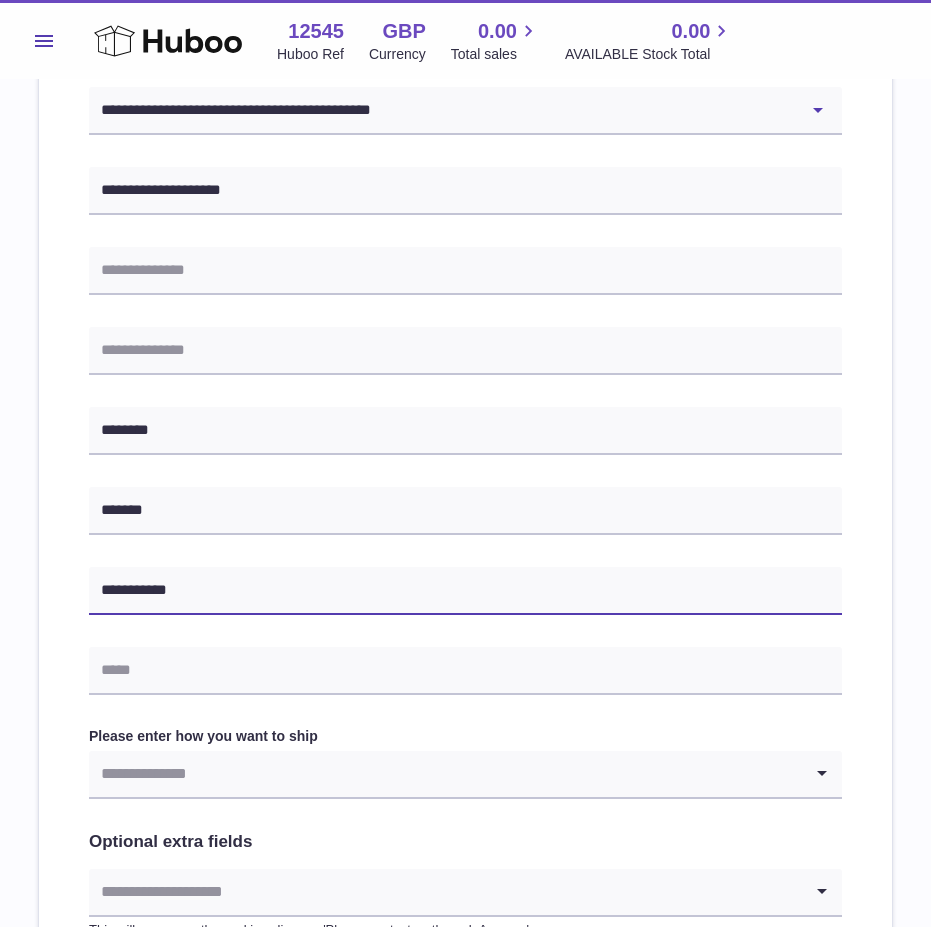 type on "**********" 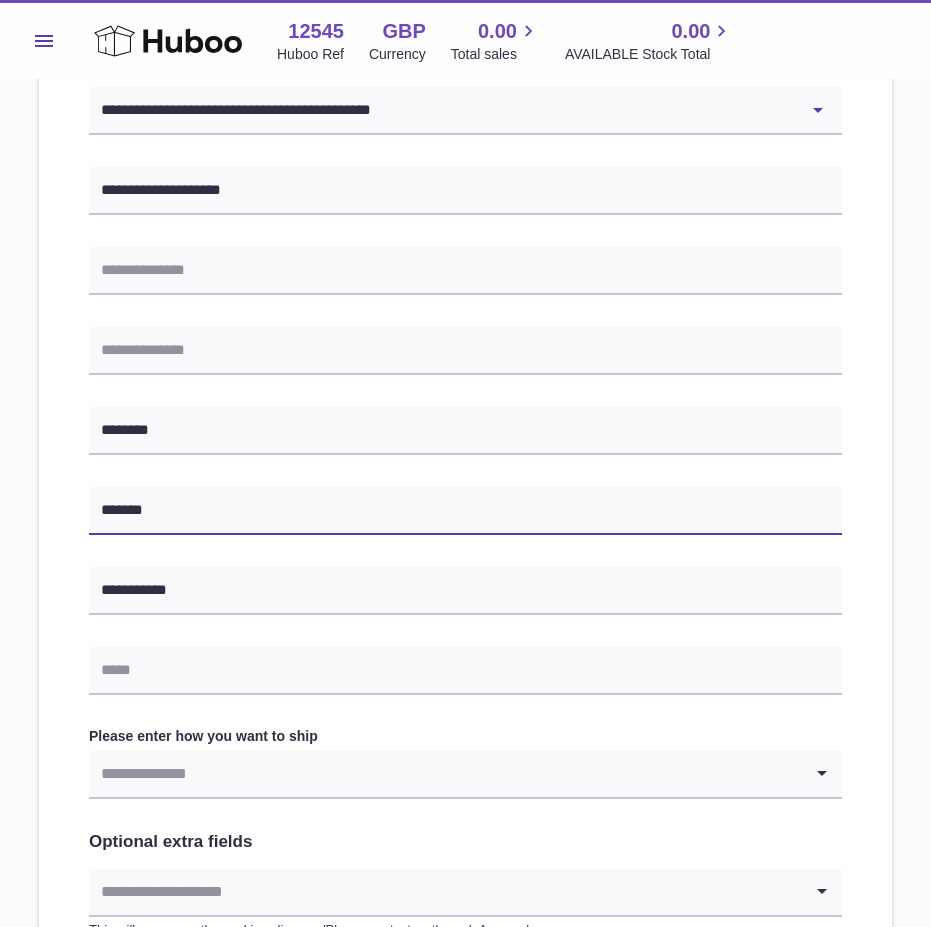 drag, startPoint x: 580, startPoint y: 526, endPoint x: 266, endPoint y: 603, distance: 323.30325 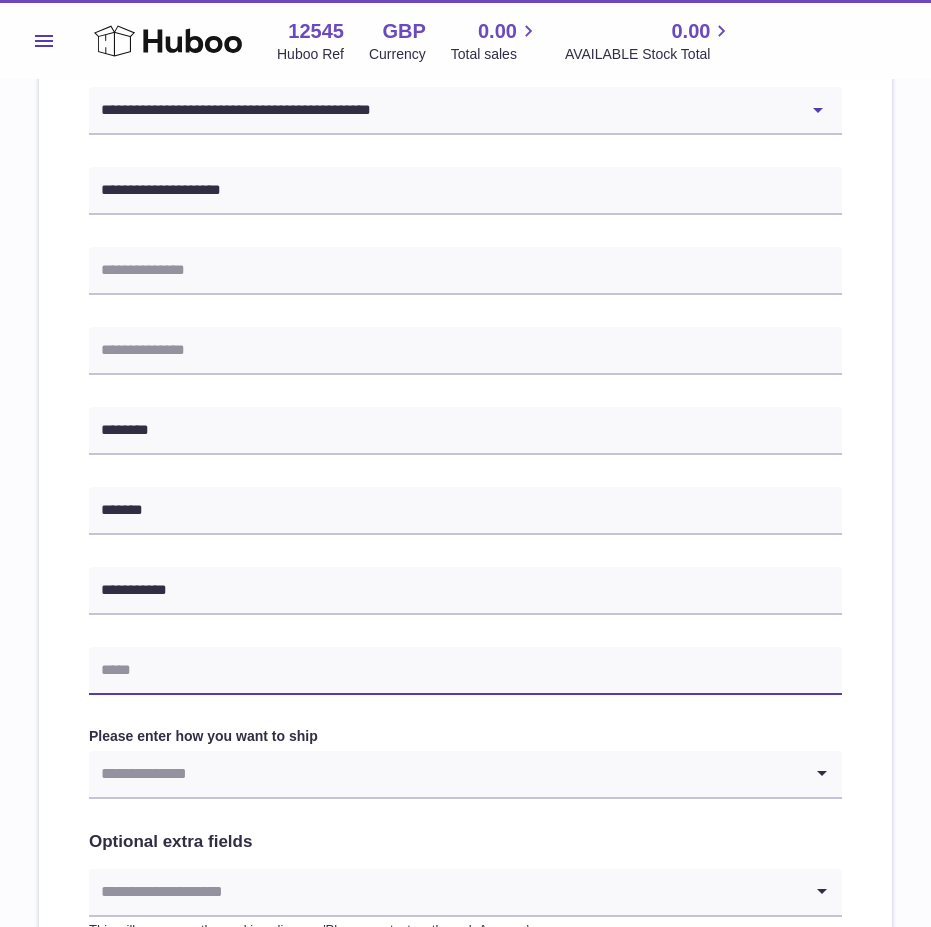 drag, startPoint x: 149, startPoint y: 660, endPoint x: 148, endPoint y: 670, distance: 10.049875 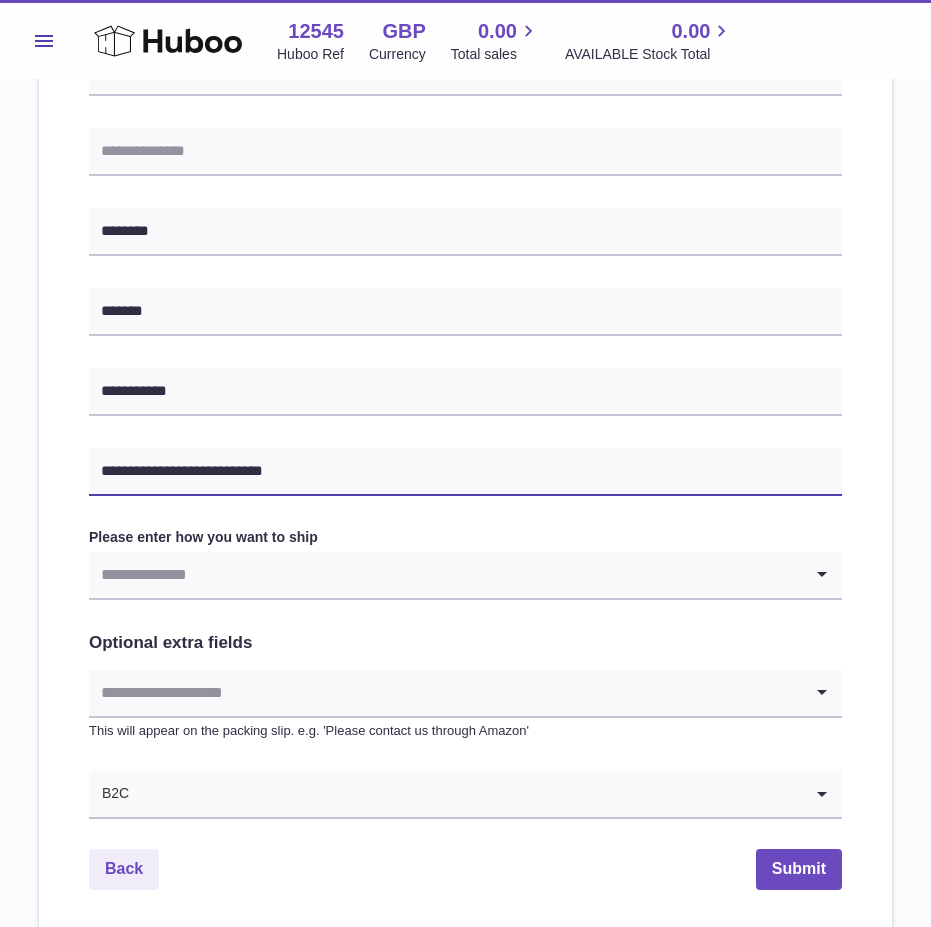 scroll, scrollTop: 700, scrollLeft: 0, axis: vertical 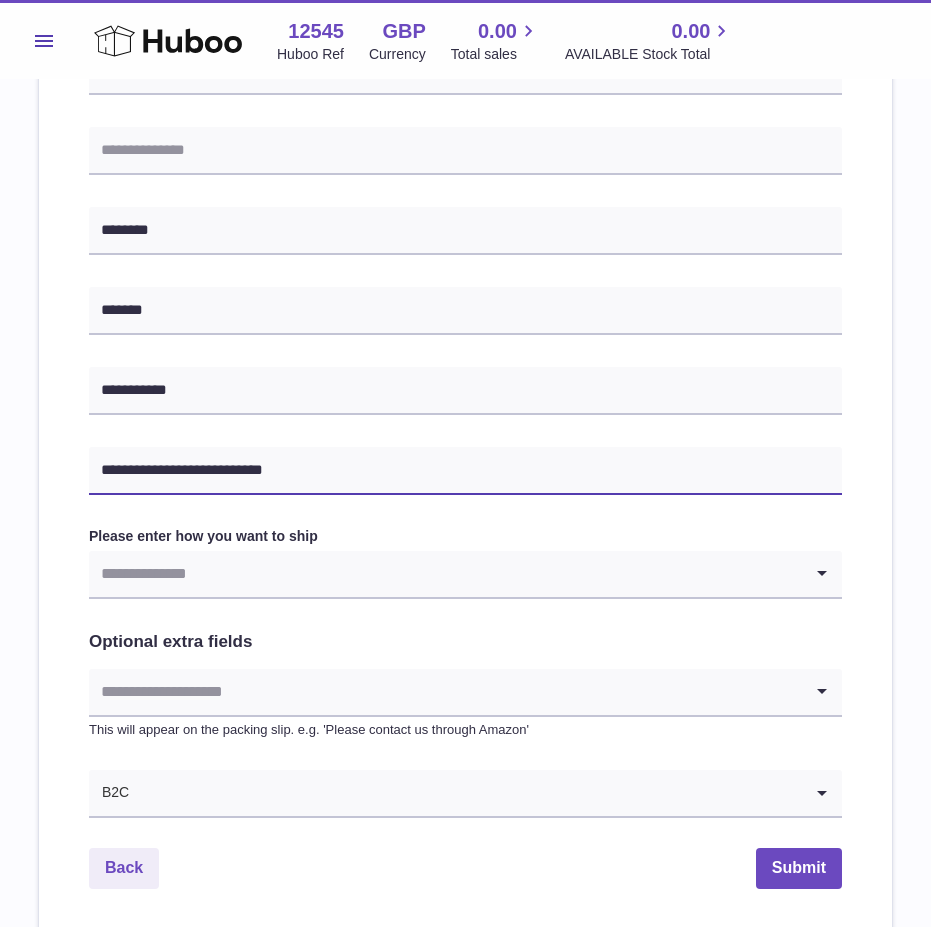 type on "**********" 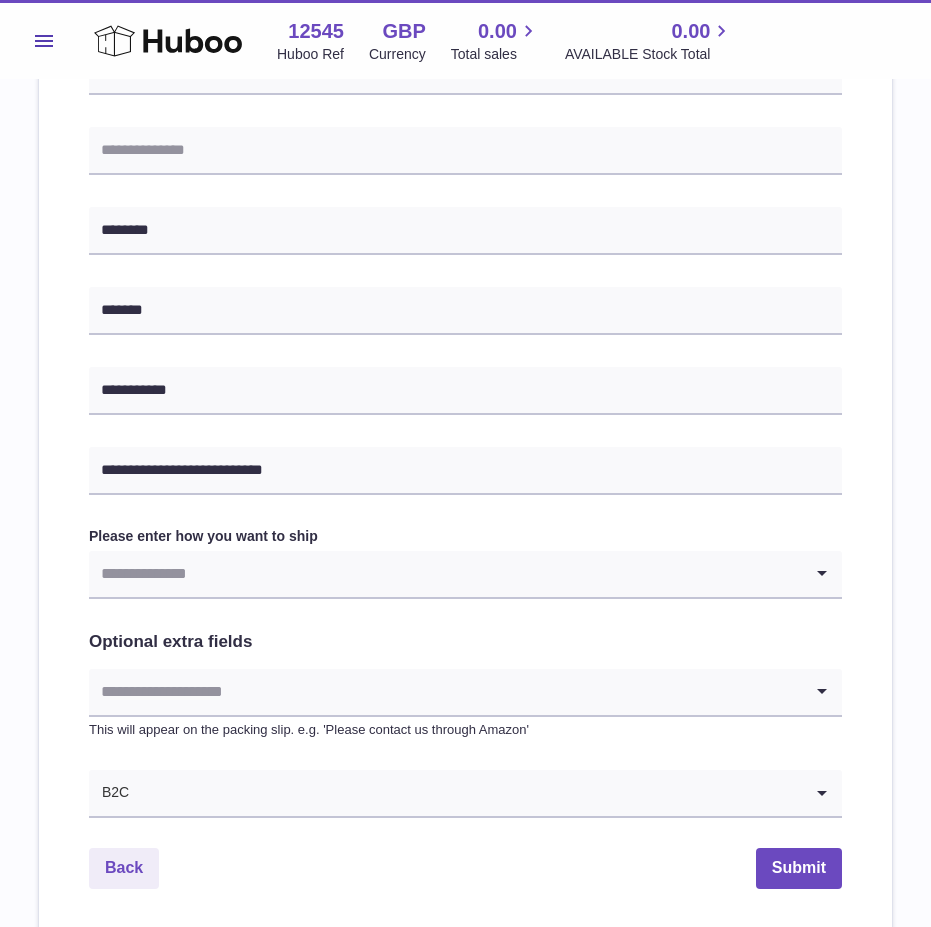 click at bounding box center [445, 574] 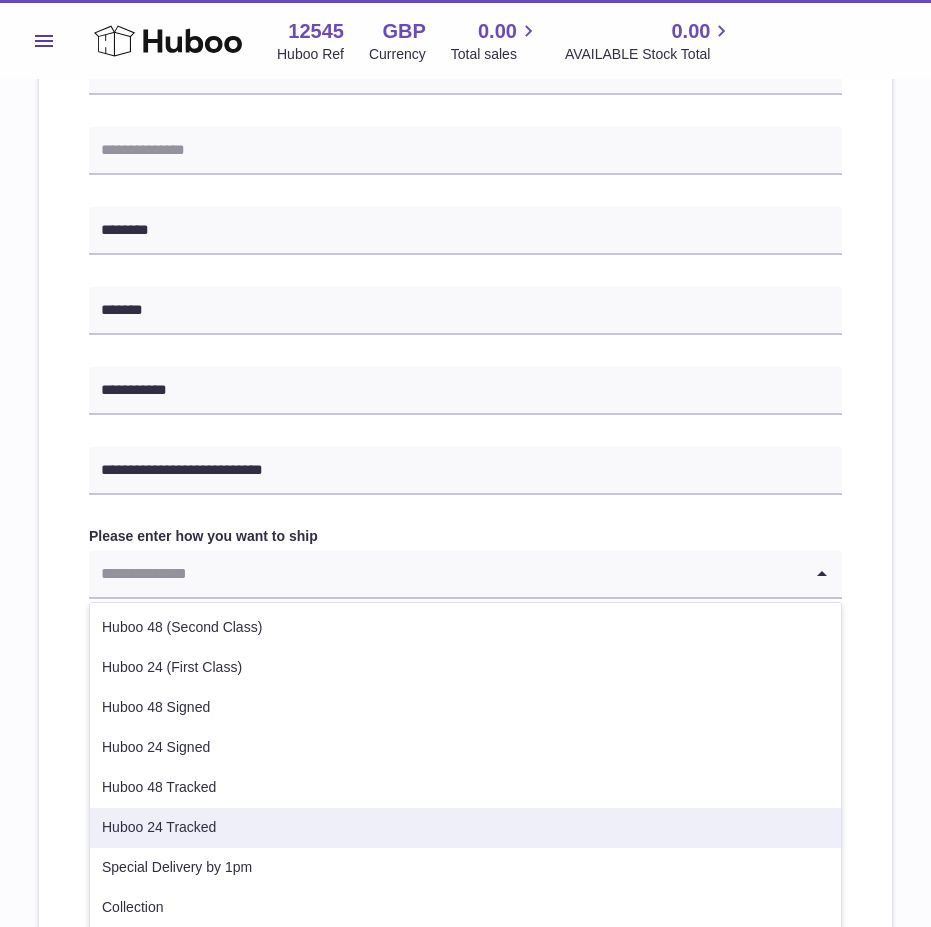 click on "Huboo 24 Tracked" at bounding box center (465, 828) 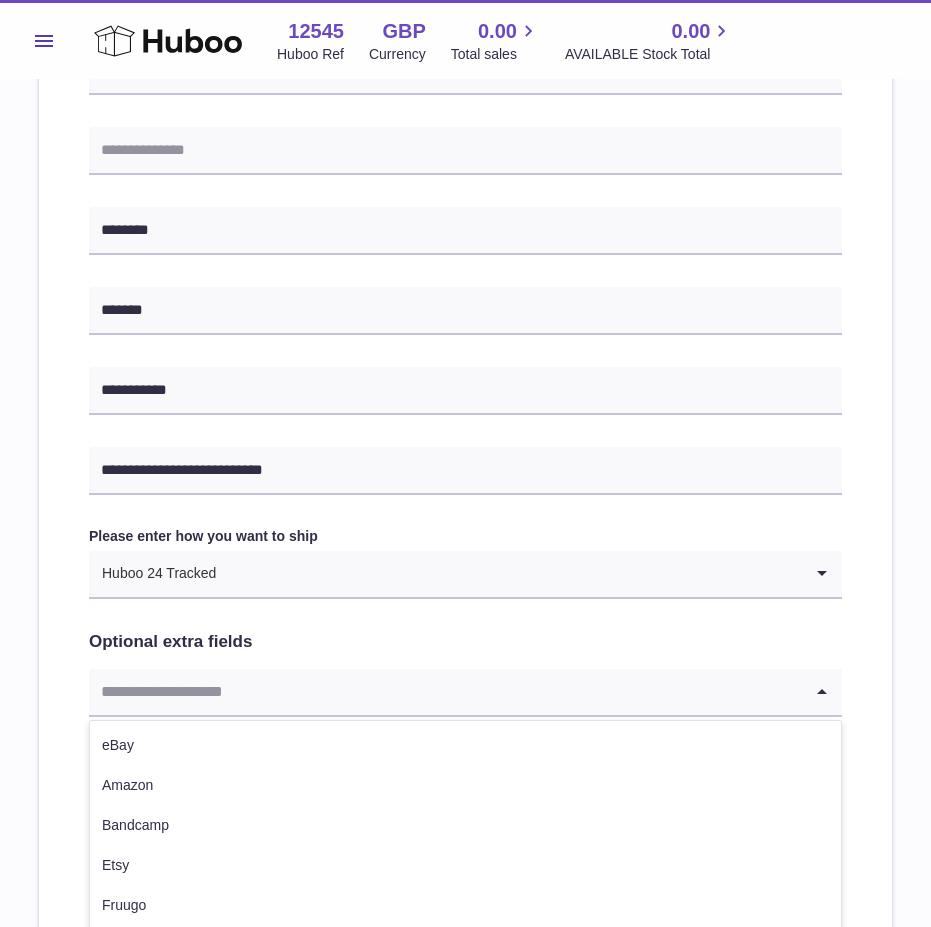 click at bounding box center [445, 692] 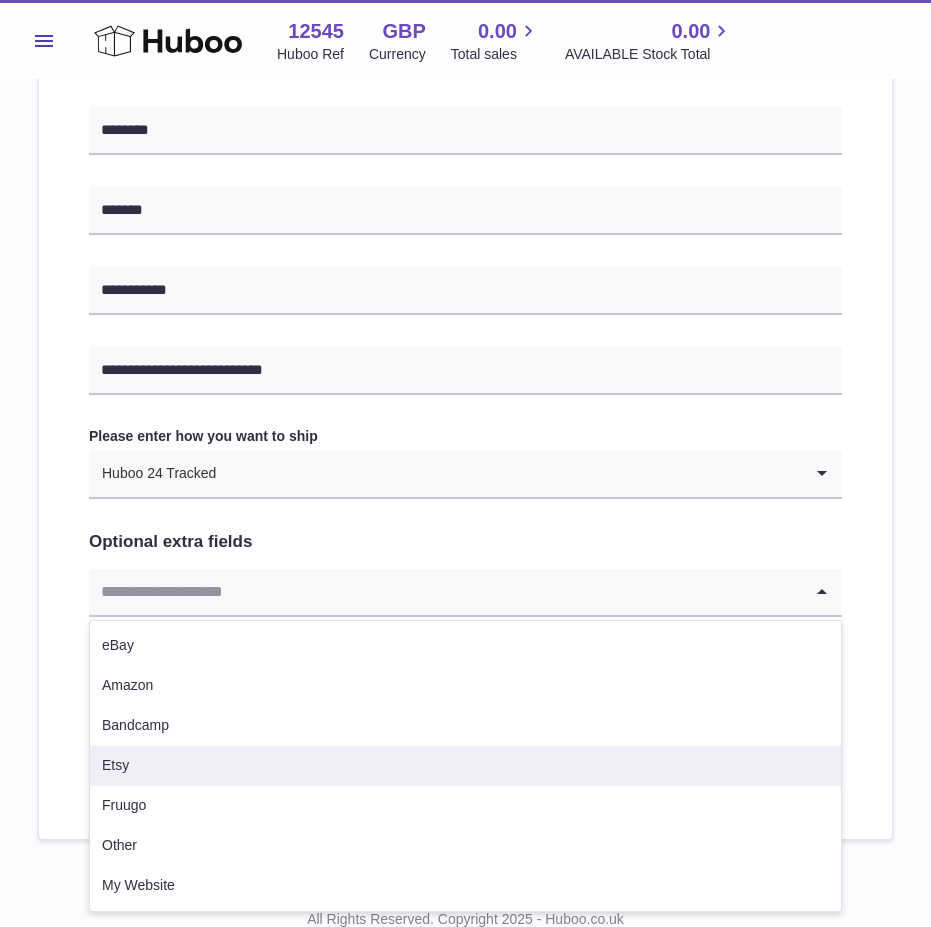 scroll, scrollTop: 871, scrollLeft: 0, axis: vertical 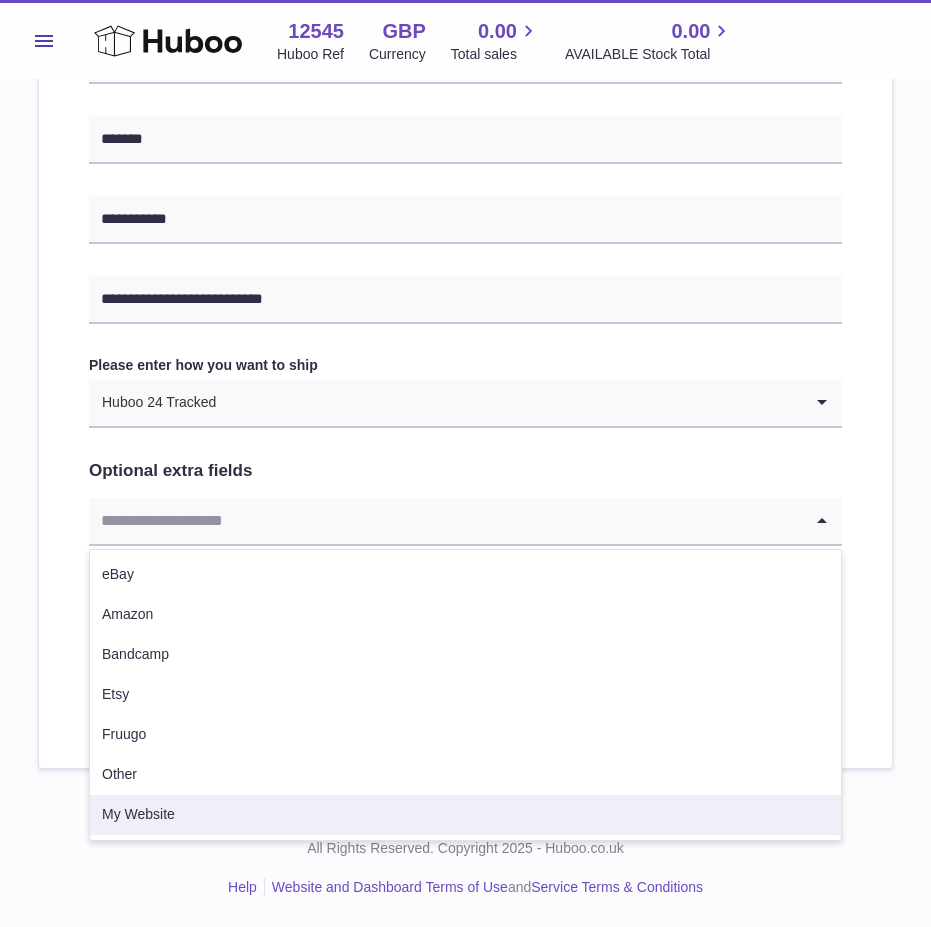 drag, startPoint x: 144, startPoint y: 806, endPoint x: 317, endPoint y: 747, distance: 182.78403 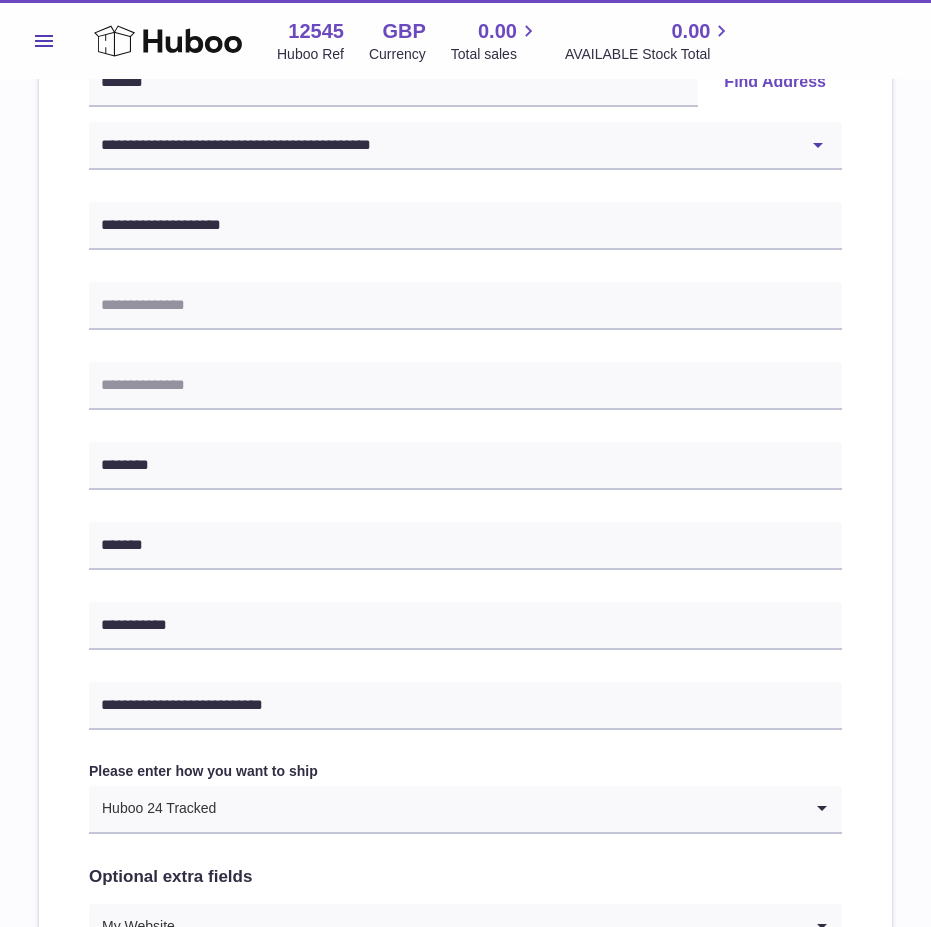 scroll, scrollTop: 671, scrollLeft: 0, axis: vertical 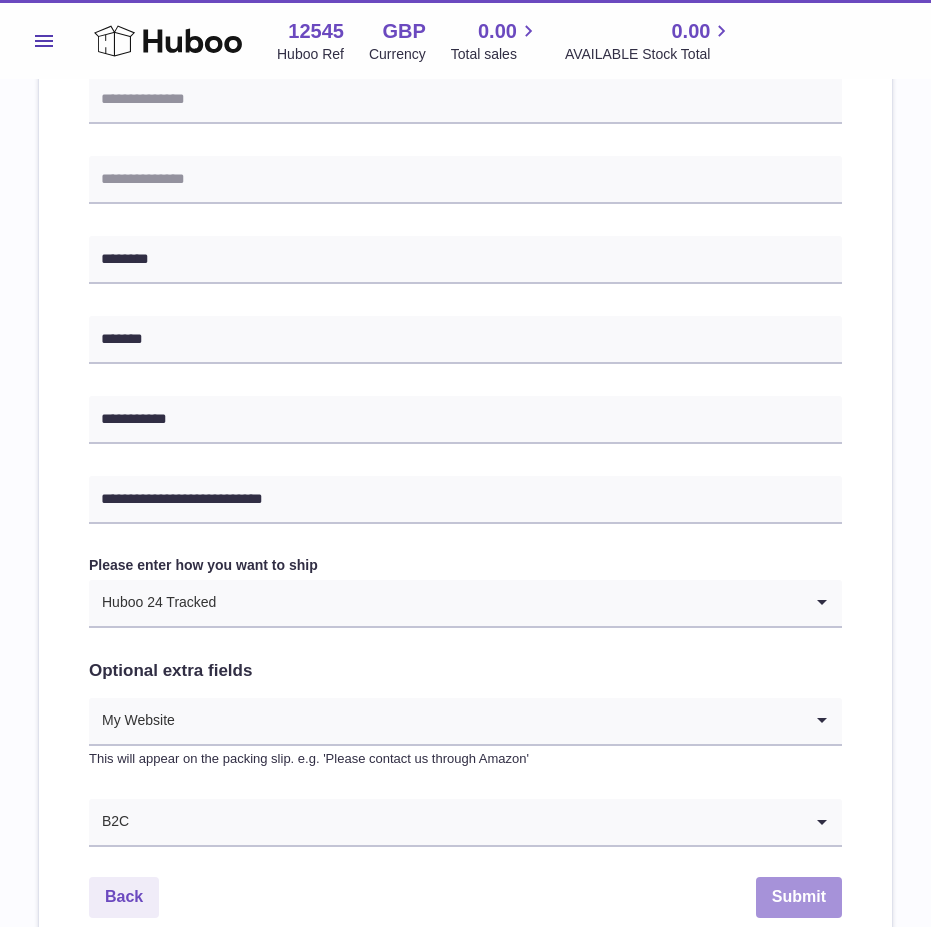 click on "Submit" at bounding box center [799, 897] 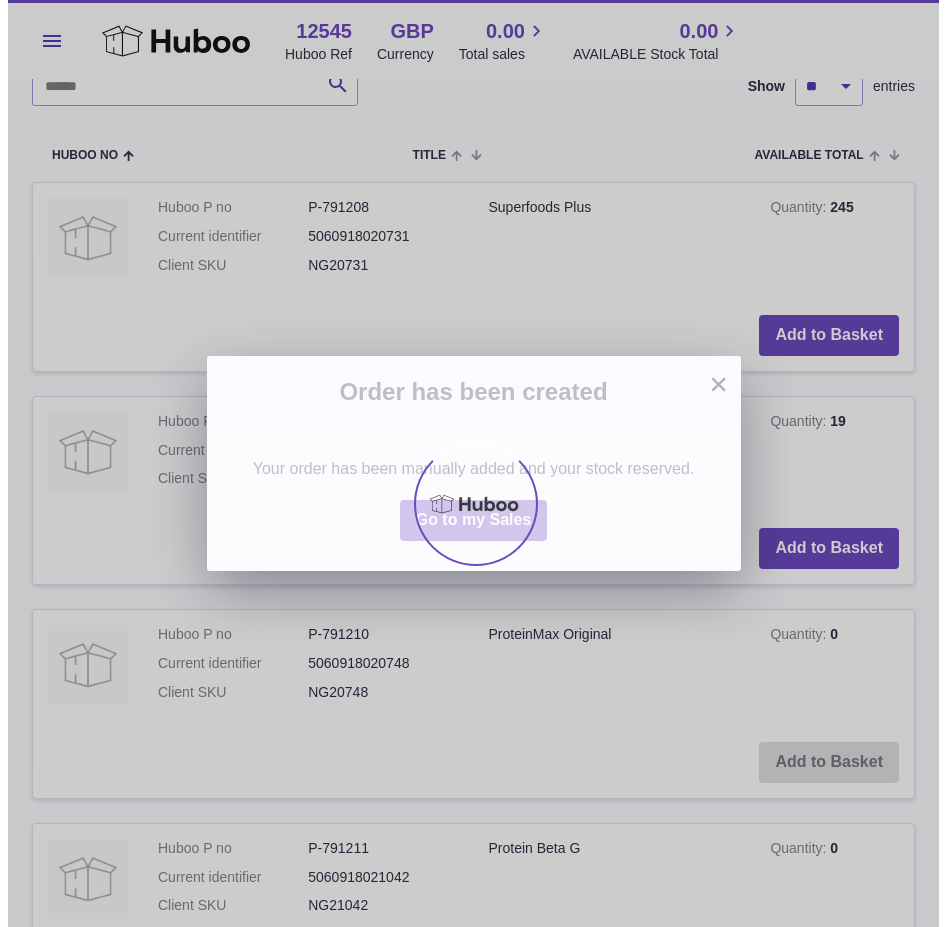 scroll, scrollTop: 0, scrollLeft: 0, axis: both 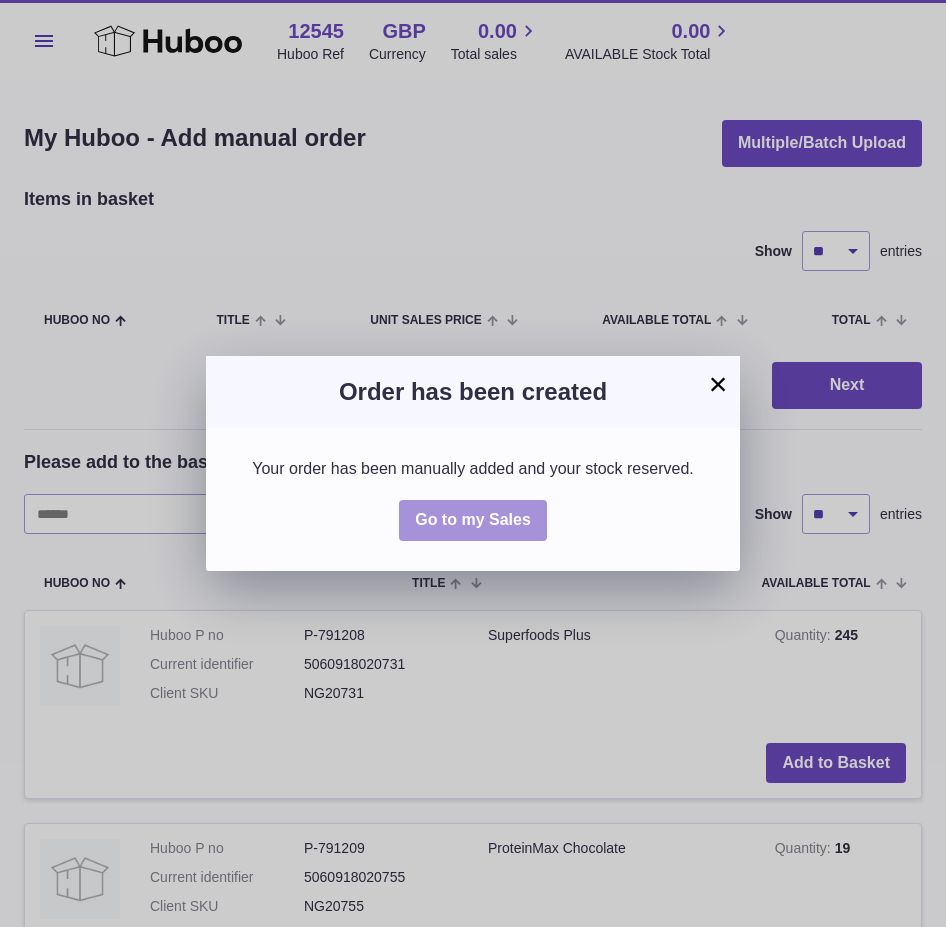 click on "Go to my Sales" at bounding box center (473, 519) 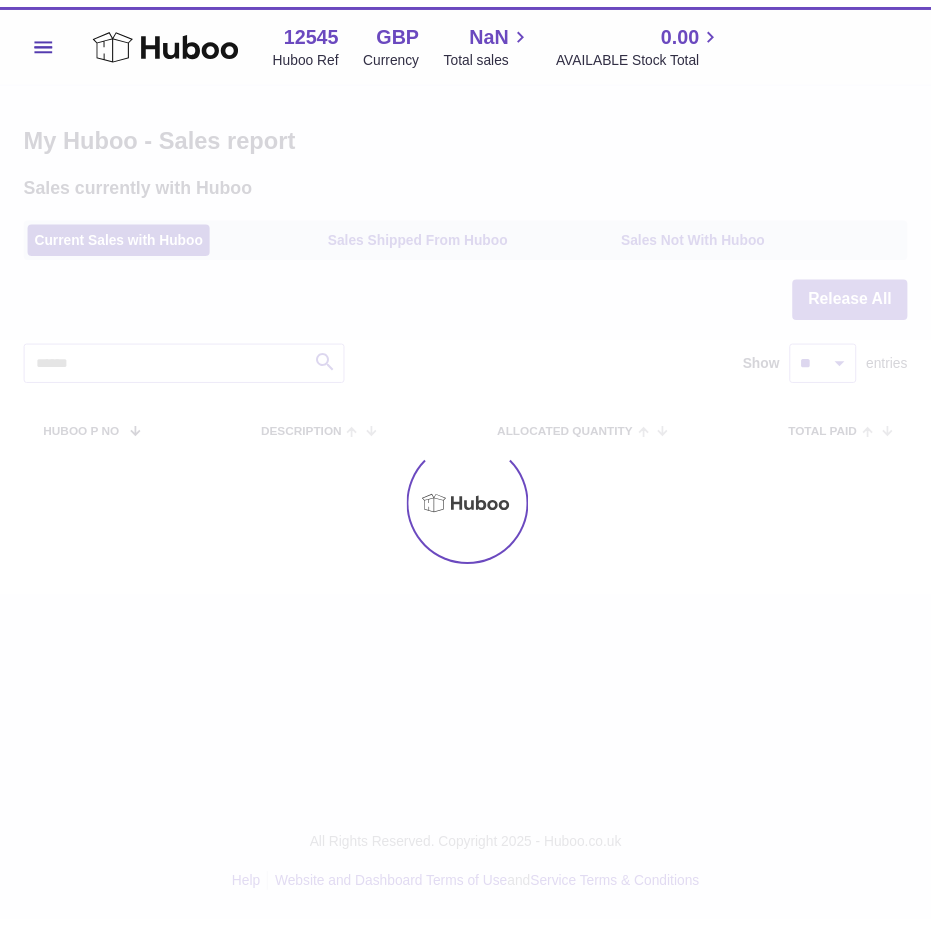 scroll, scrollTop: 0, scrollLeft: 0, axis: both 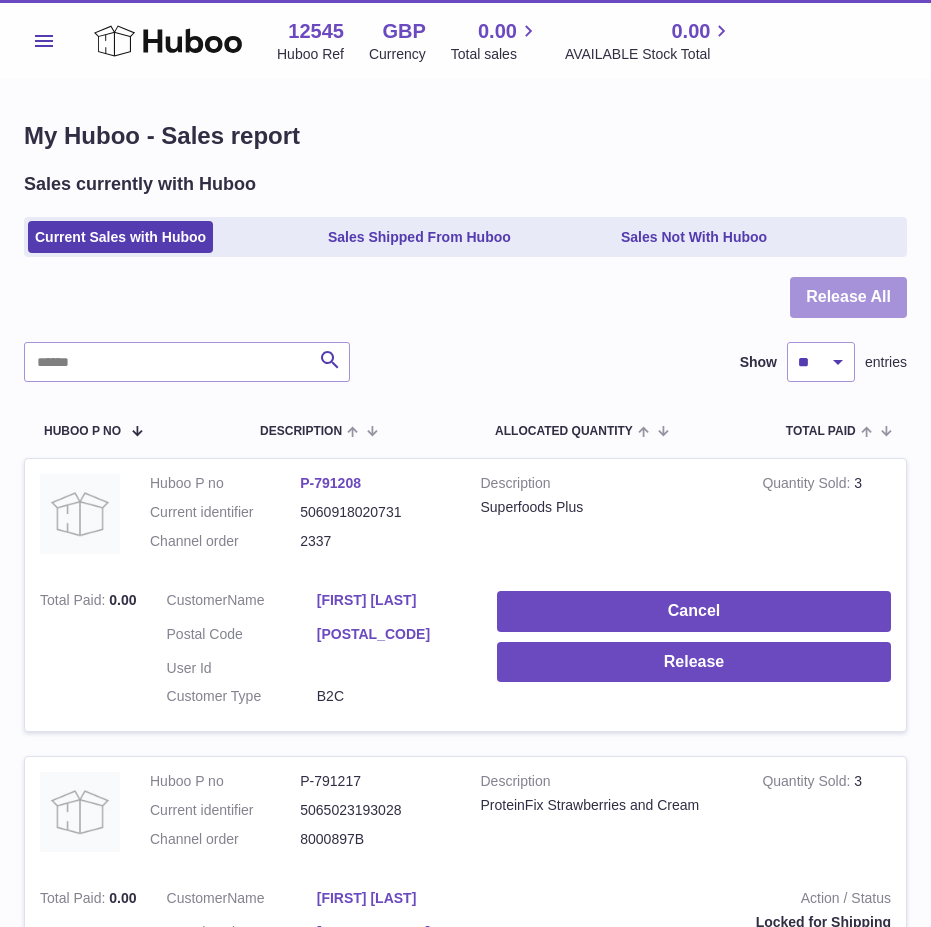 click on "Release All" at bounding box center [848, 297] 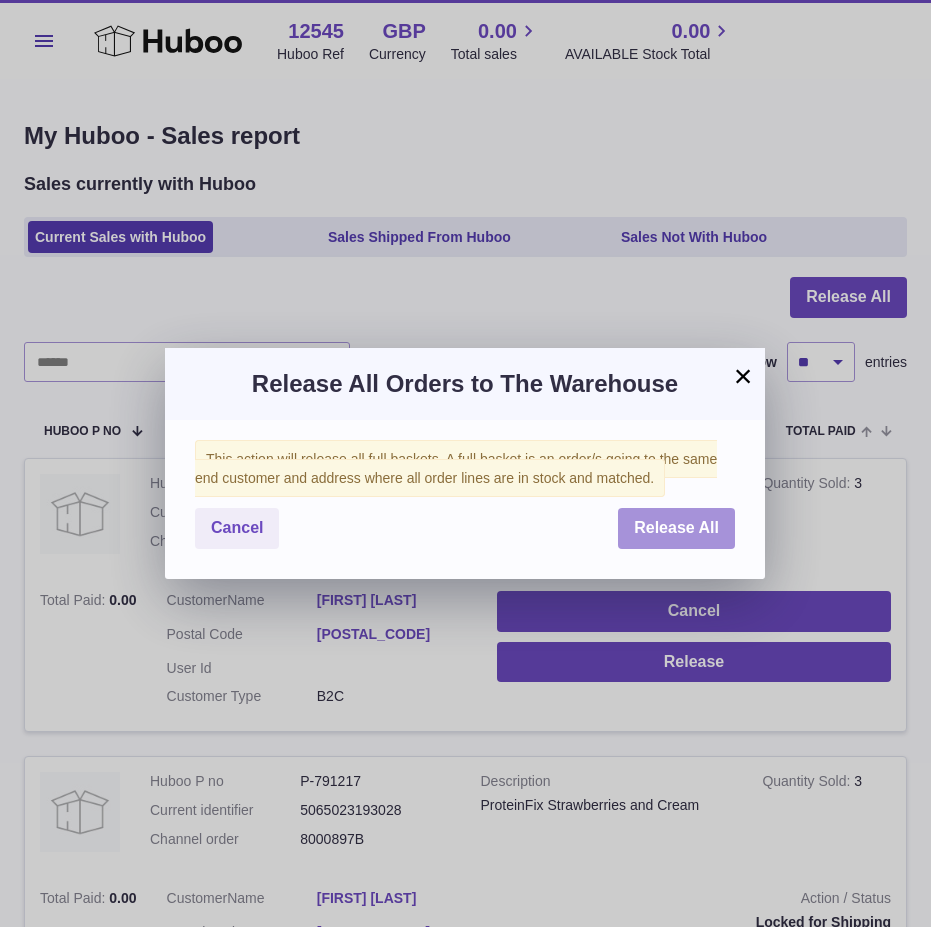 click on "Release All" at bounding box center (676, 527) 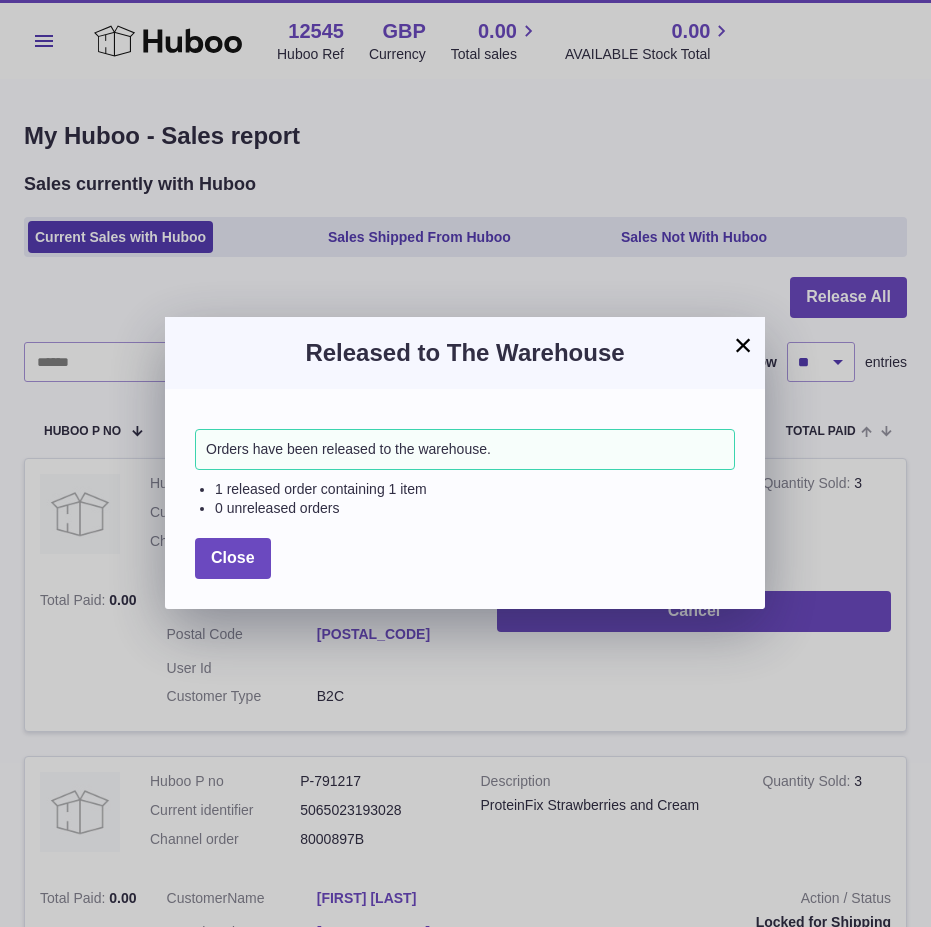 click on "×" at bounding box center [743, 345] 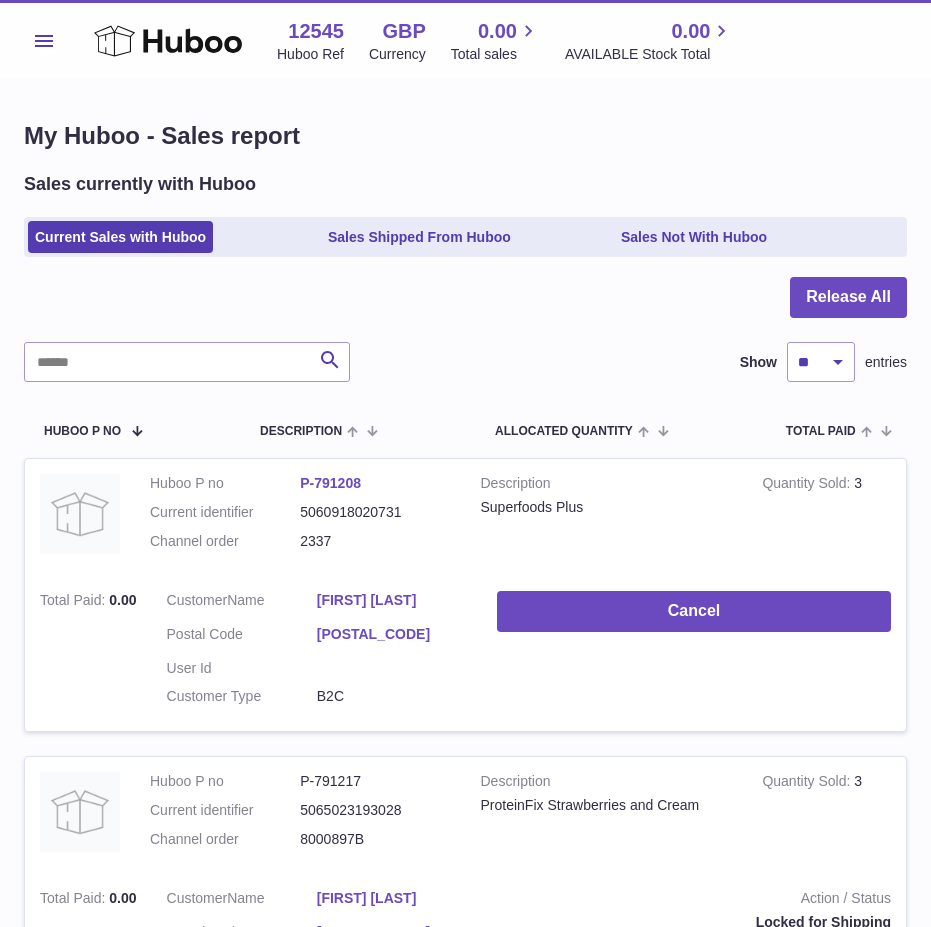 click on "Menu   Huboo     12545   Huboo Ref    GBP   Currency   0.00     Total sales   0.00     AVAILABLE Stock Total" at bounding box center [465, 39] 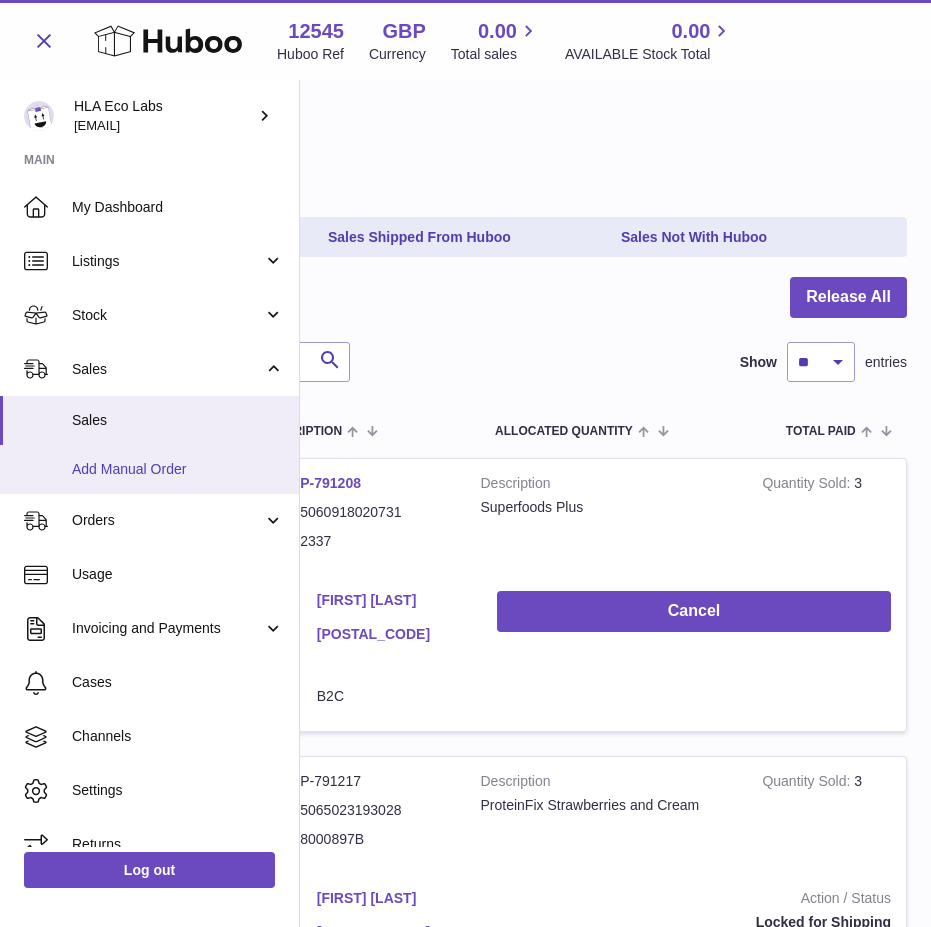 click on "Add Manual Order" at bounding box center [178, 469] 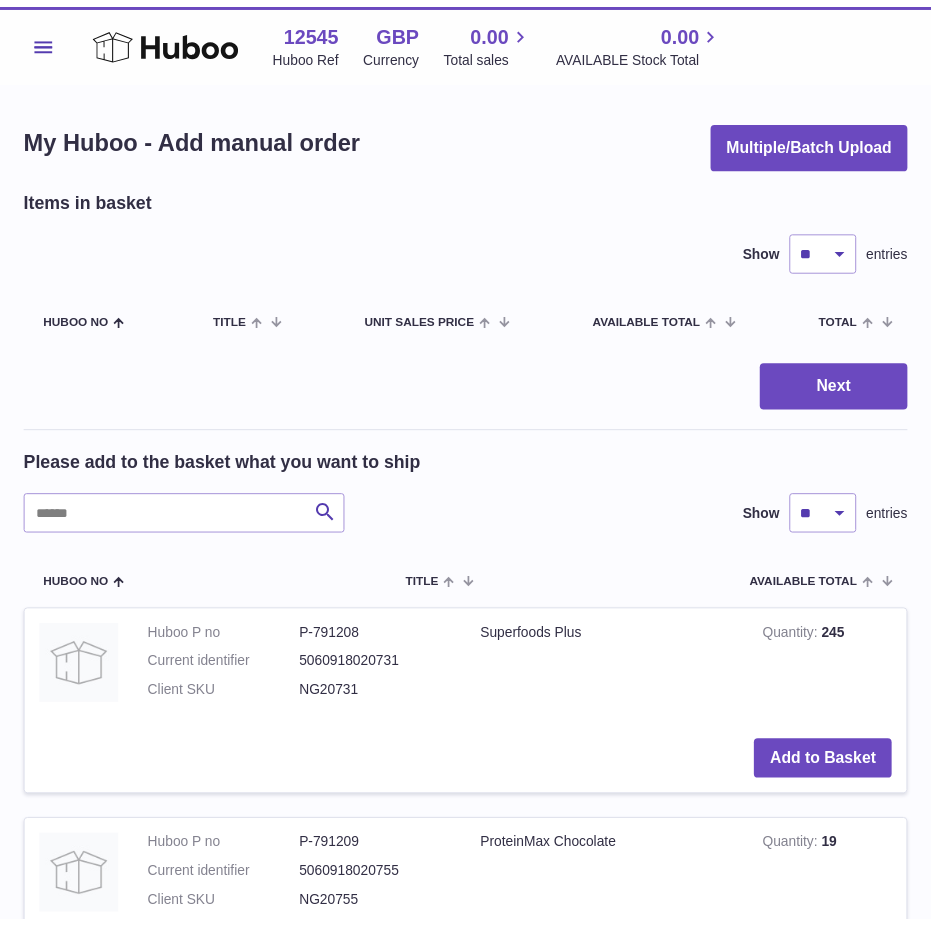 scroll, scrollTop: 0, scrollLeft: 0, axis: both 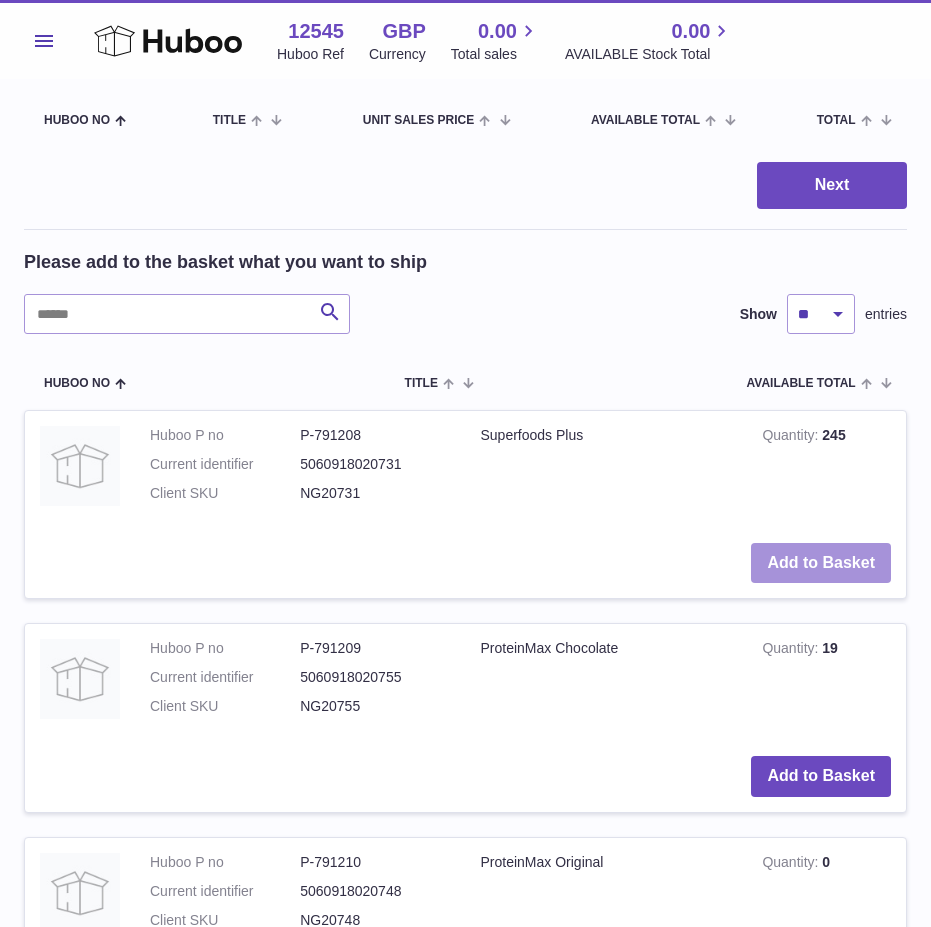 click on "Add to Basket" at bounding box center [821, 563] 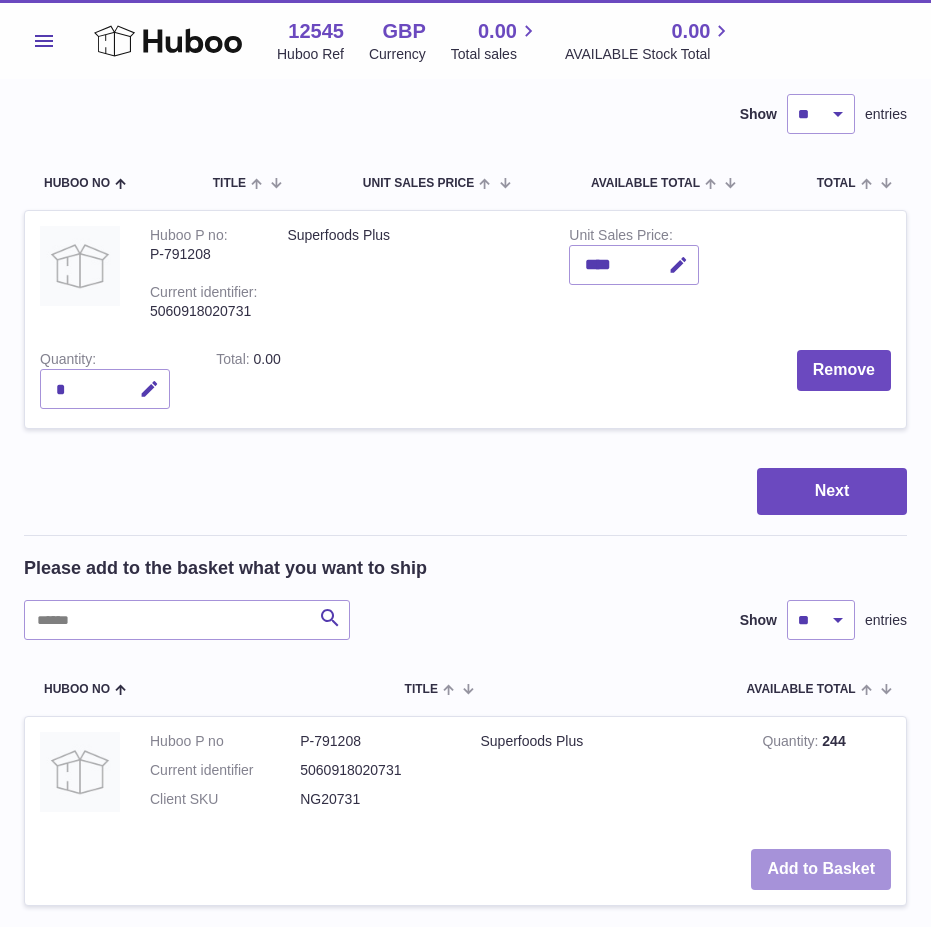 scroll, scrollTop: 100, scrollLeft: 0, axis: vertical 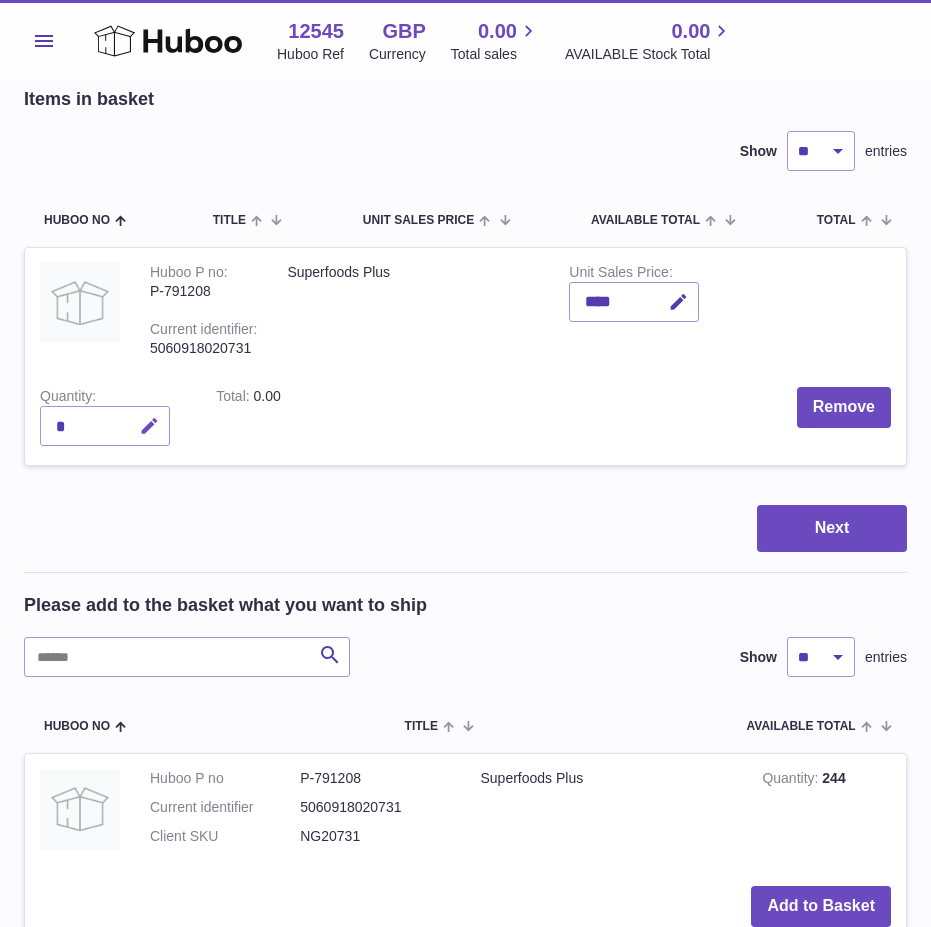 click at bounding box center (149, 426) 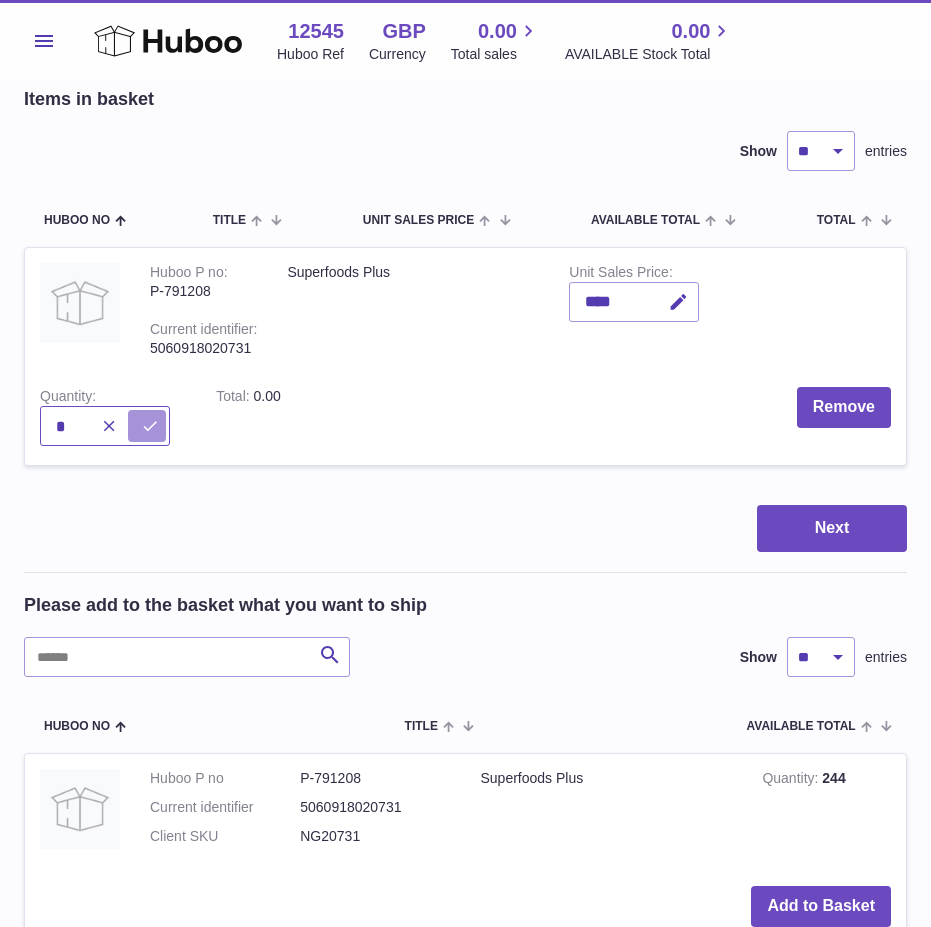 type on "*" 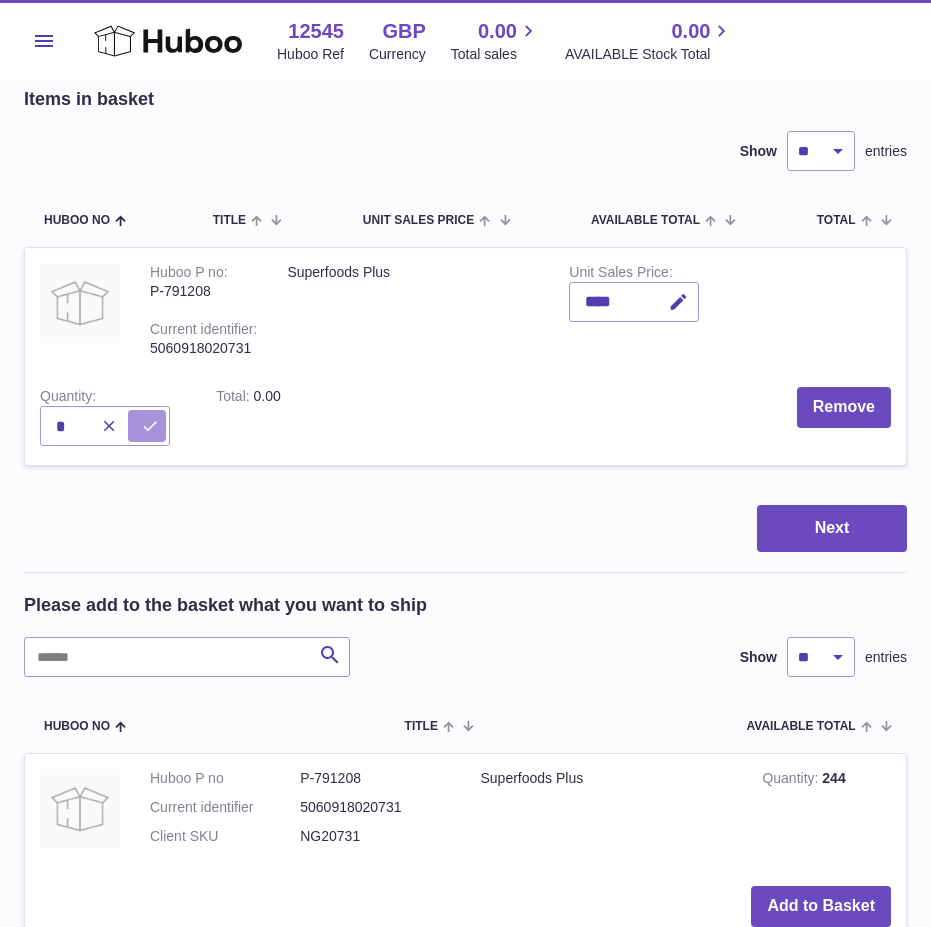 click at bounding box center (150, 426) 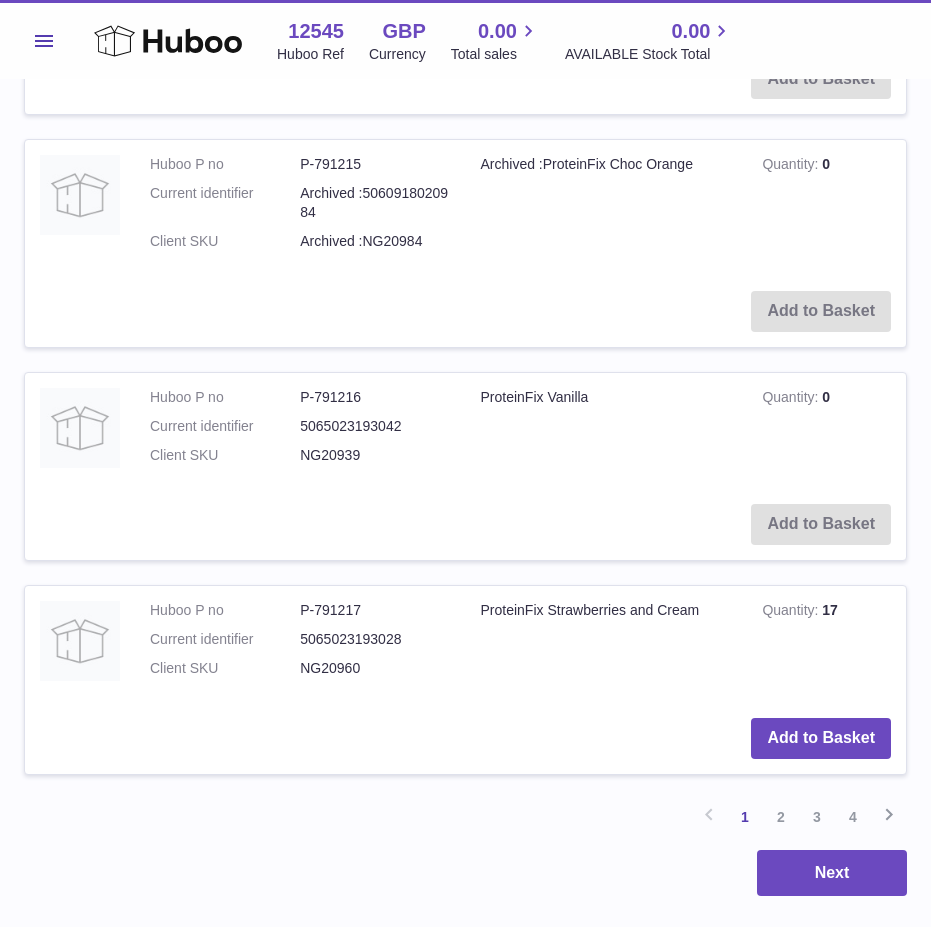 scroll, scrollTop: 2354, scrollLeft: 0, axis: vertical 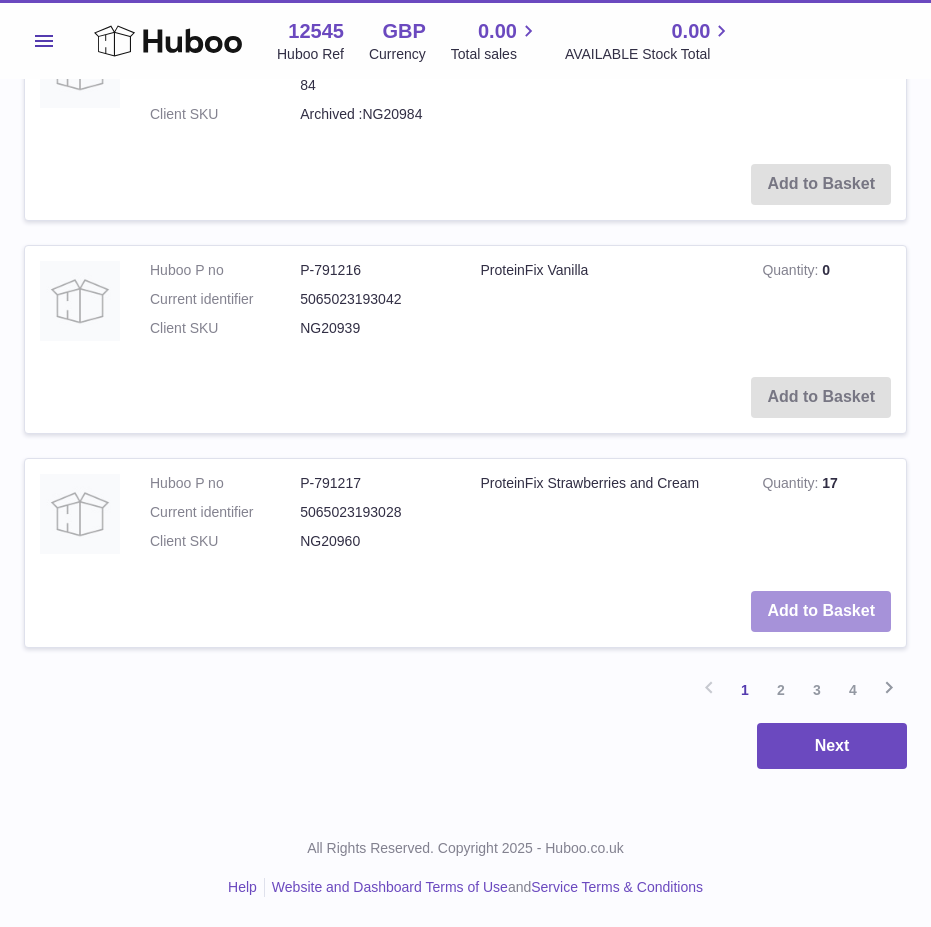 click on "Add to Basket" at bounding box center (821, 611) 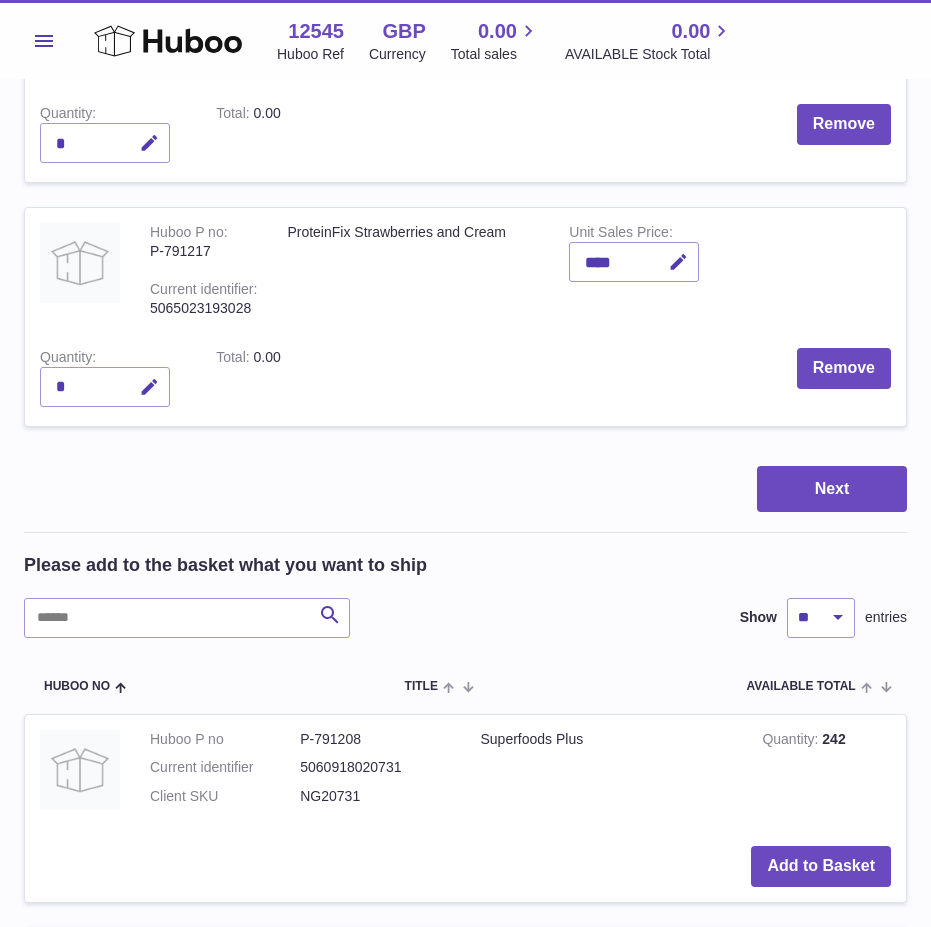 scroll, scrollTop: 0, scrollLeft: 0, axis: both 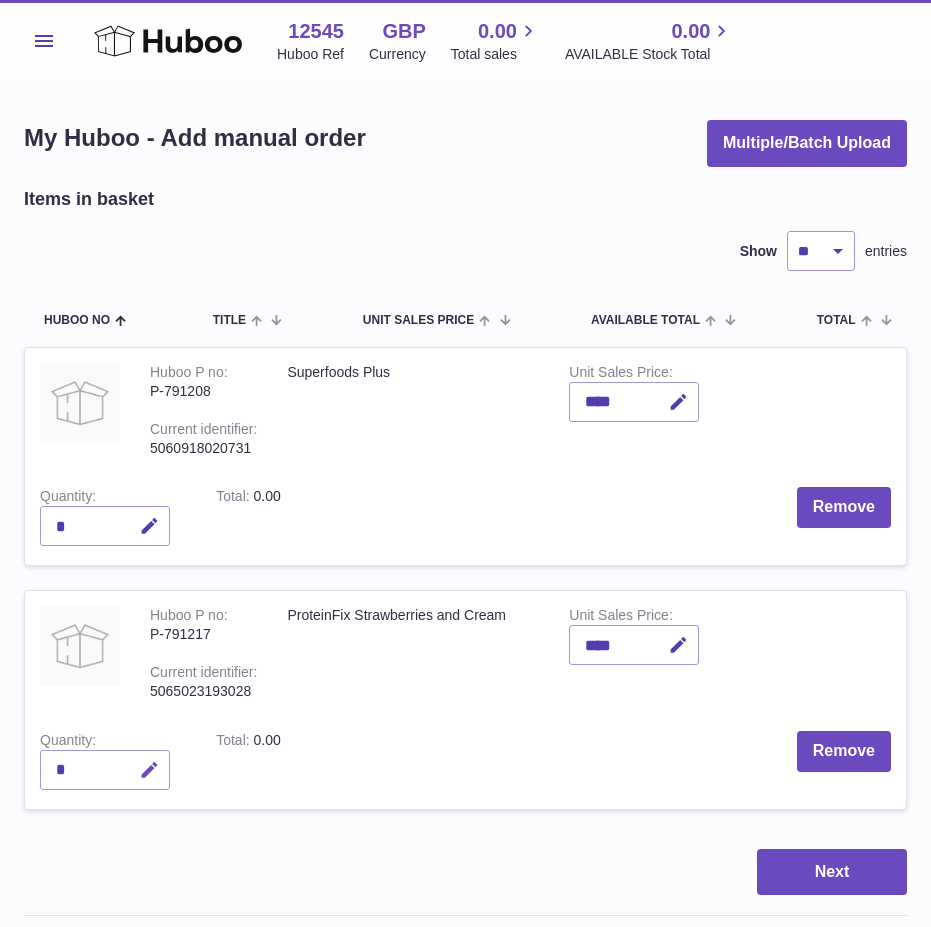 click at bounding box center [146, 770] 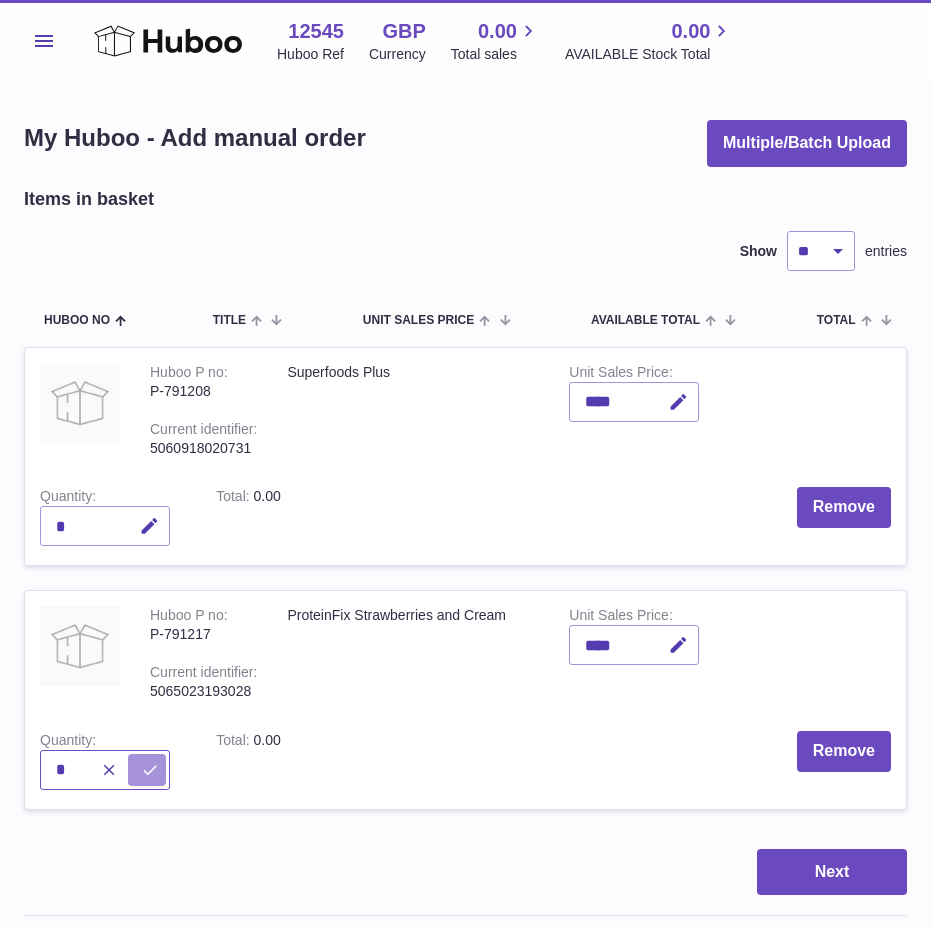 type on "*" 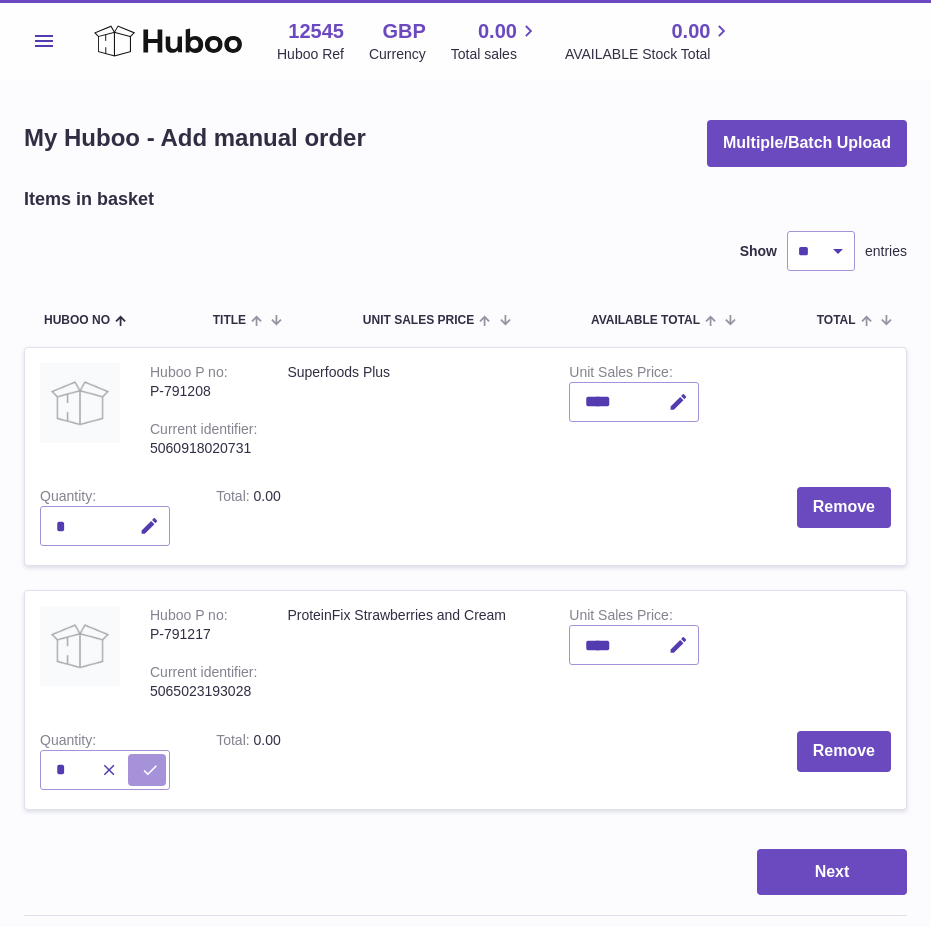 click at bounding box center (150, 770) 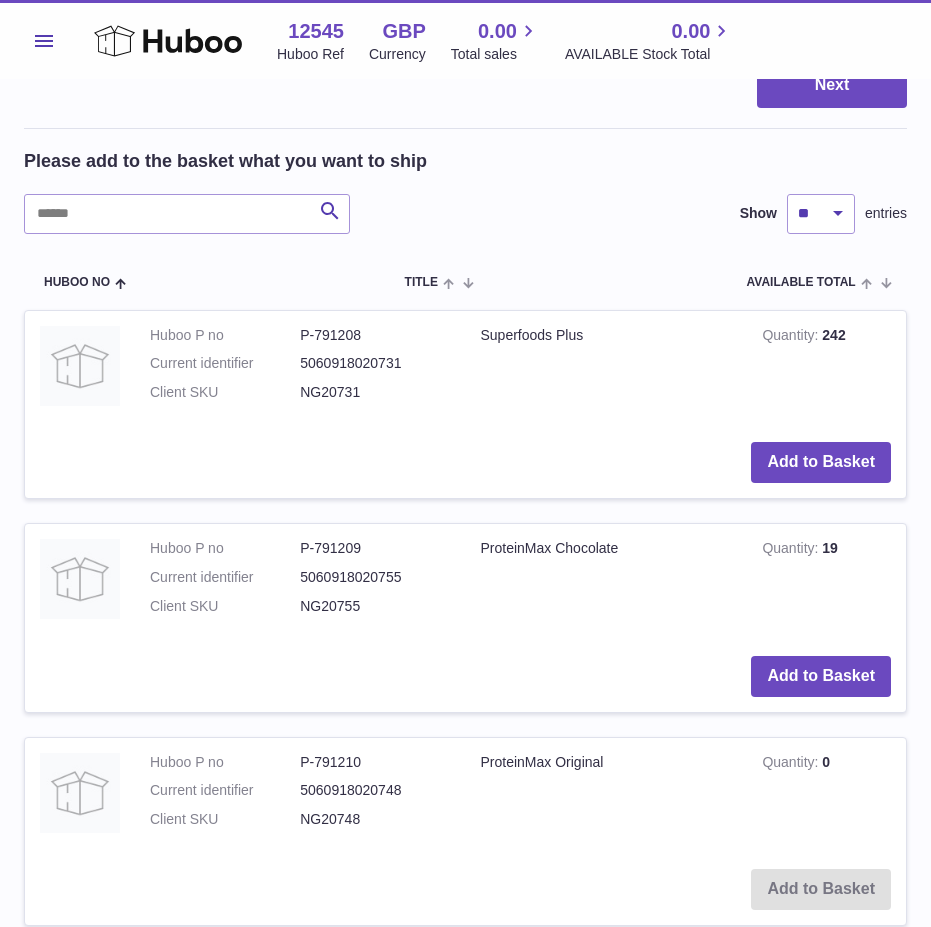 scroll, scrollTop: 800, scrollLeft: 0, axis: vertical 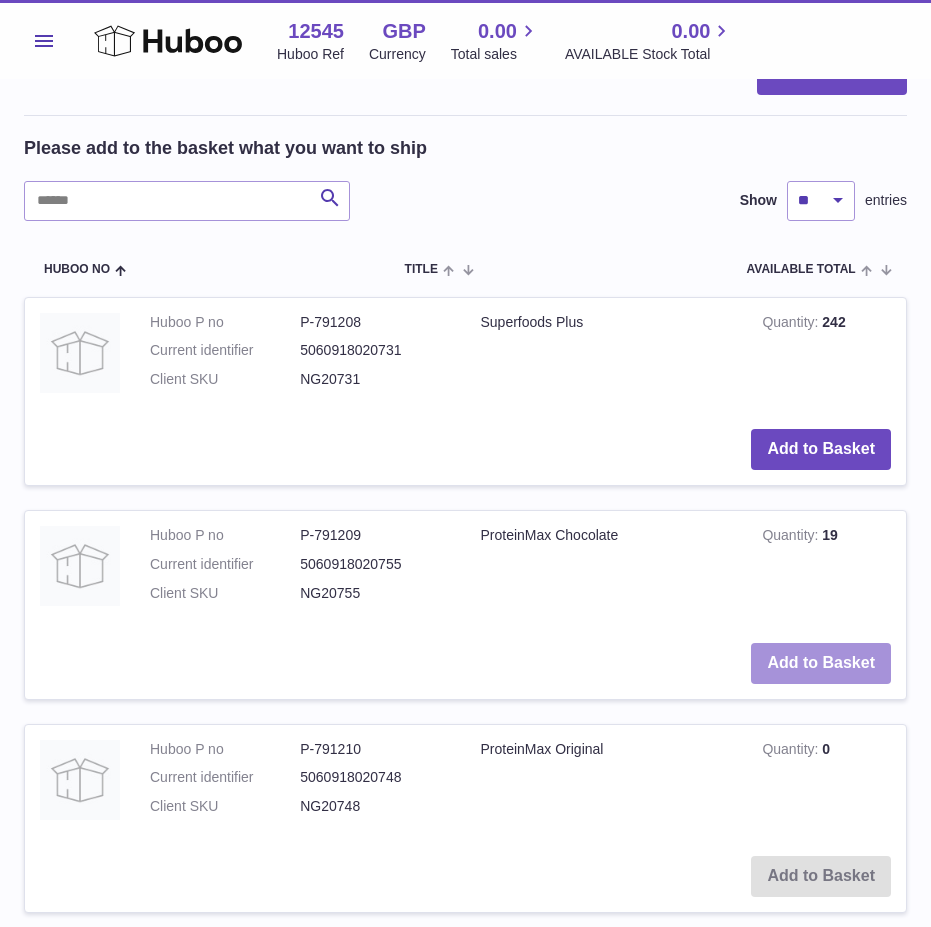 click on "Add to Basket" at bounding box center (821, 663) 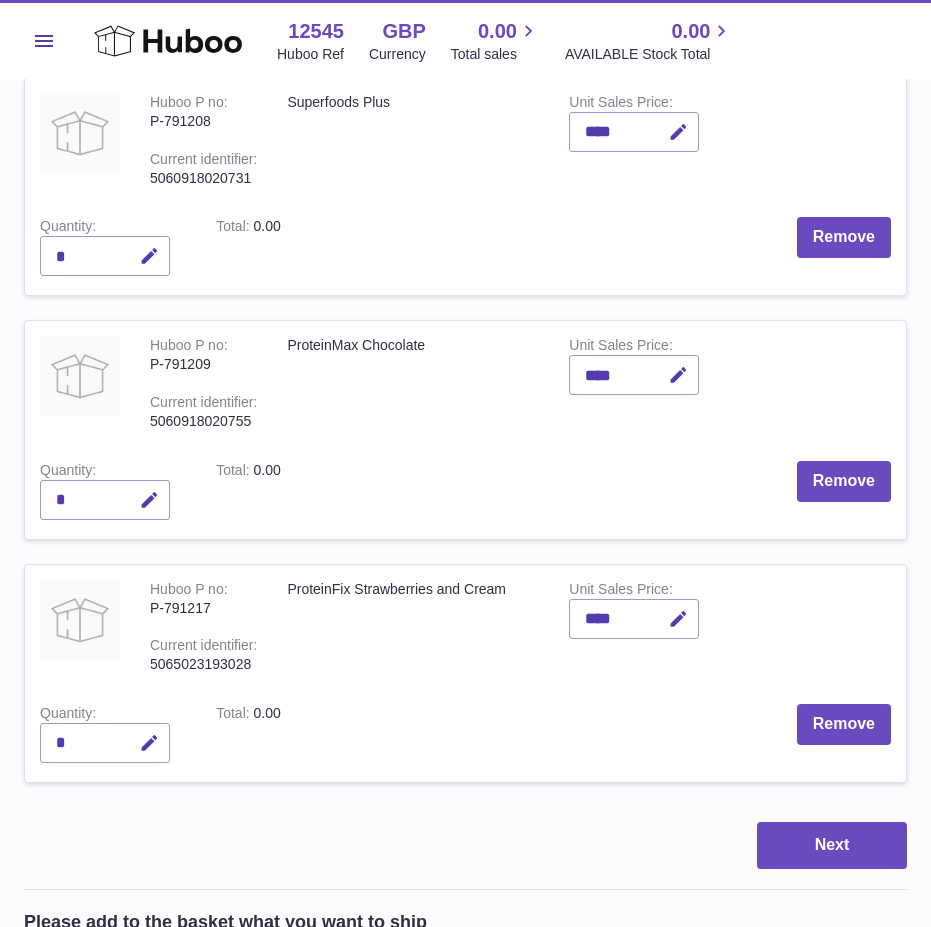 scroll, scrollTop: 243, scrollLeft: 0, axis: vertical 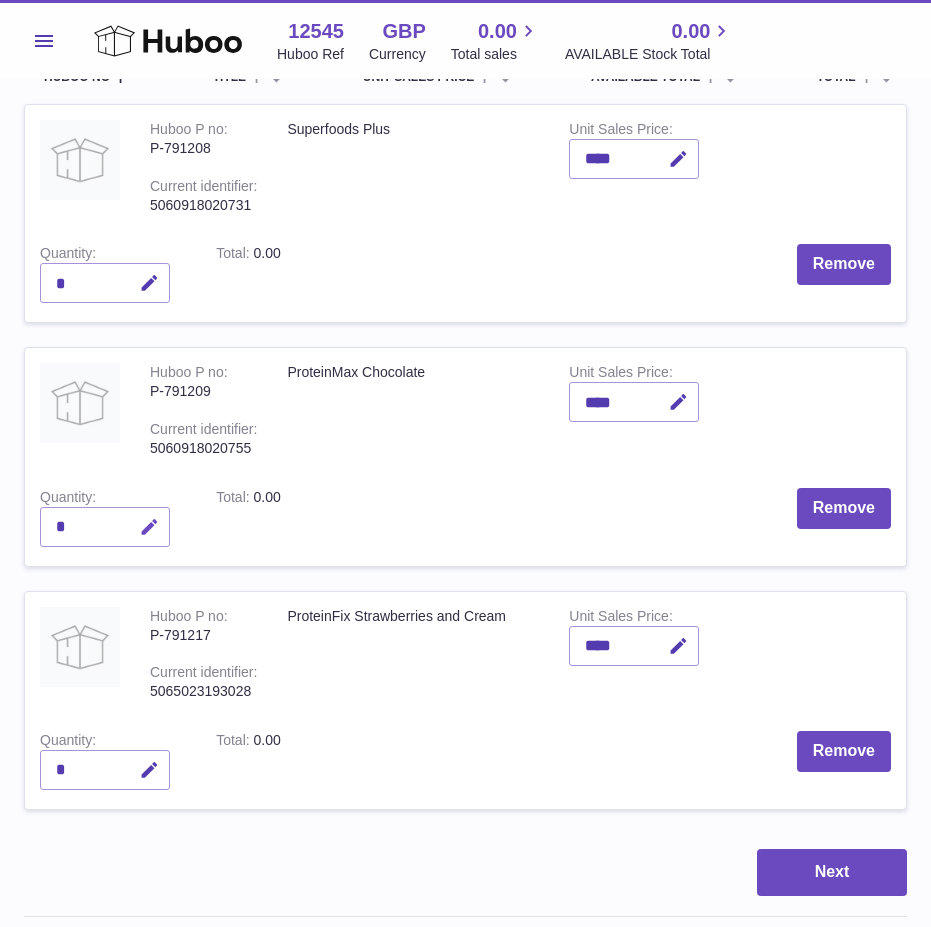 click at bounding box center (149, 527) 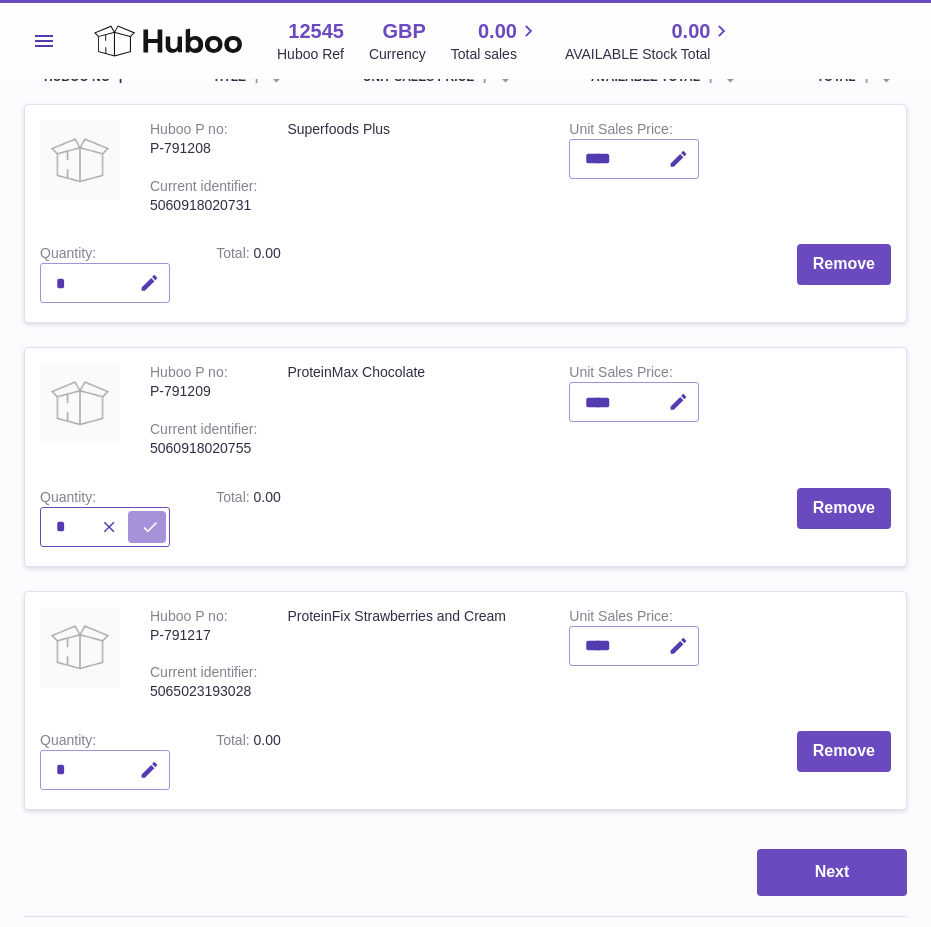 type on "*" 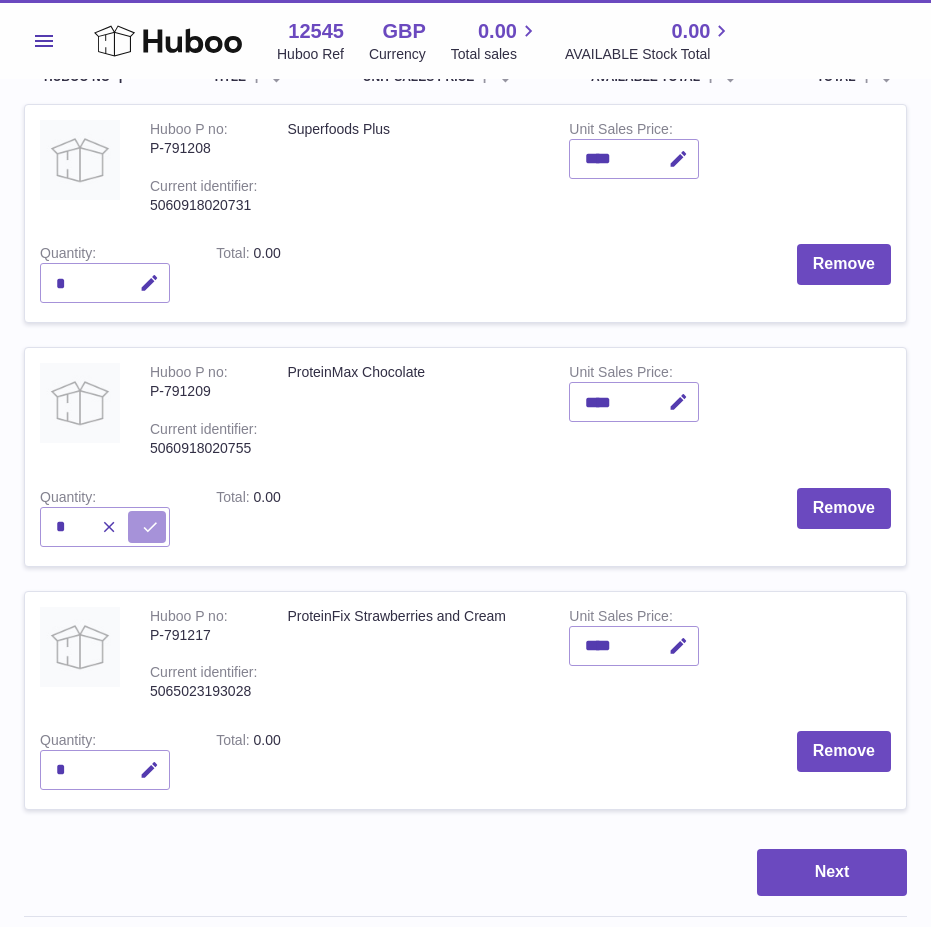 click at bounding box center [150, 527] 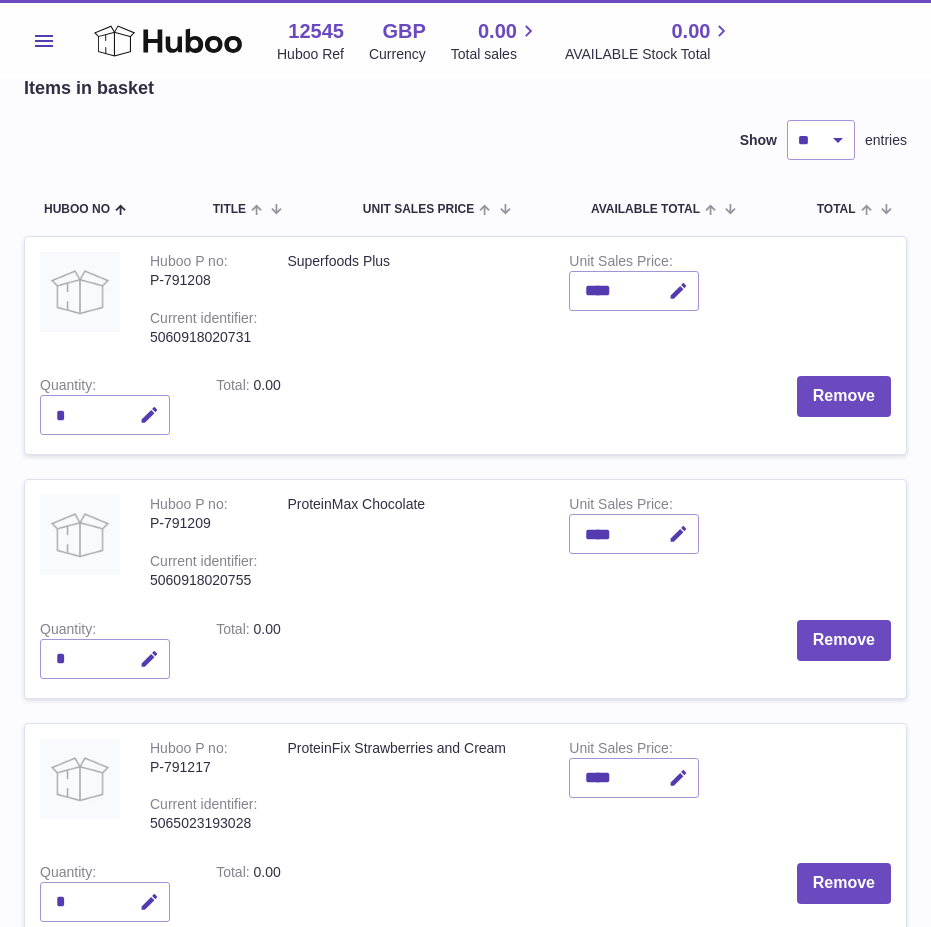scroll, scrollTop: 0, scrollLeft: 0, axis: both 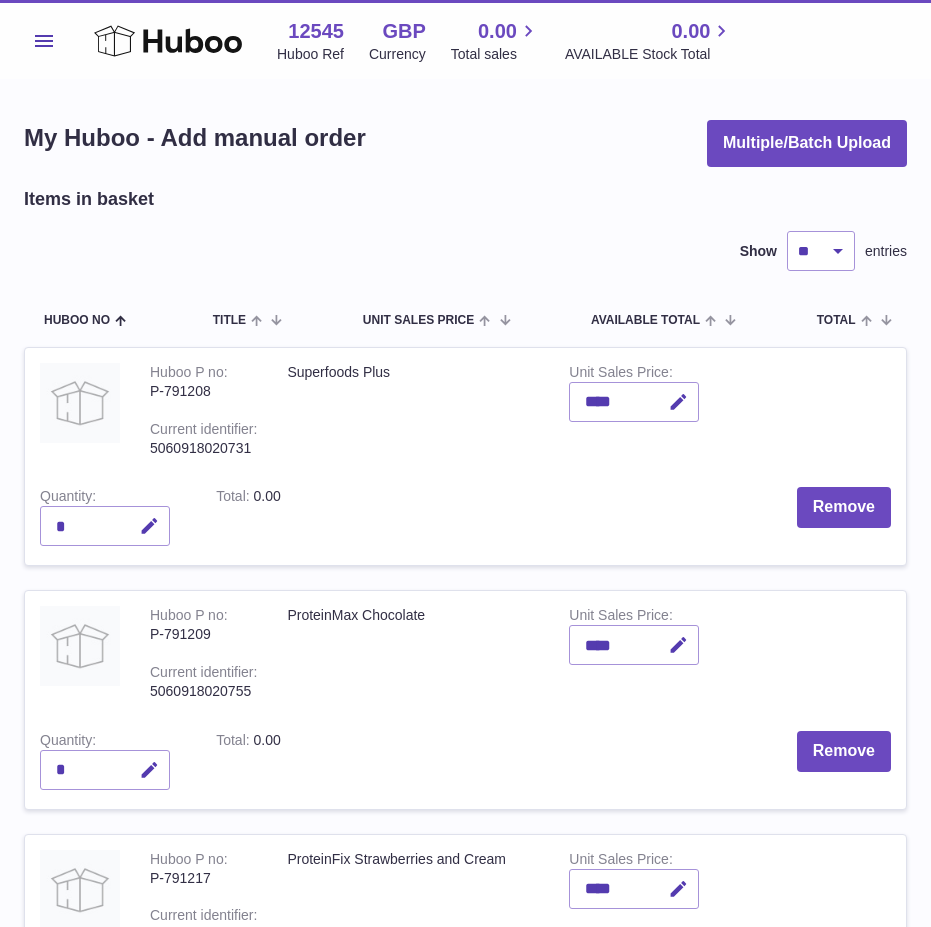 click on "Superfoods Plus" at bounding box center (413, 410) 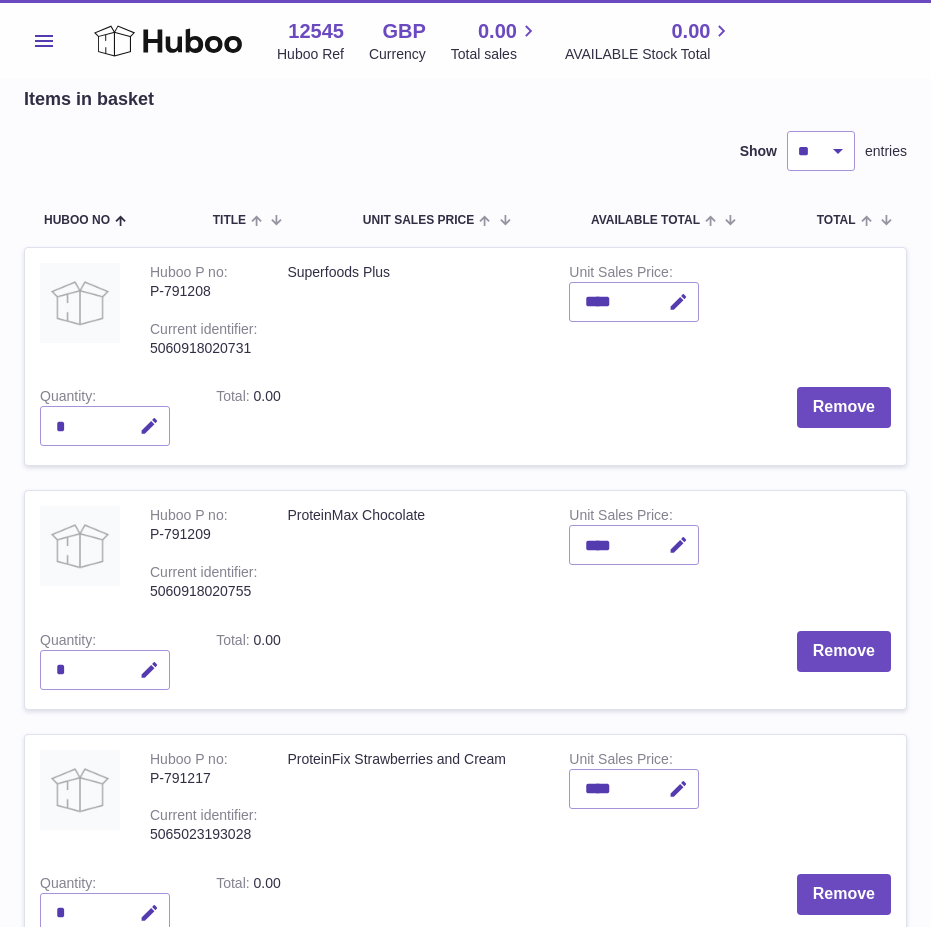 scroll, scrollTop: 0, scrollLeft: 0, axis: both 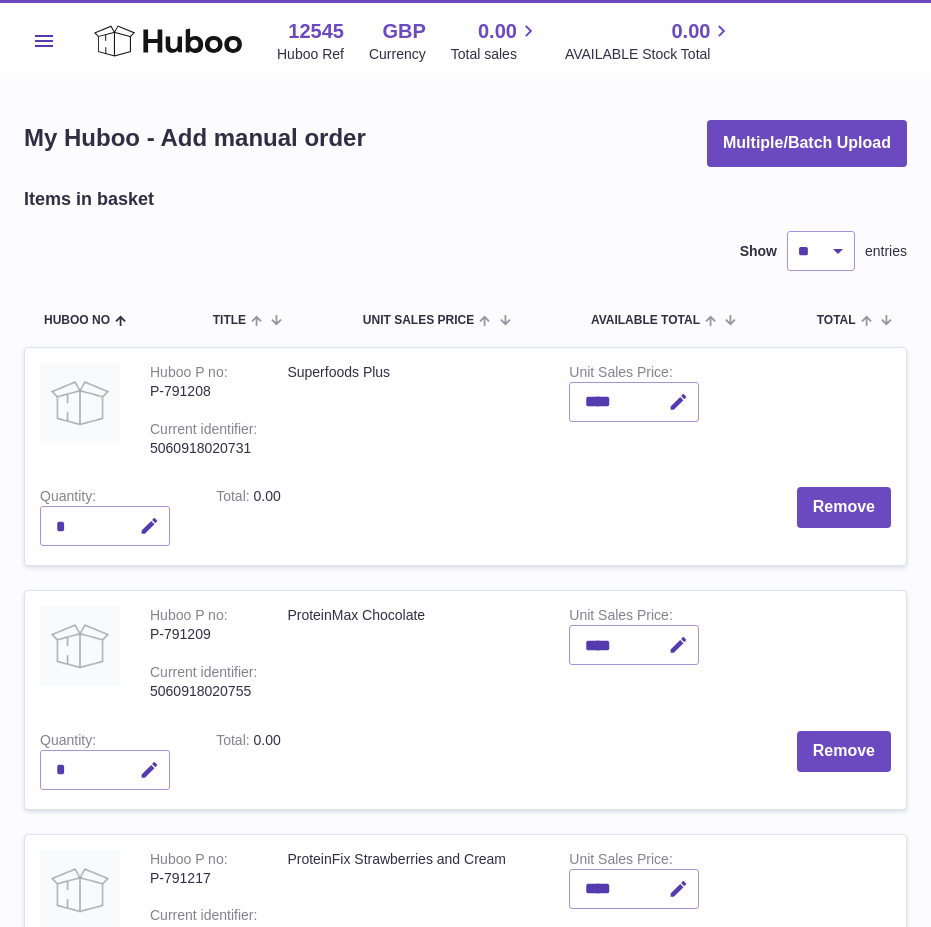 click on "Menu" at bounding box center (44, 41) 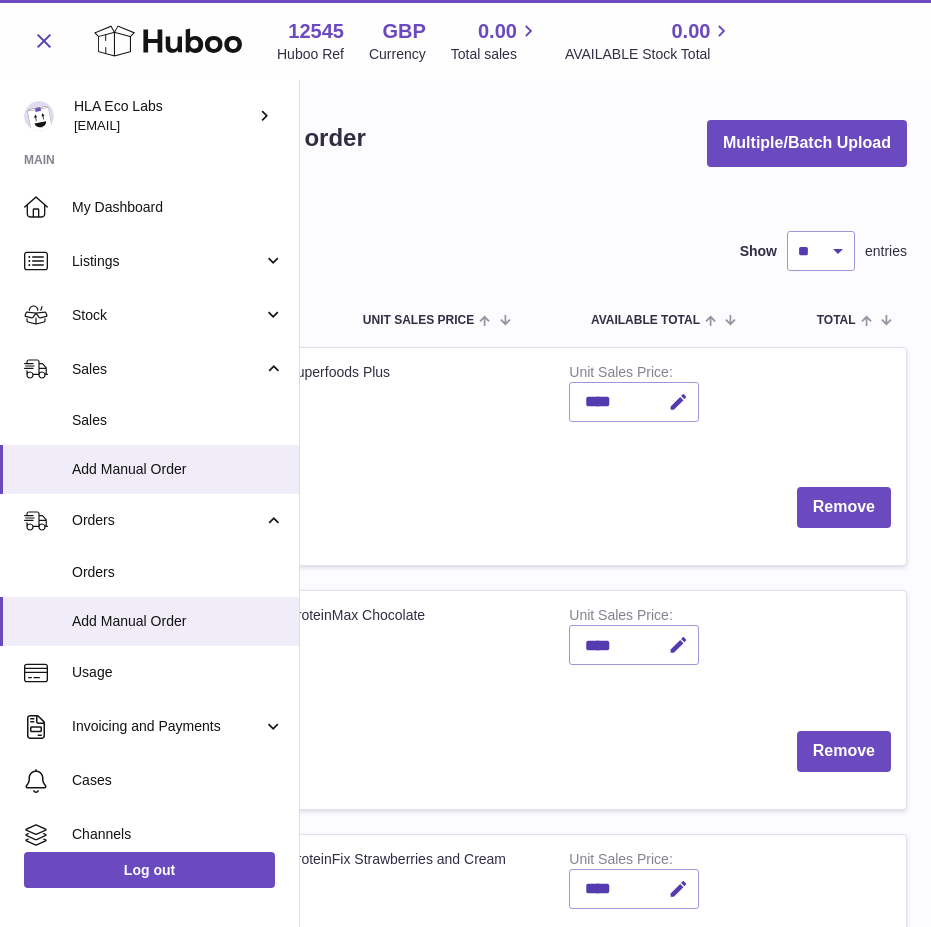 click on "Huboo P no   P-791208   Current identifier   5060918020731
Superfoods Plus
Unit Sales Price
****
Quantity
*
Total   0.00
Remove" at bounding box center (465, 456) 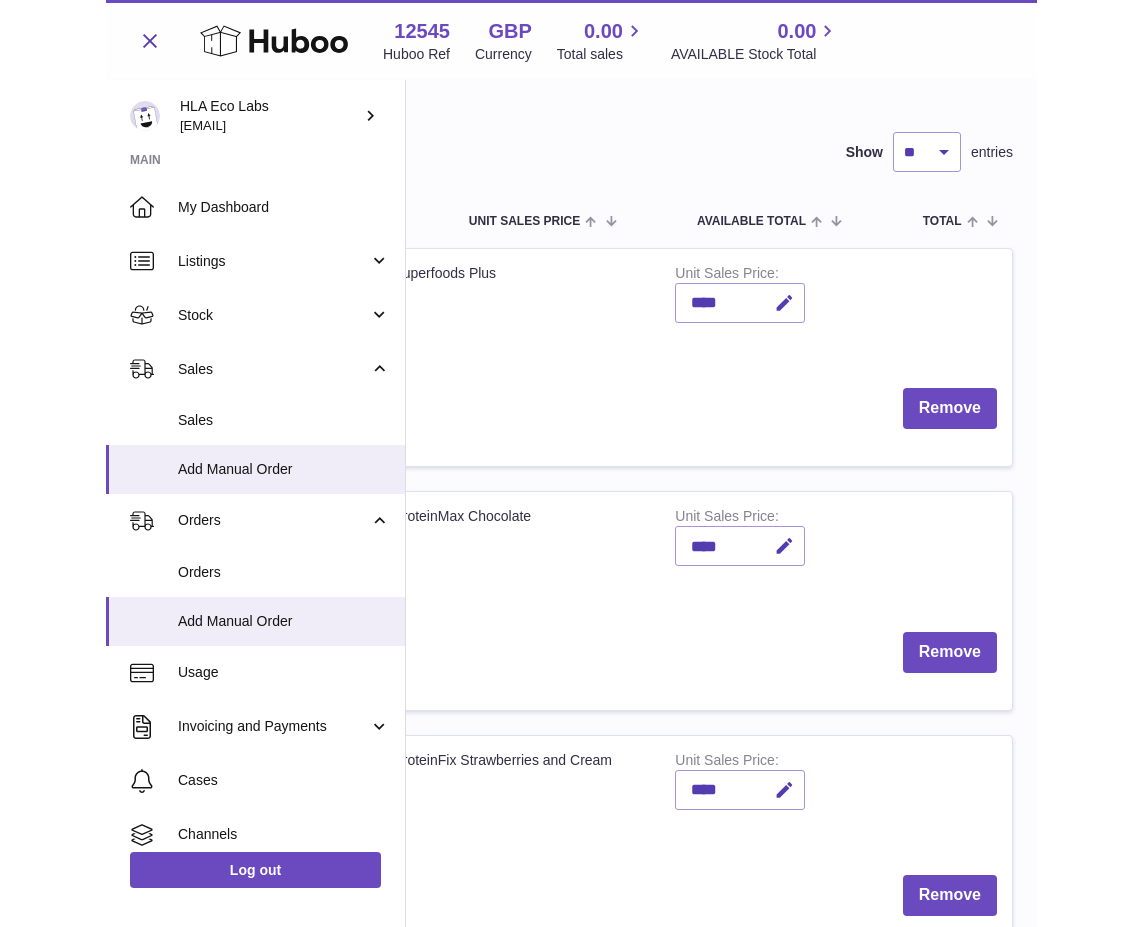 scroll, scrollTop: 100, scrollLeft: 0, axis: vertical 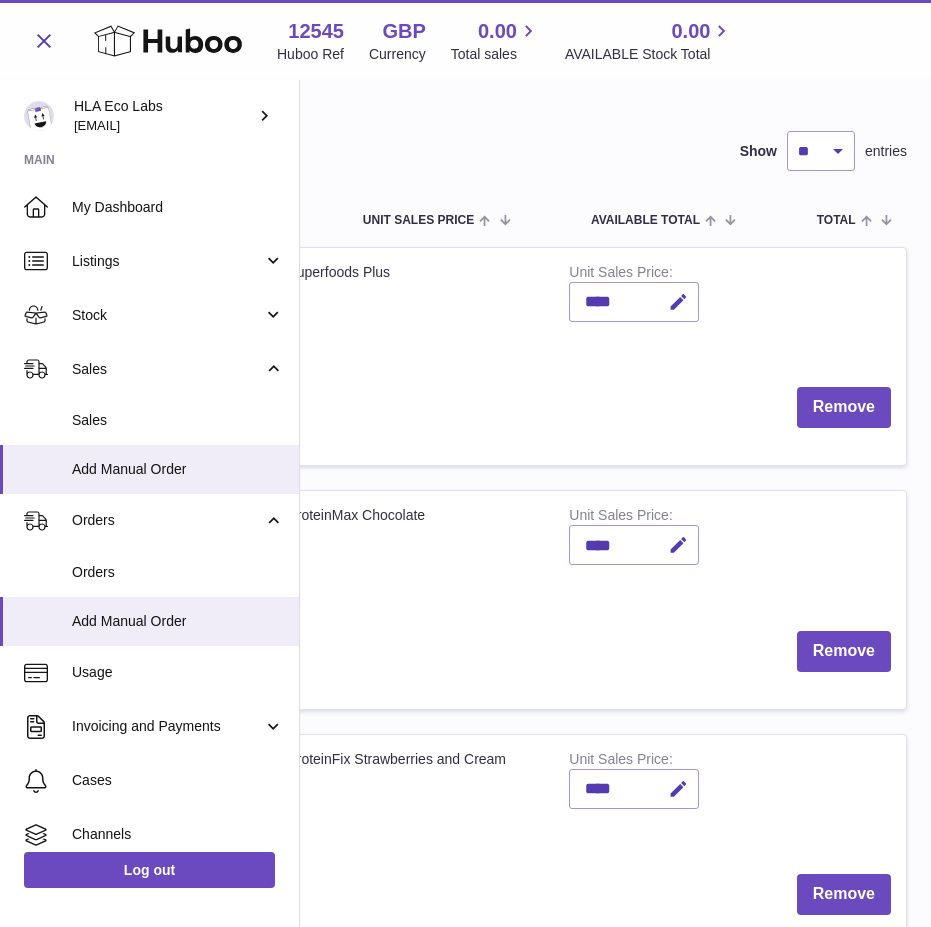 drag, startPoint x: 627, startPoint y: 542, endPoint x: 638, endPoint y: 552, distance: 14.866069 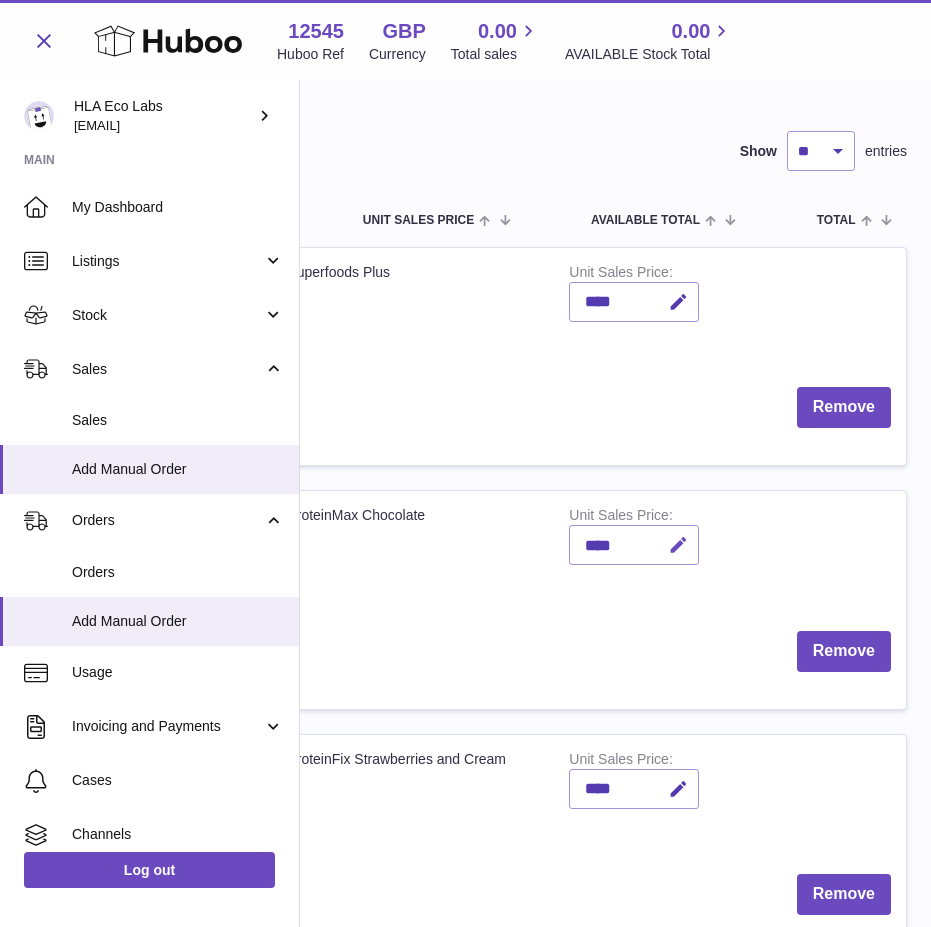 click at bounding box center (678, 545) 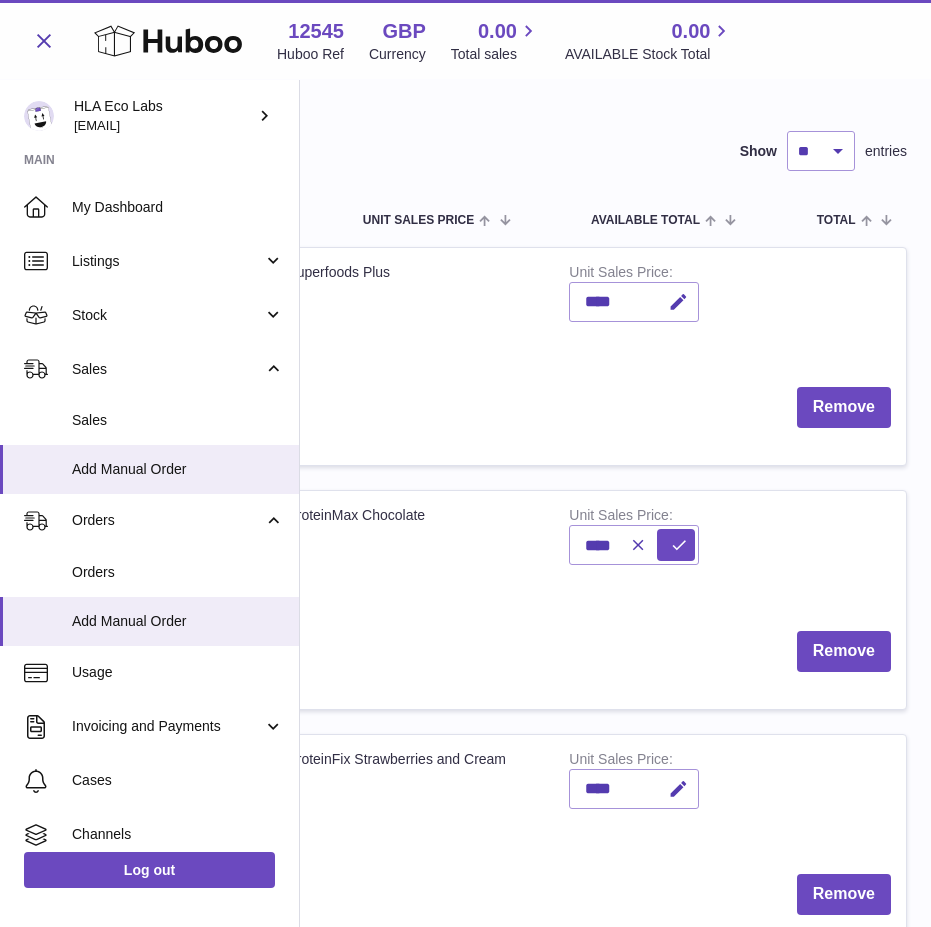 click on "Remove" at bounding box center [601, 662] 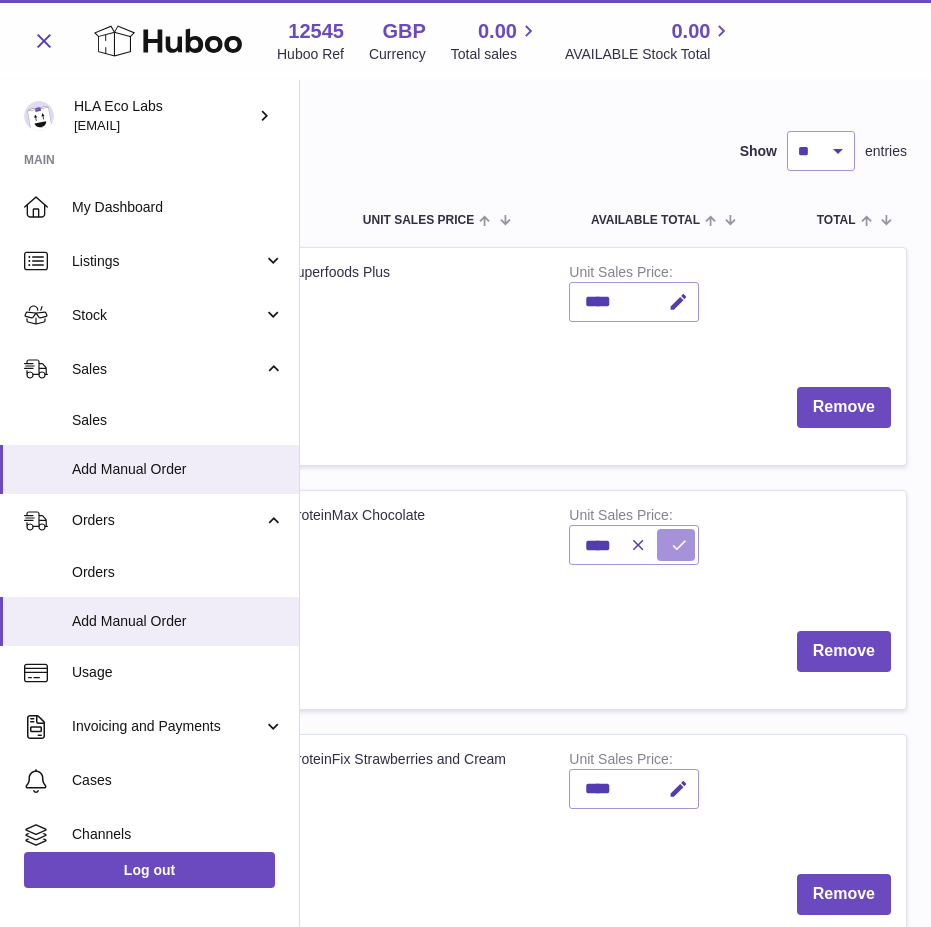 click at bounding box center (676, 545) 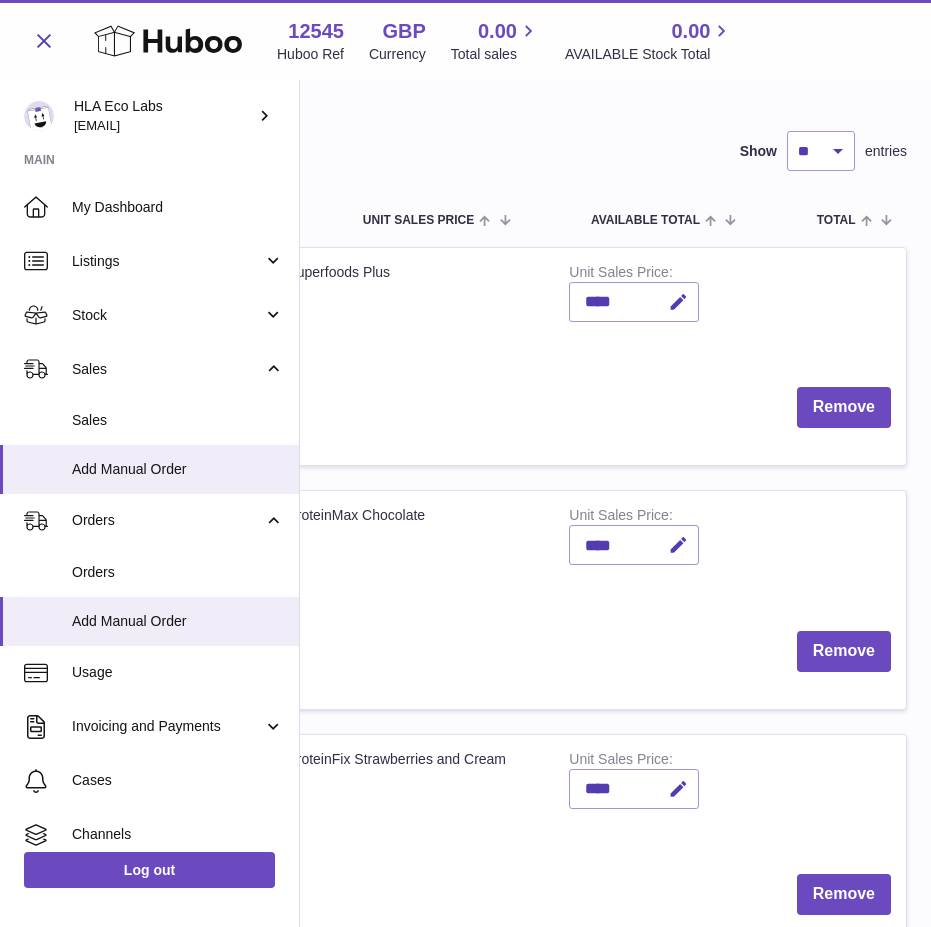 click on "ProteinMax Chocolate" at bounding box center (413, 553) 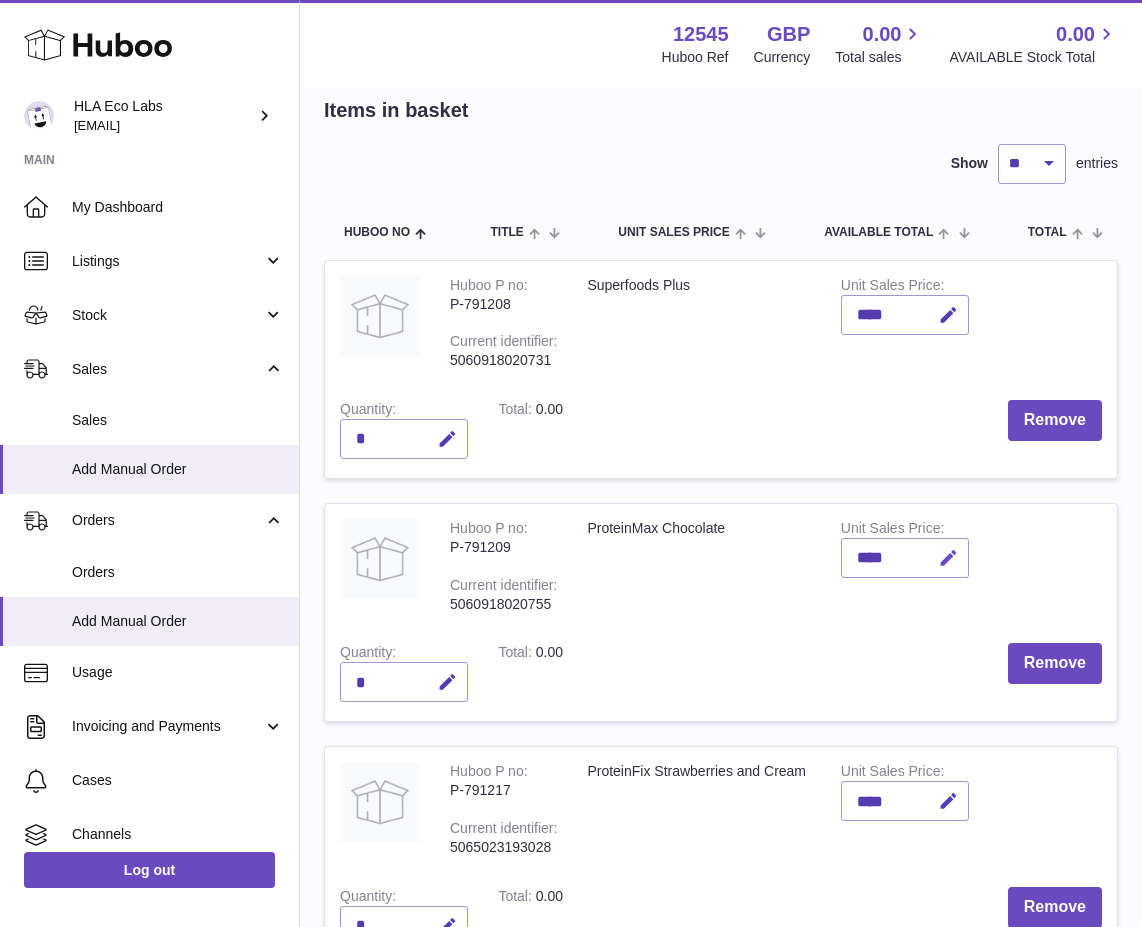 click at bounding box center (945, 558) 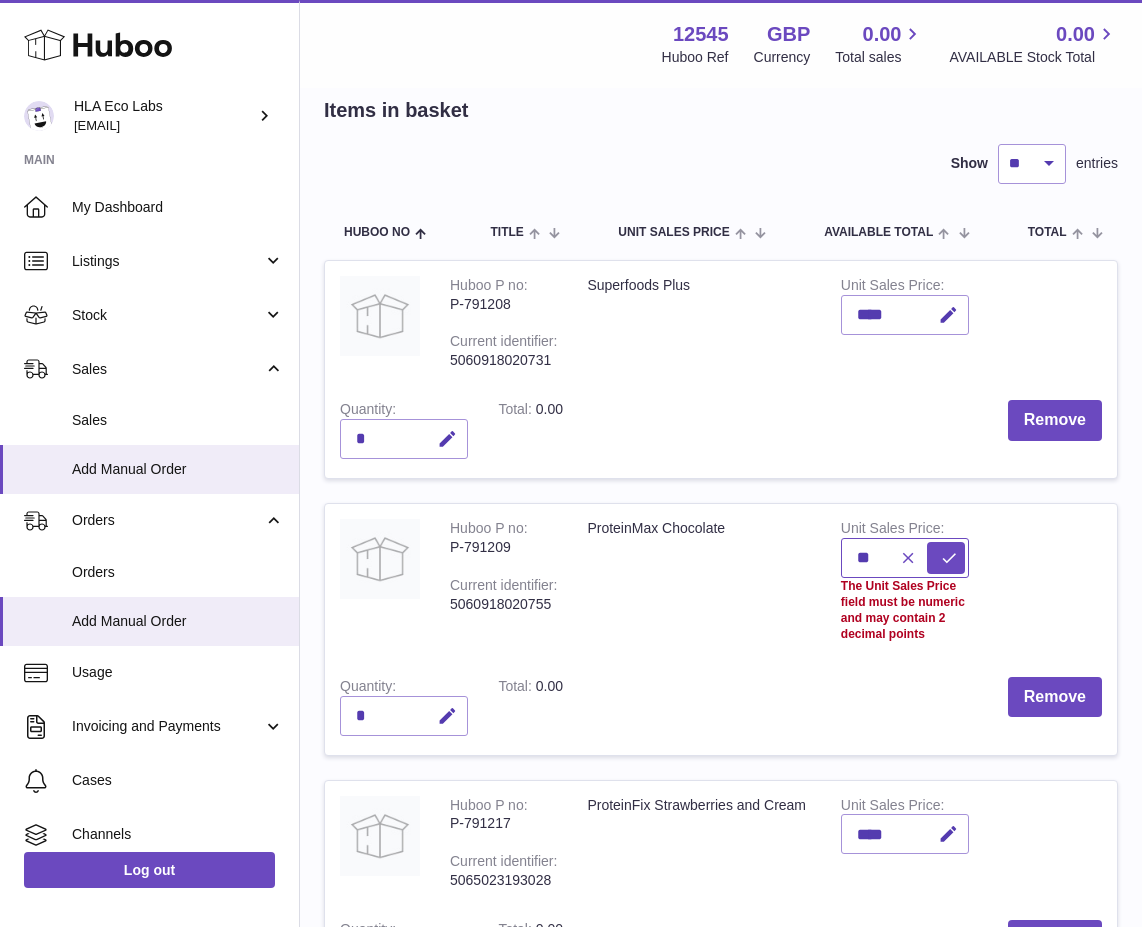 type on "*" 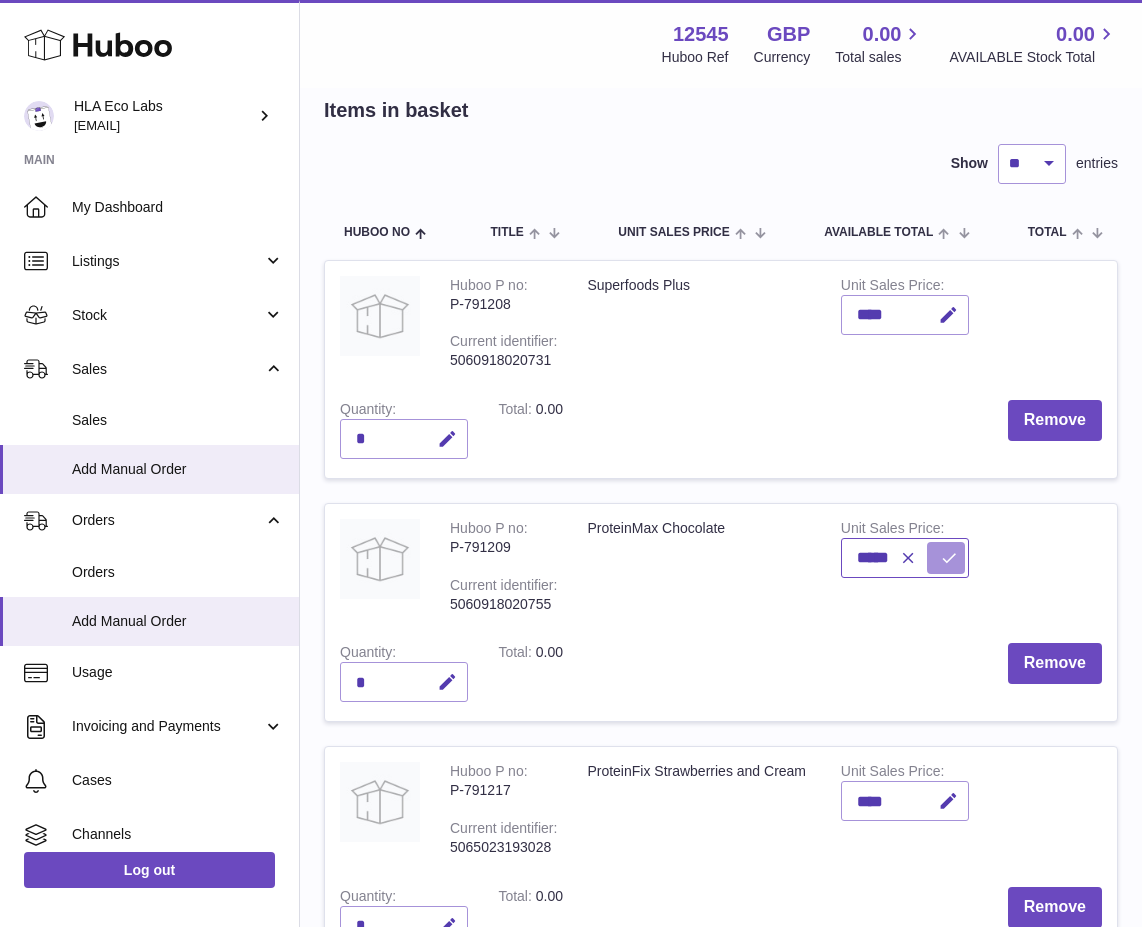 type on "*****" 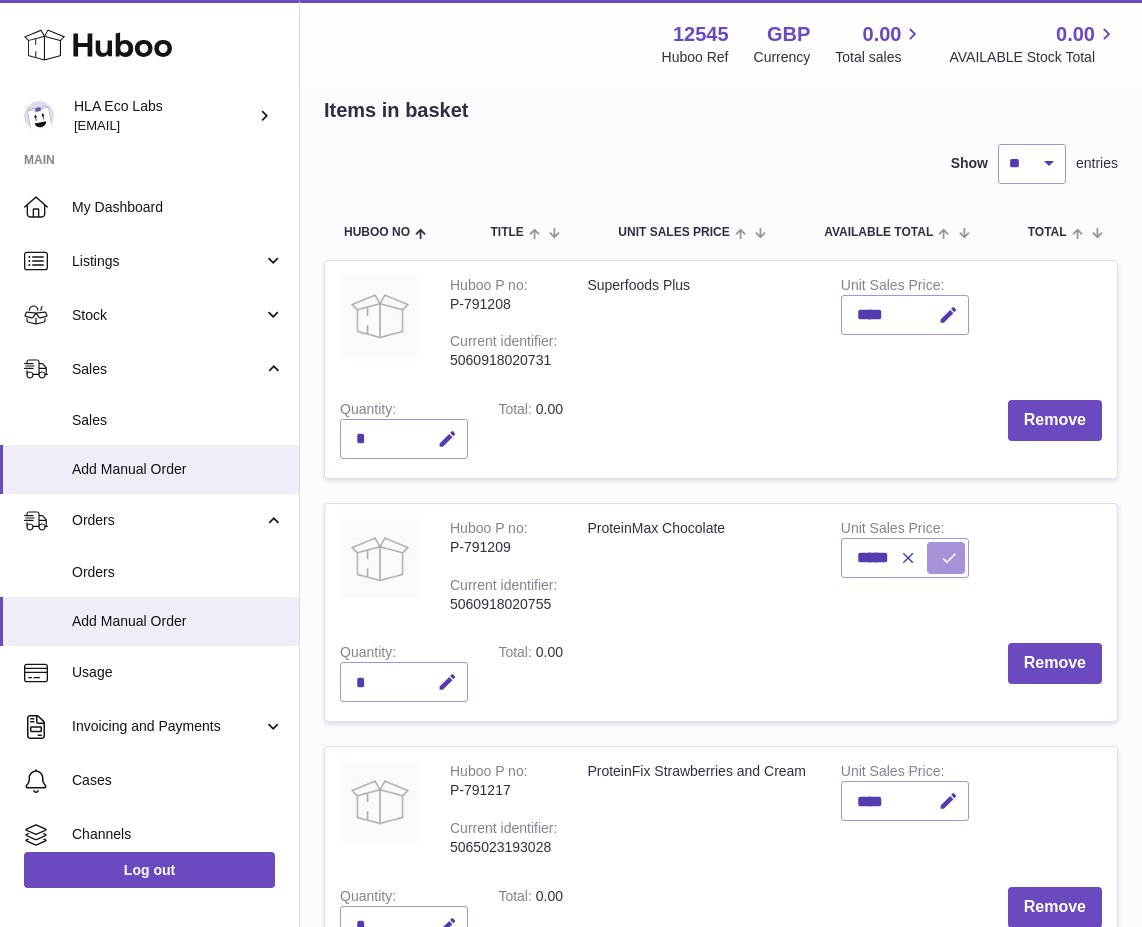 click at bounding box center [949, 558] 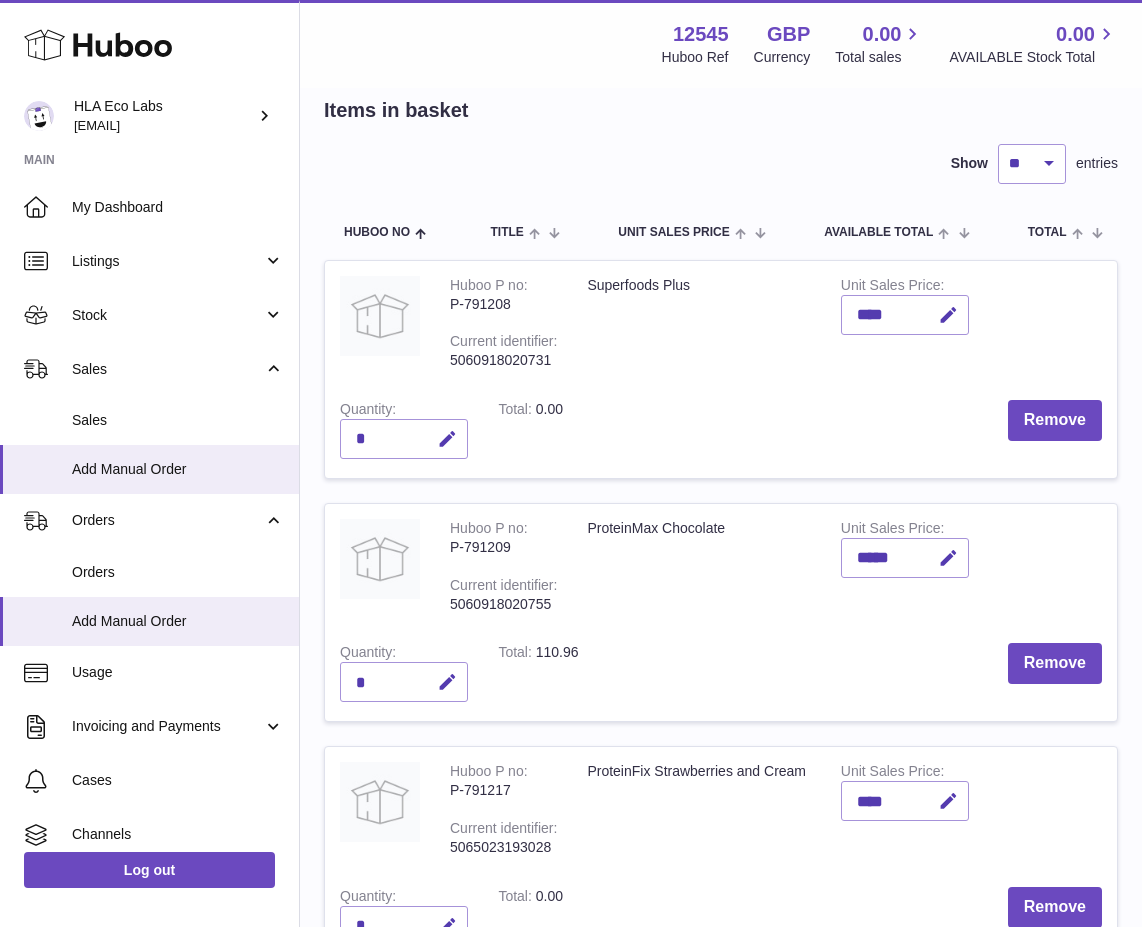 drag, startPoint x: 686, startPoint y: 650, endPoint x: 706, endPoint y: 640, distance: 22.36068 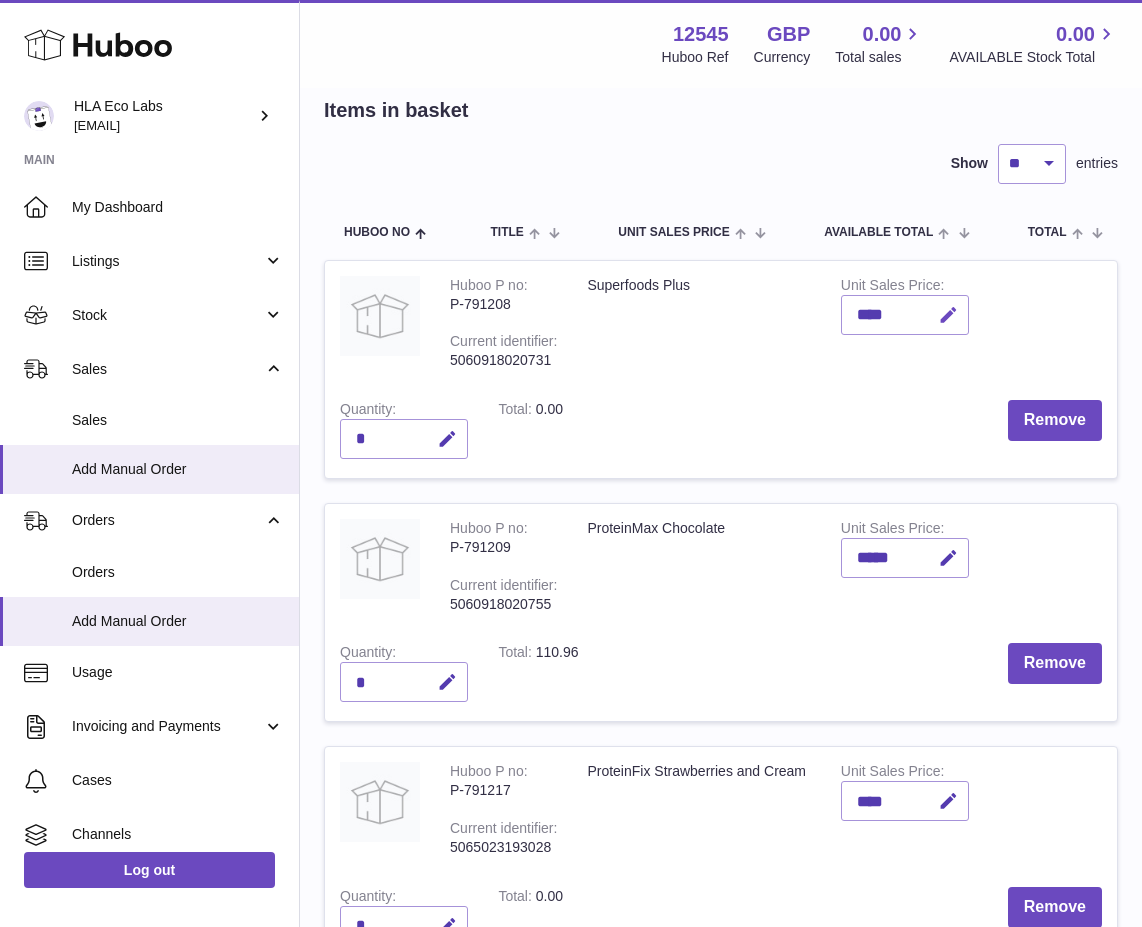 click at bounding box center (948, 315) 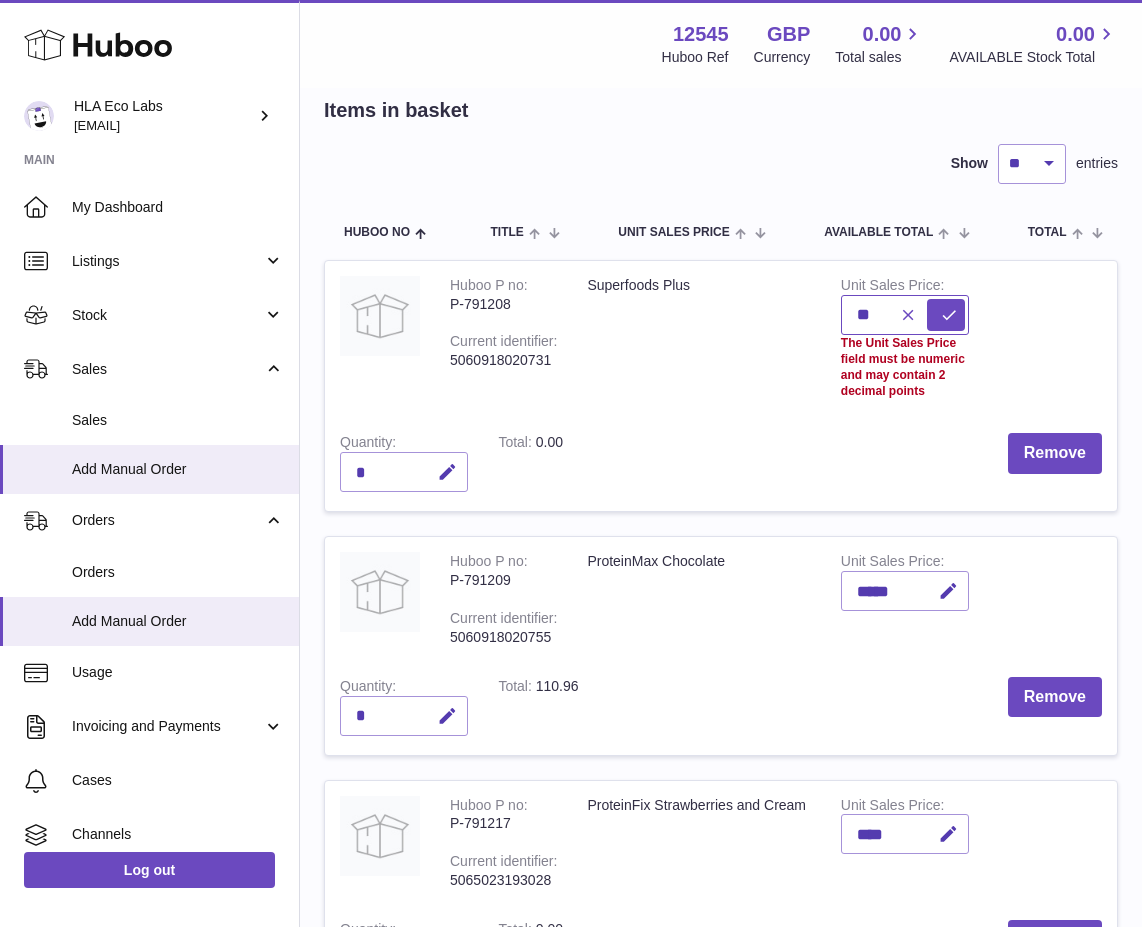 type on "*" 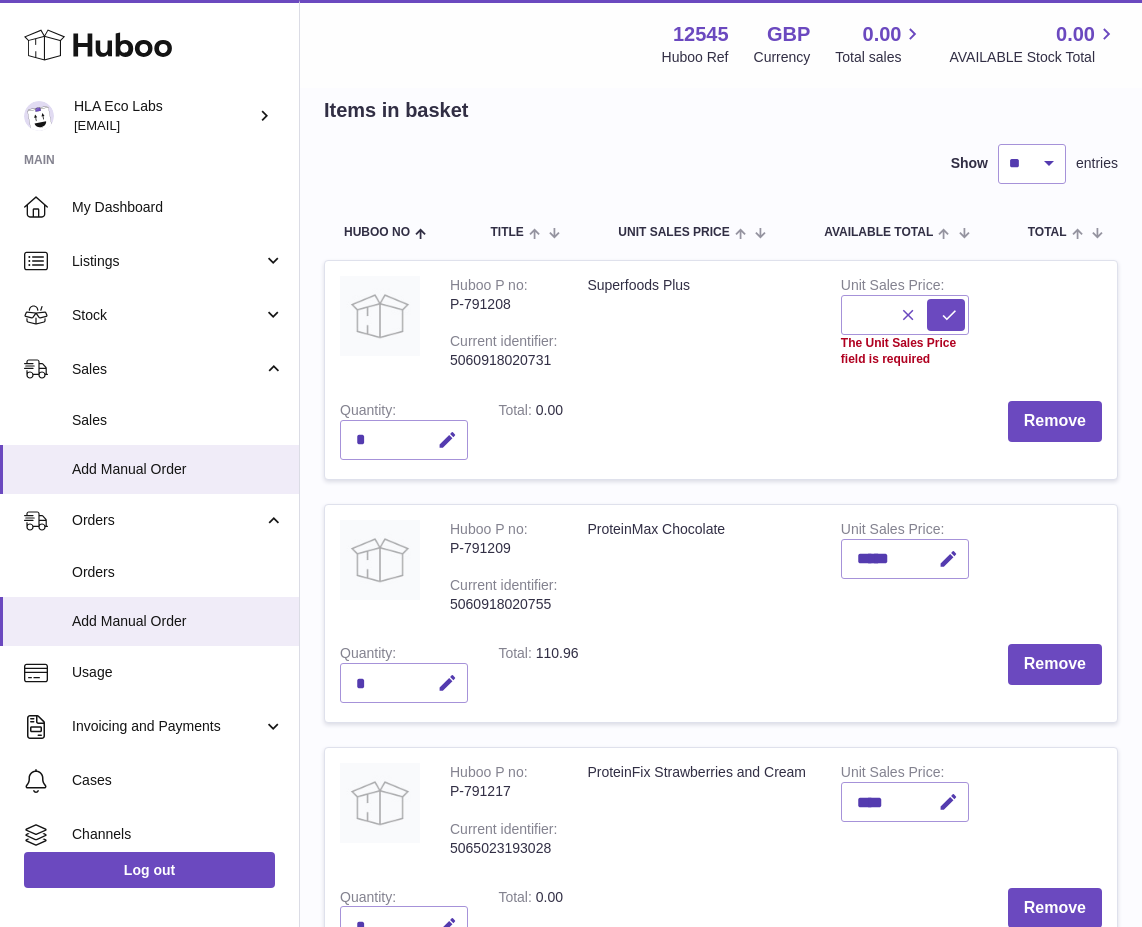 click at bounding box center [924, 315] 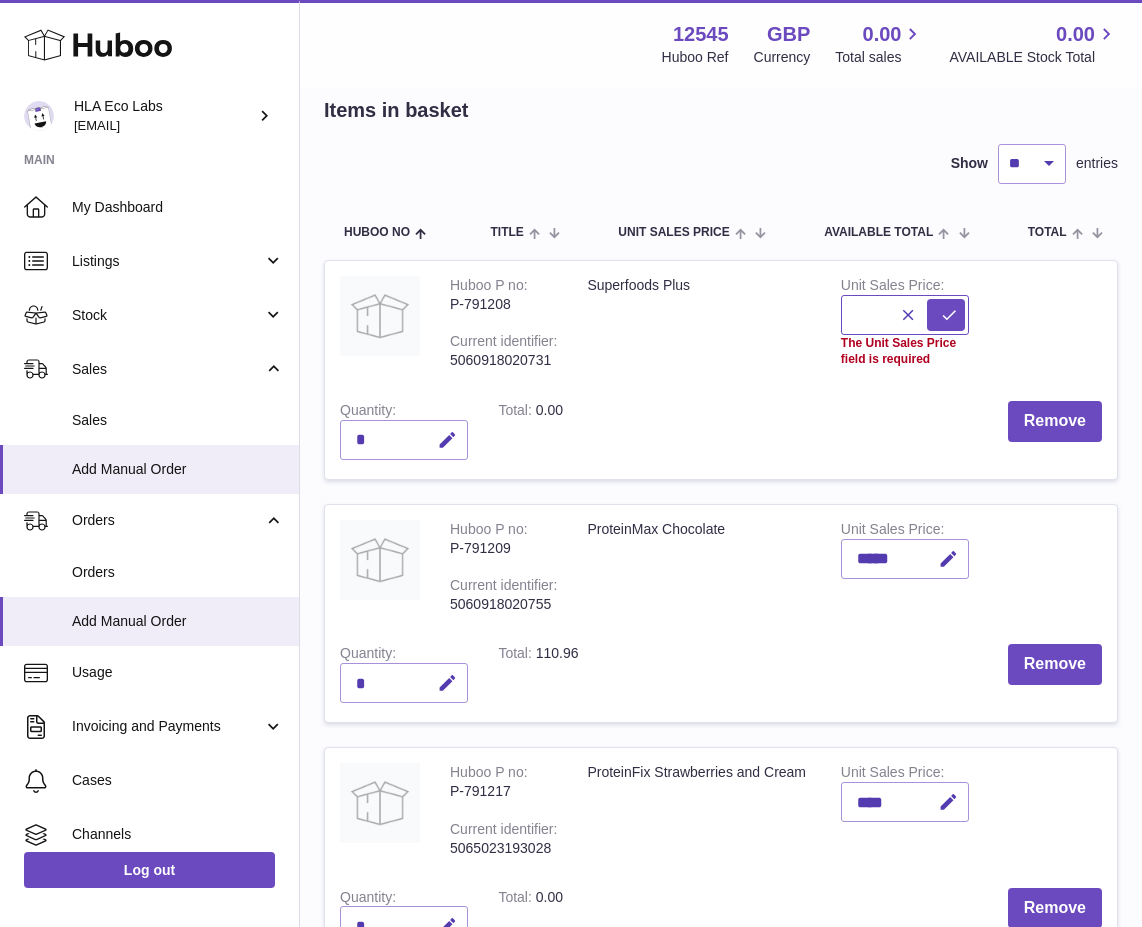 click at bounding box center [905, 315] 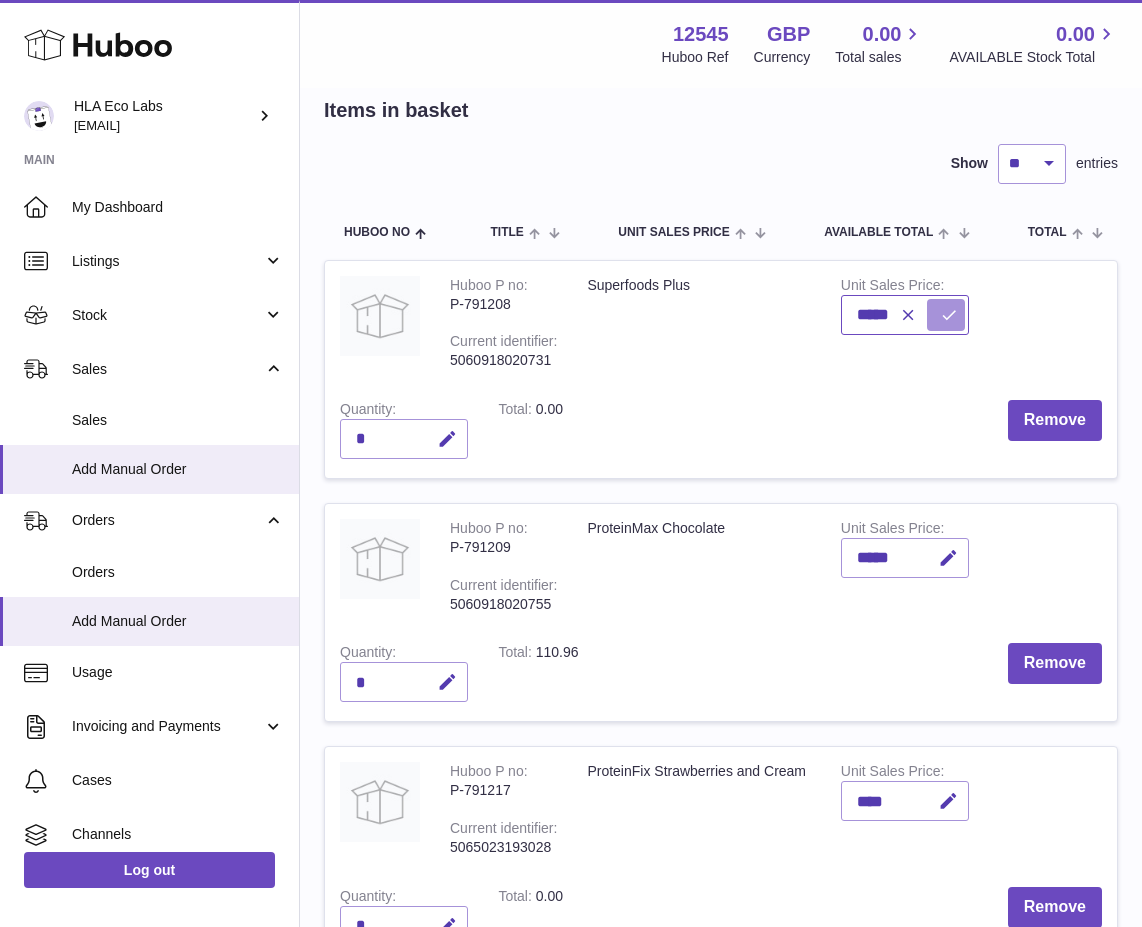 type on "*****" 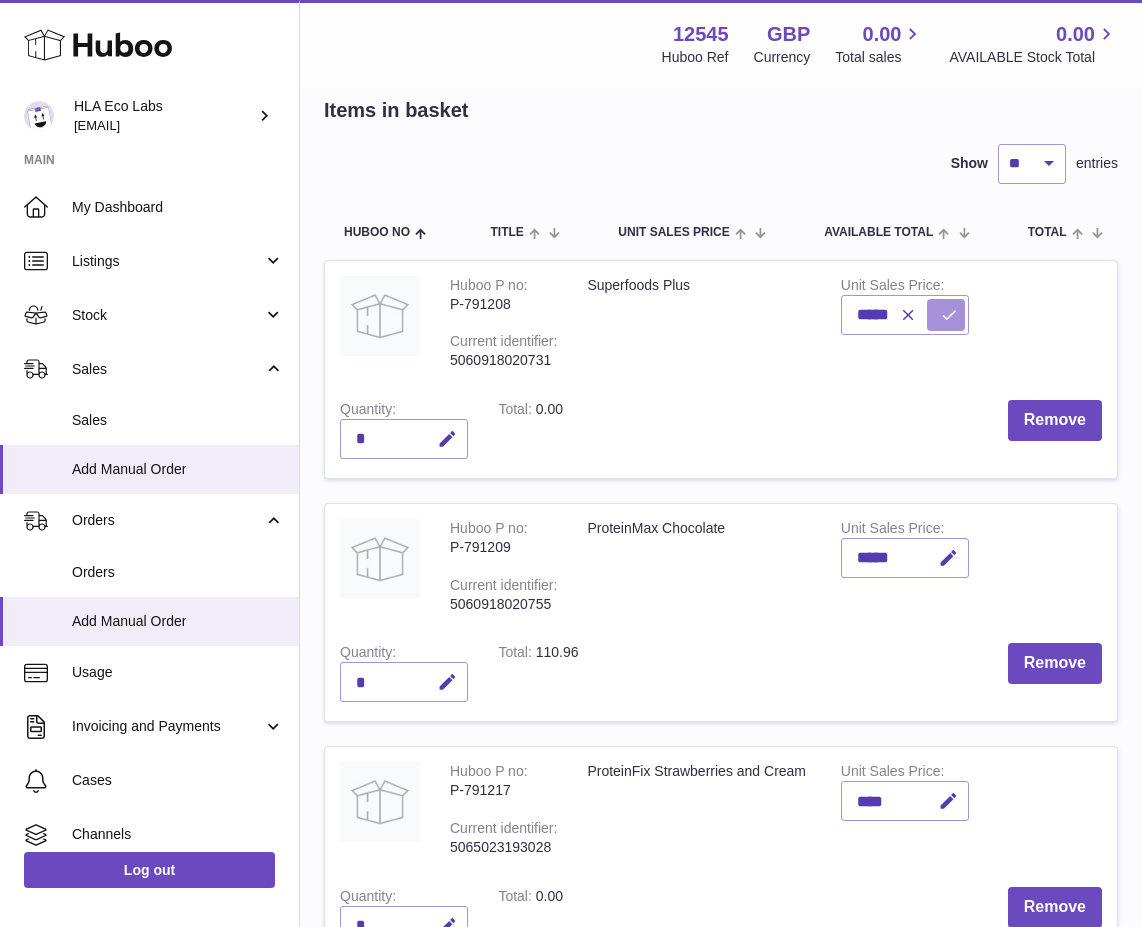 drag, startPoint x: 953, startPoint y: 311, endPoint x: 947, endPoint y: 297, distance: 15.231546 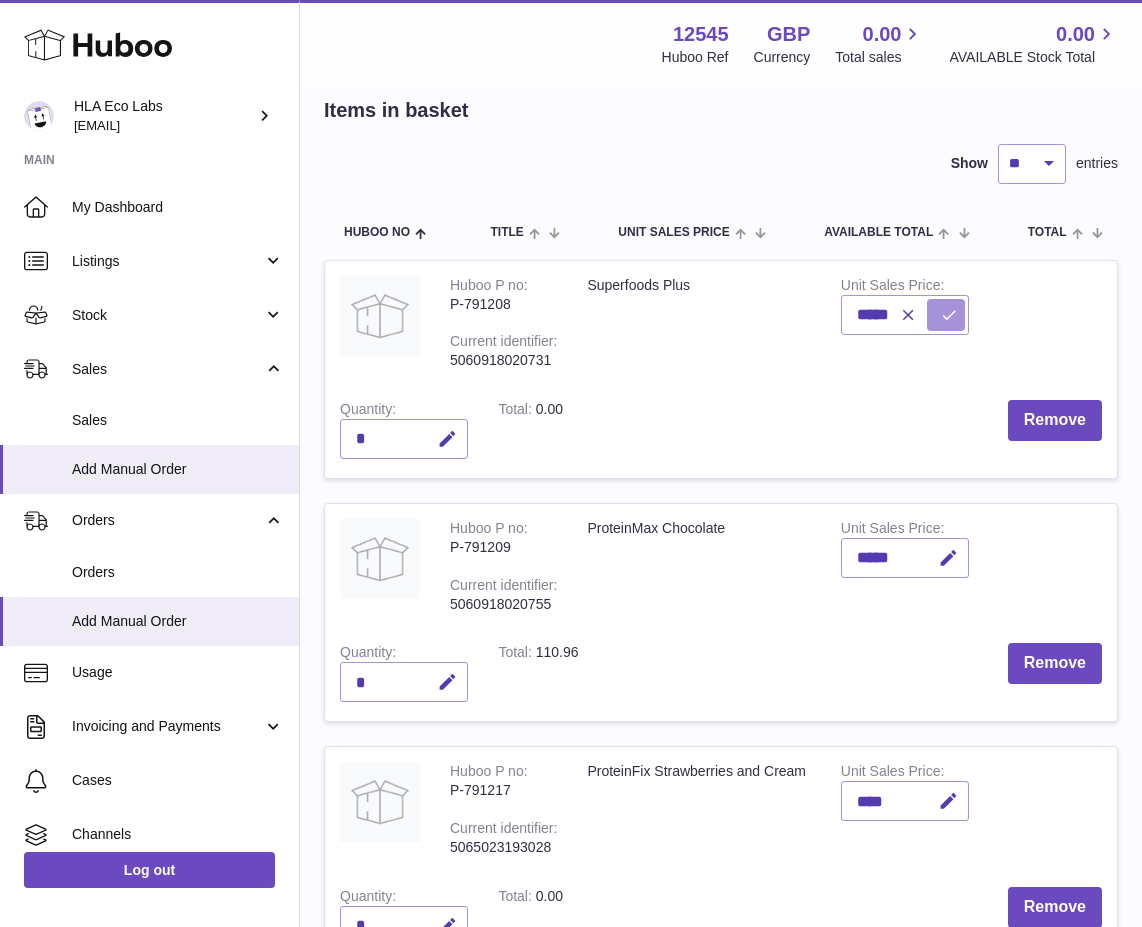 click at bounding box center [949, 315] 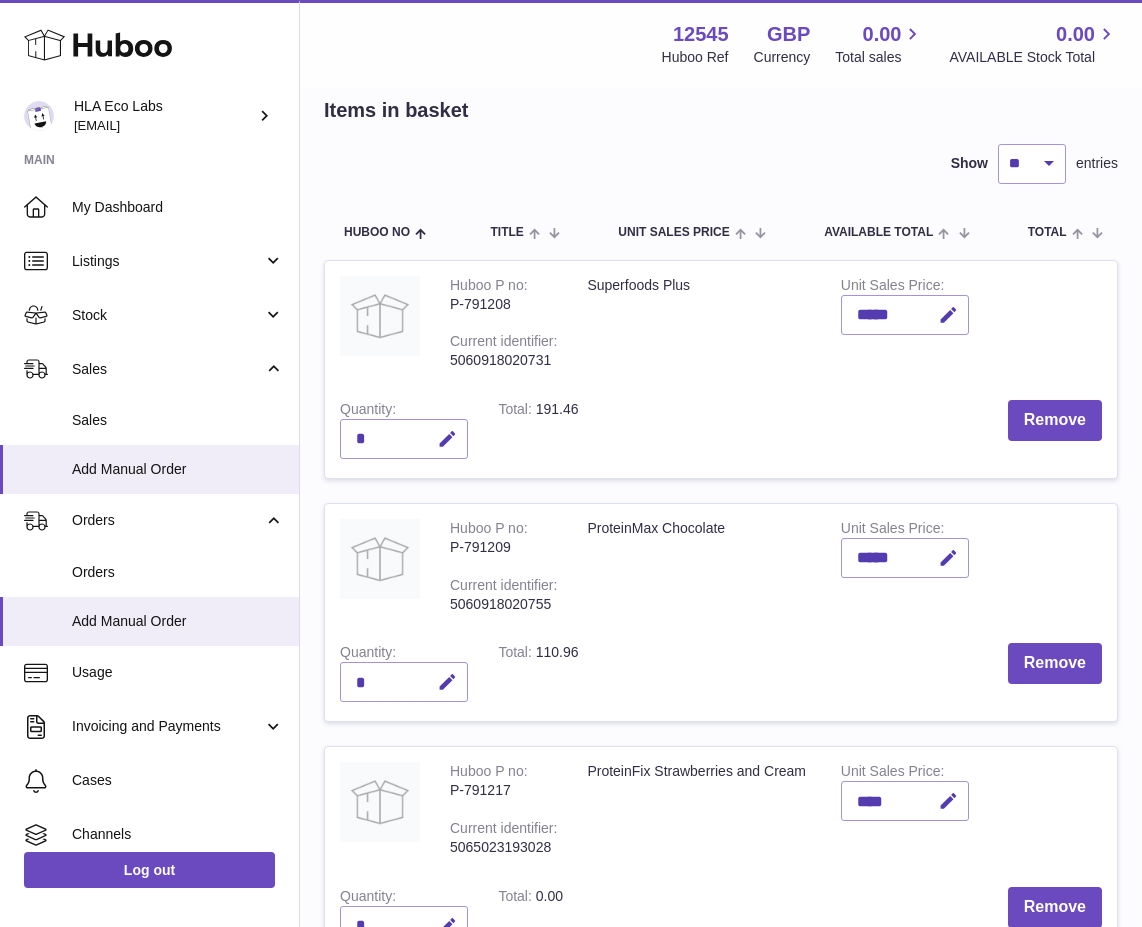 click on "Remove" at bounding box center (855, 431) 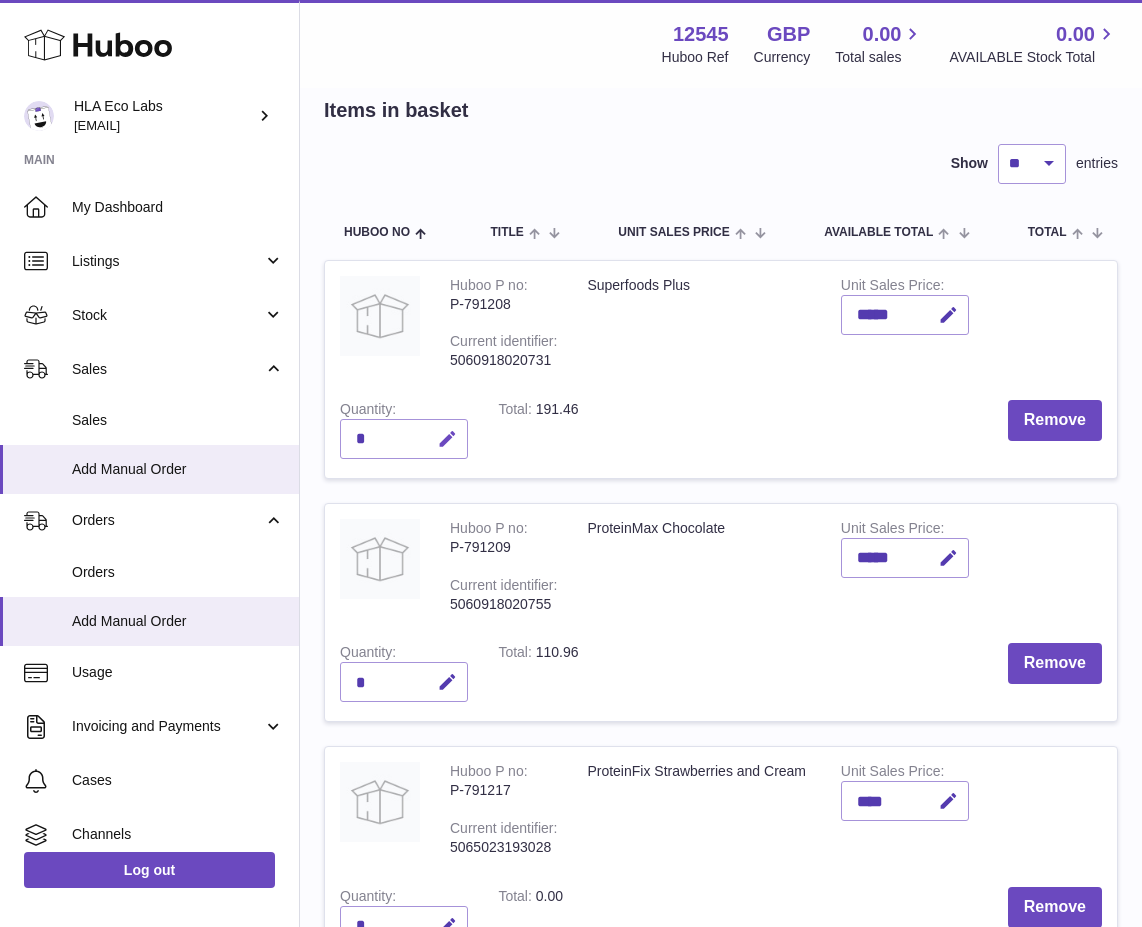 click at bounding box center [447, 439] 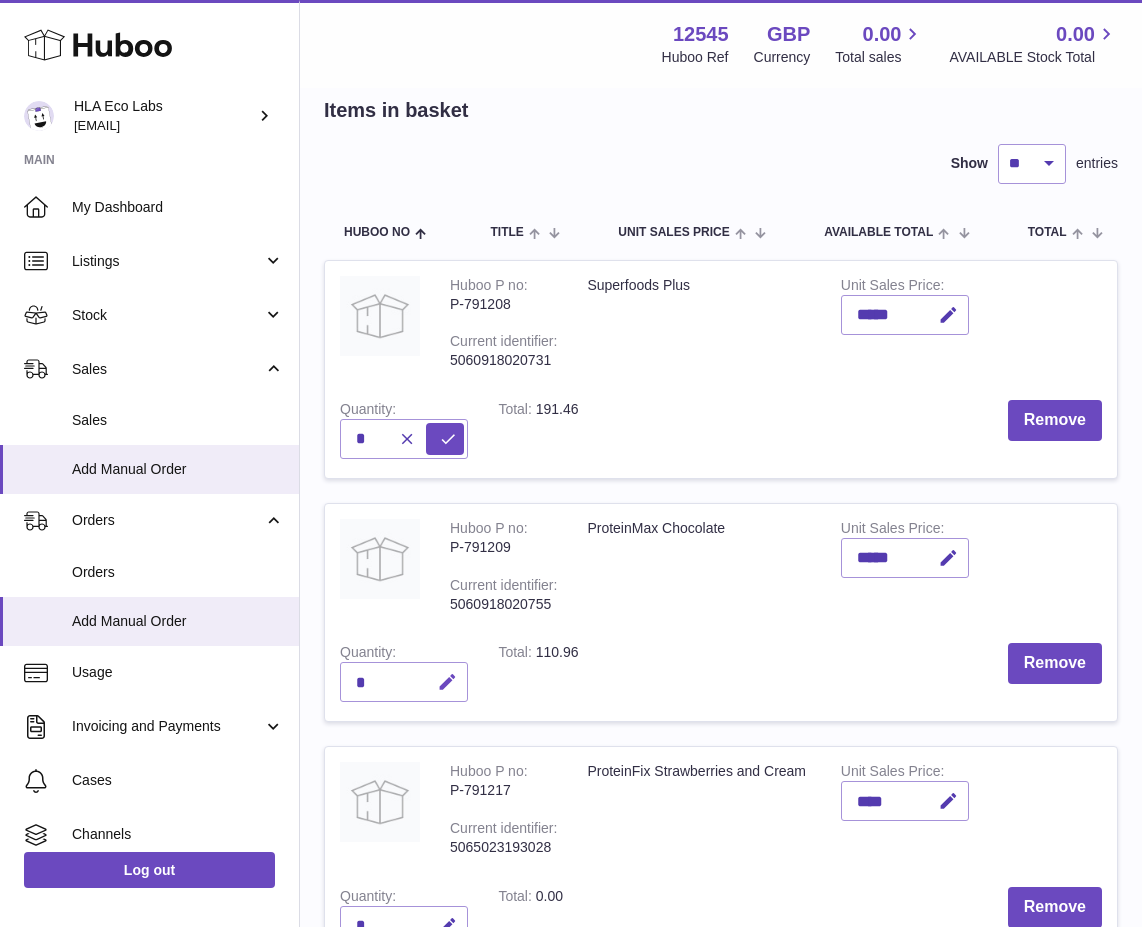 click at bounding box center (447, 682) 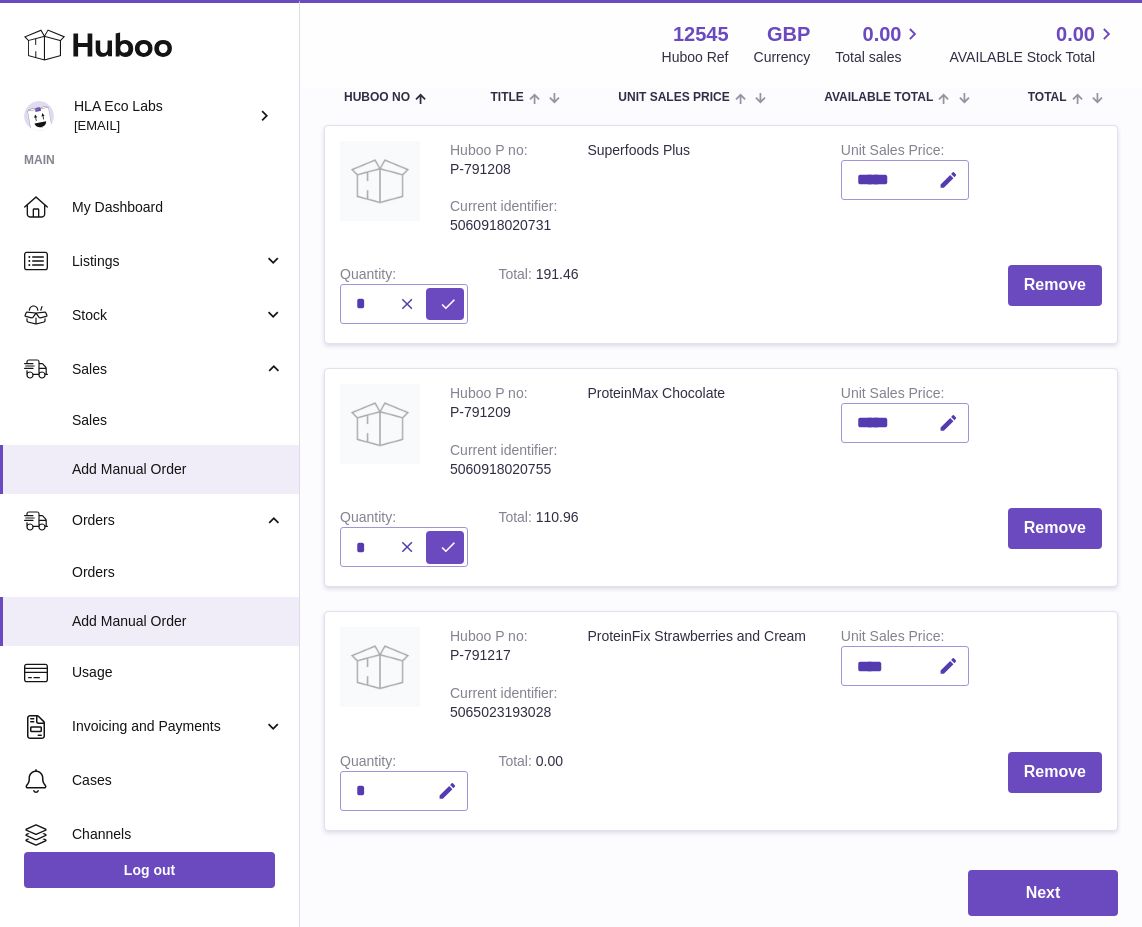 scroll, scrollTop: 200, scrollLeft: 0, axis: vertical 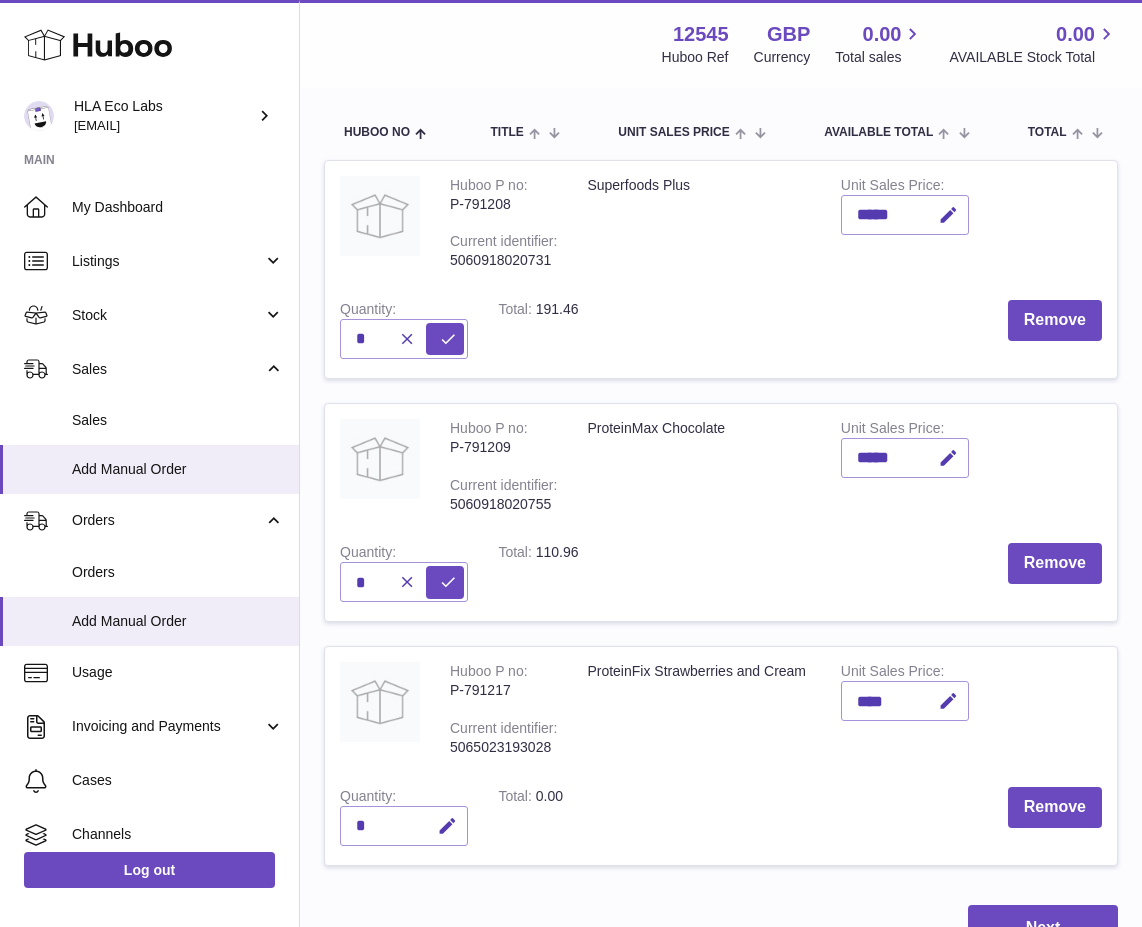 click on "Remove" at bounding box center [855, 574] 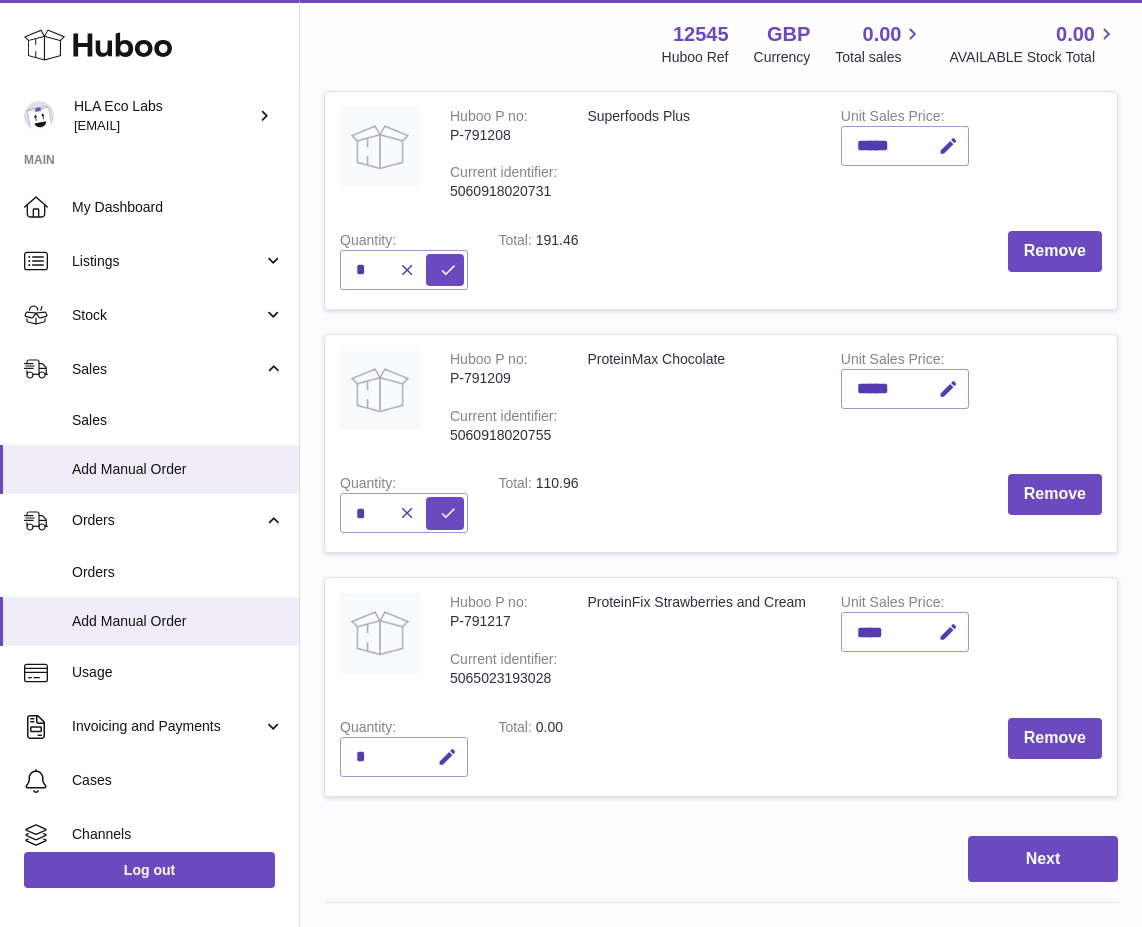 scroll, scrollTop: 300, scrollLeft: 0, axis: vertical 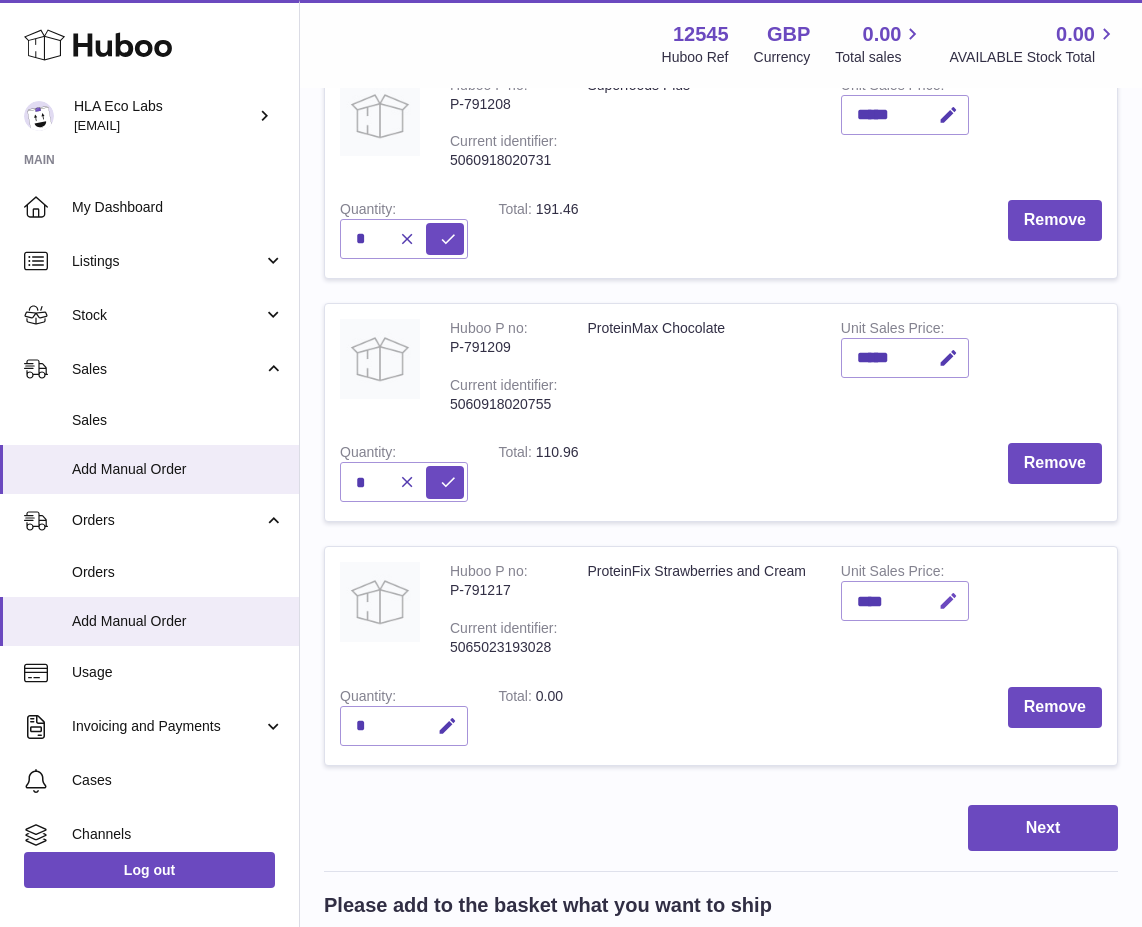 drag, startPoint x: 897, startPoint y: 585, endPoint x: 944, endPoint y: 618, distance: 57.428215 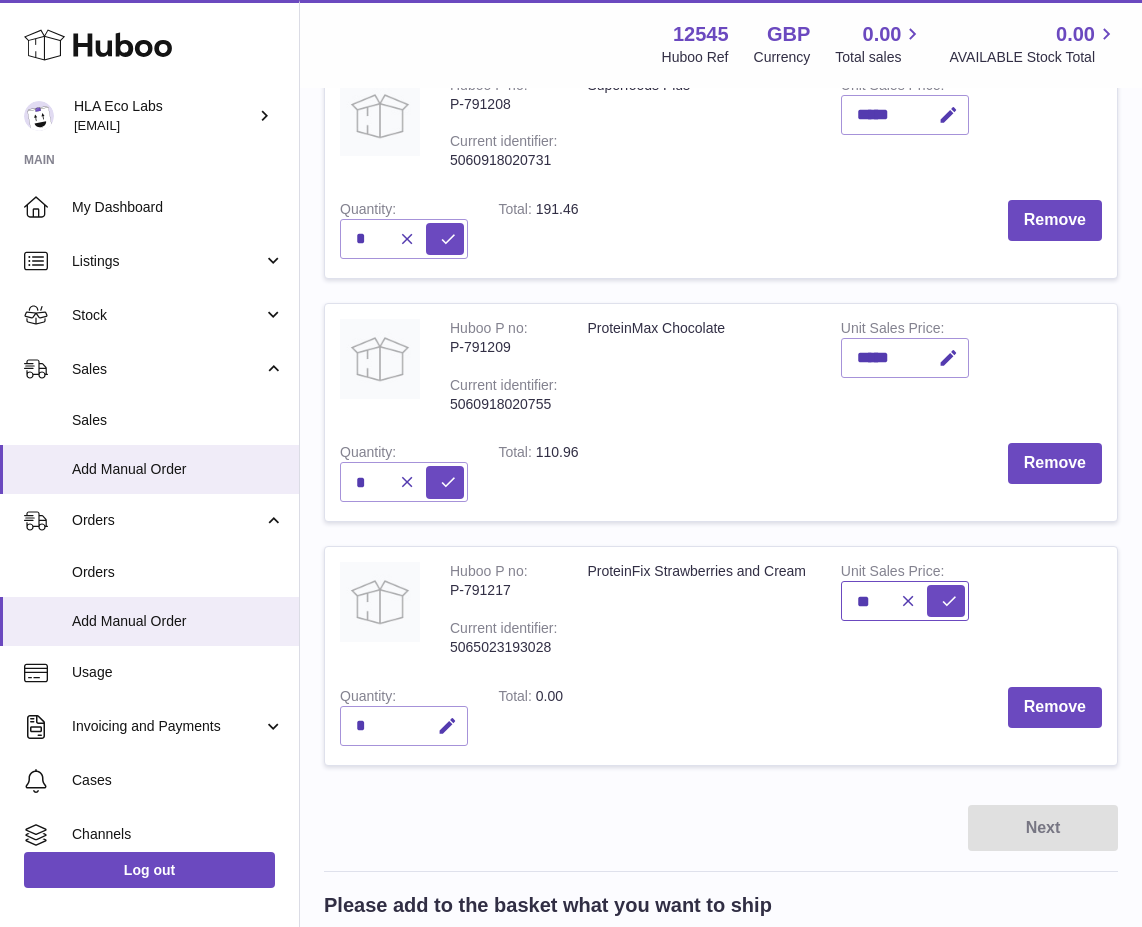 type on "*" 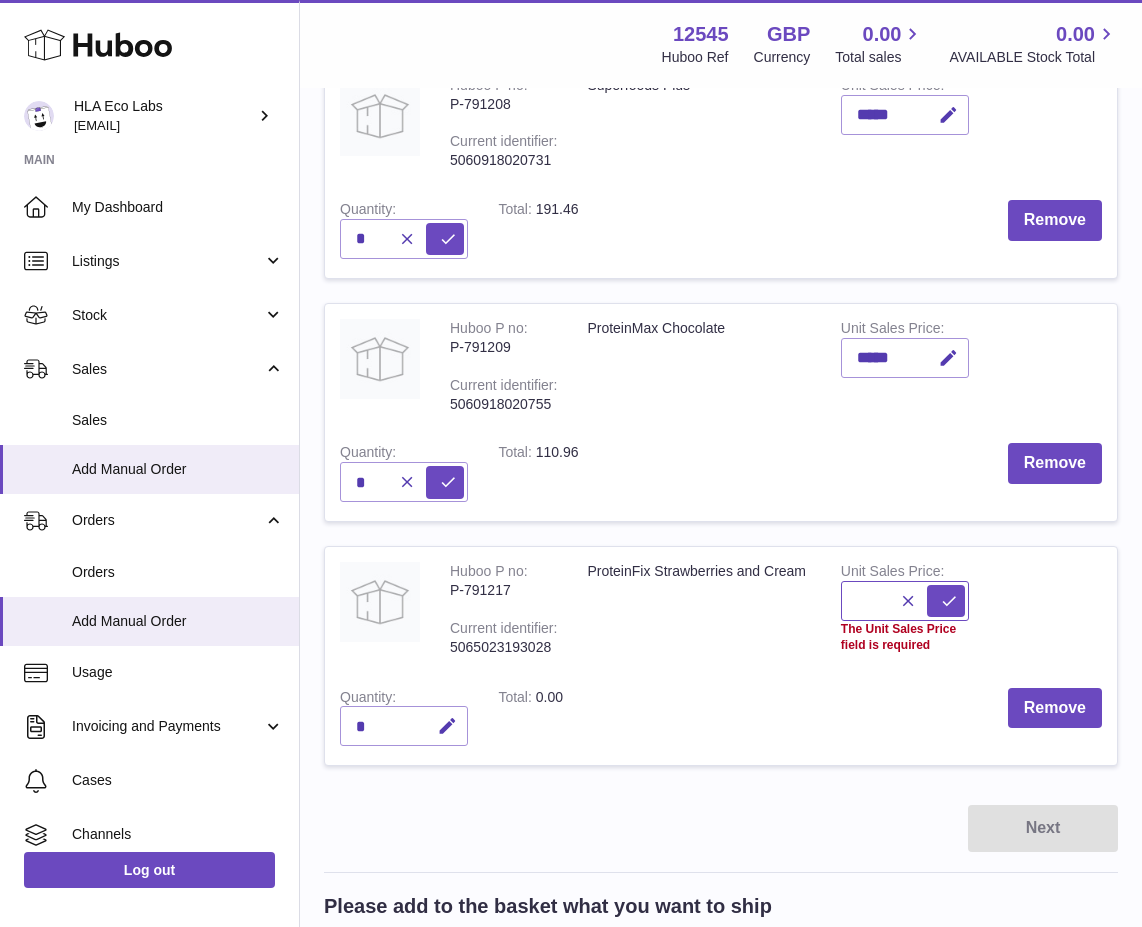 click at bounding box center [905, 601] 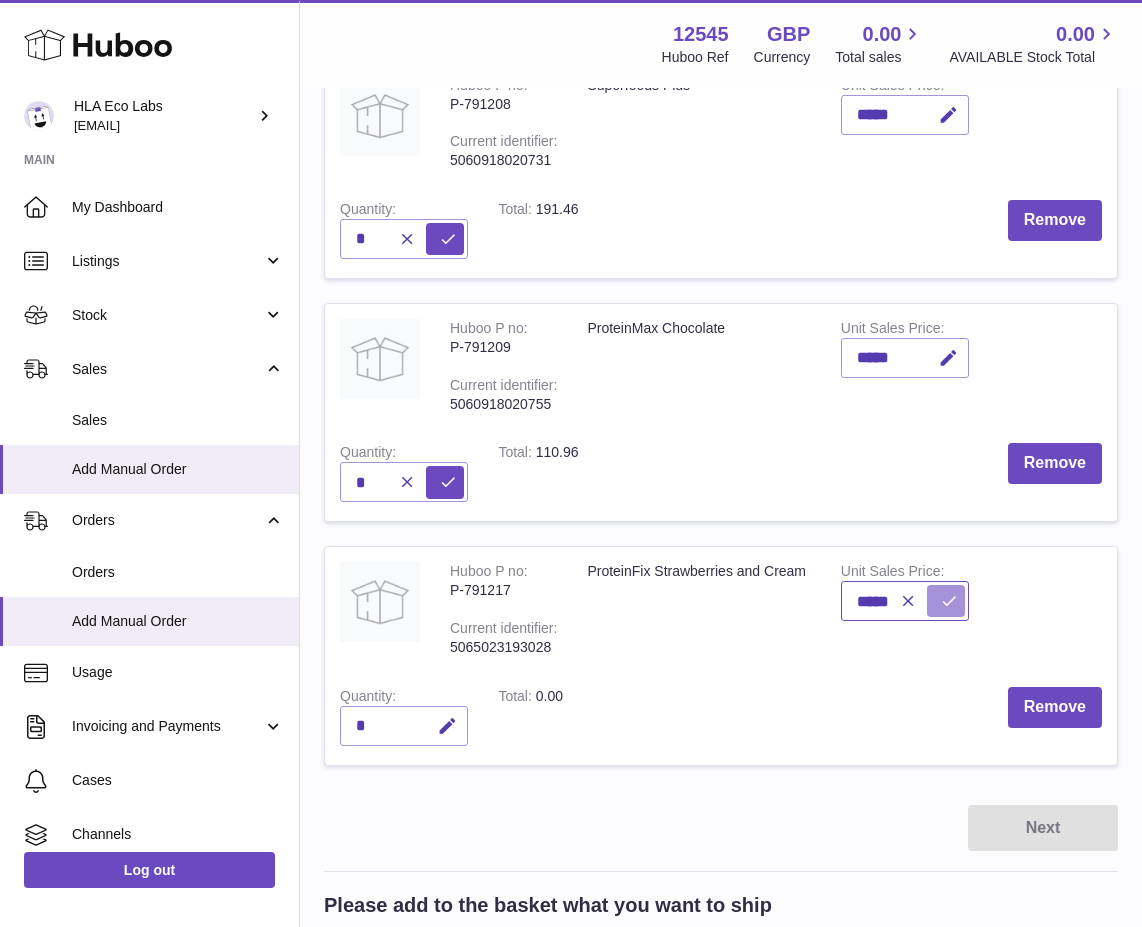 type on "*****" 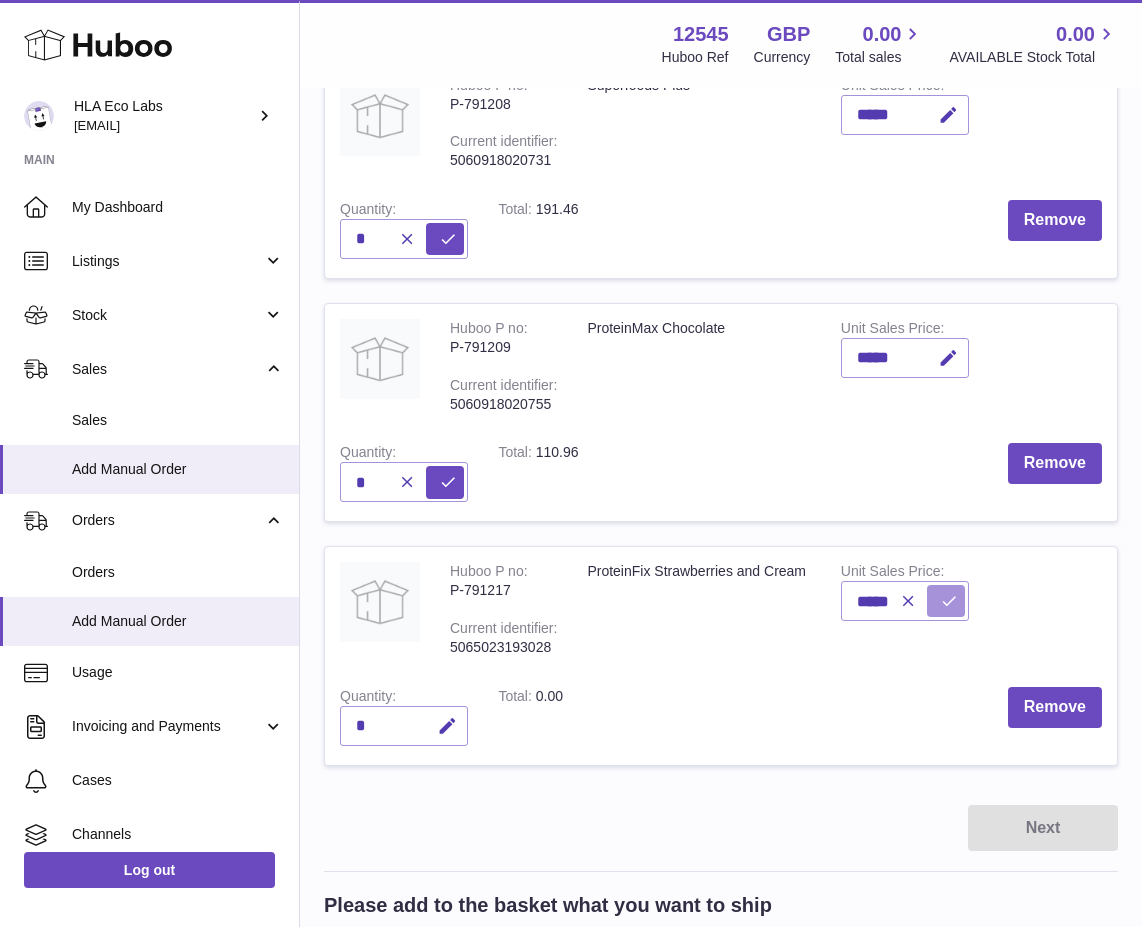 click at bounding box center (946, 601) 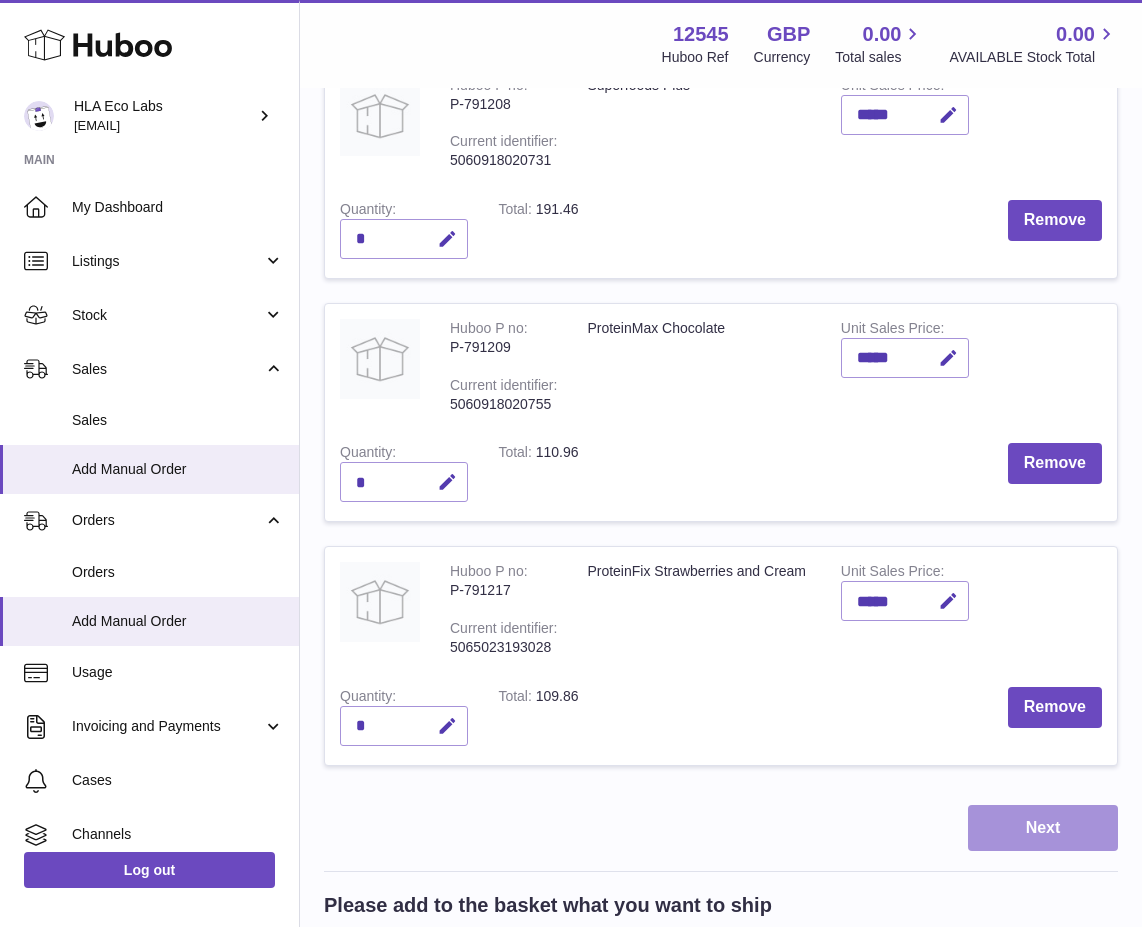 click on "Next" at bounding box center (1043, 828) 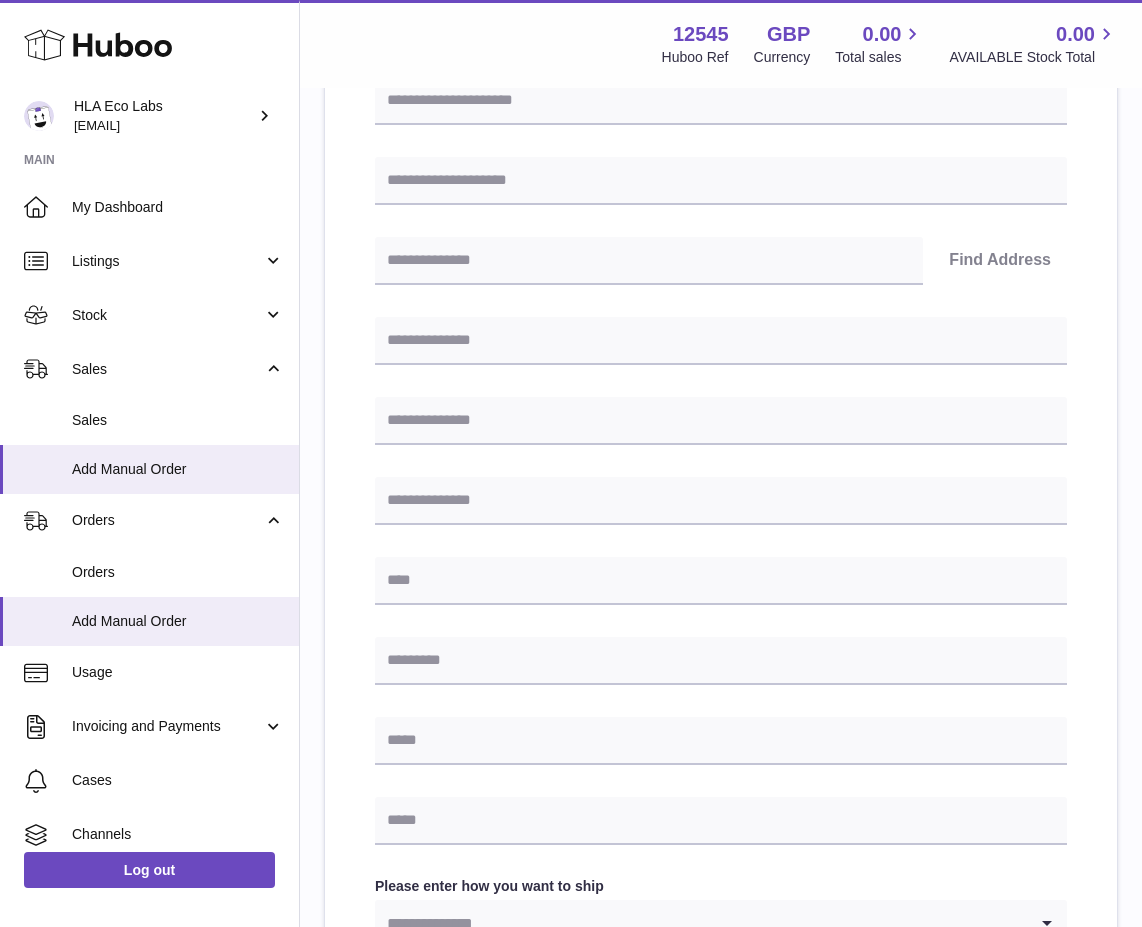 scroll, scrollTop: 0, scrollLeft: 0, axis: both 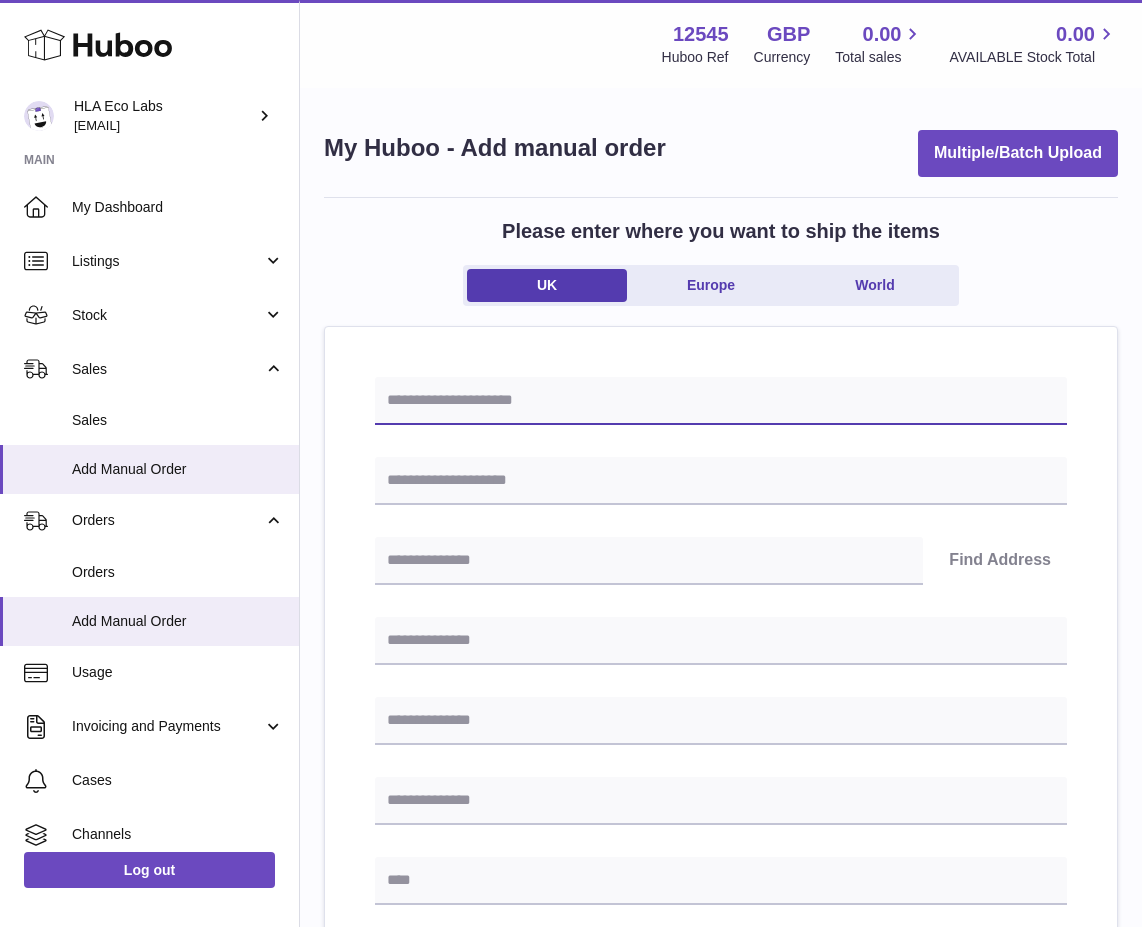 click at bounding box center (721, 401) 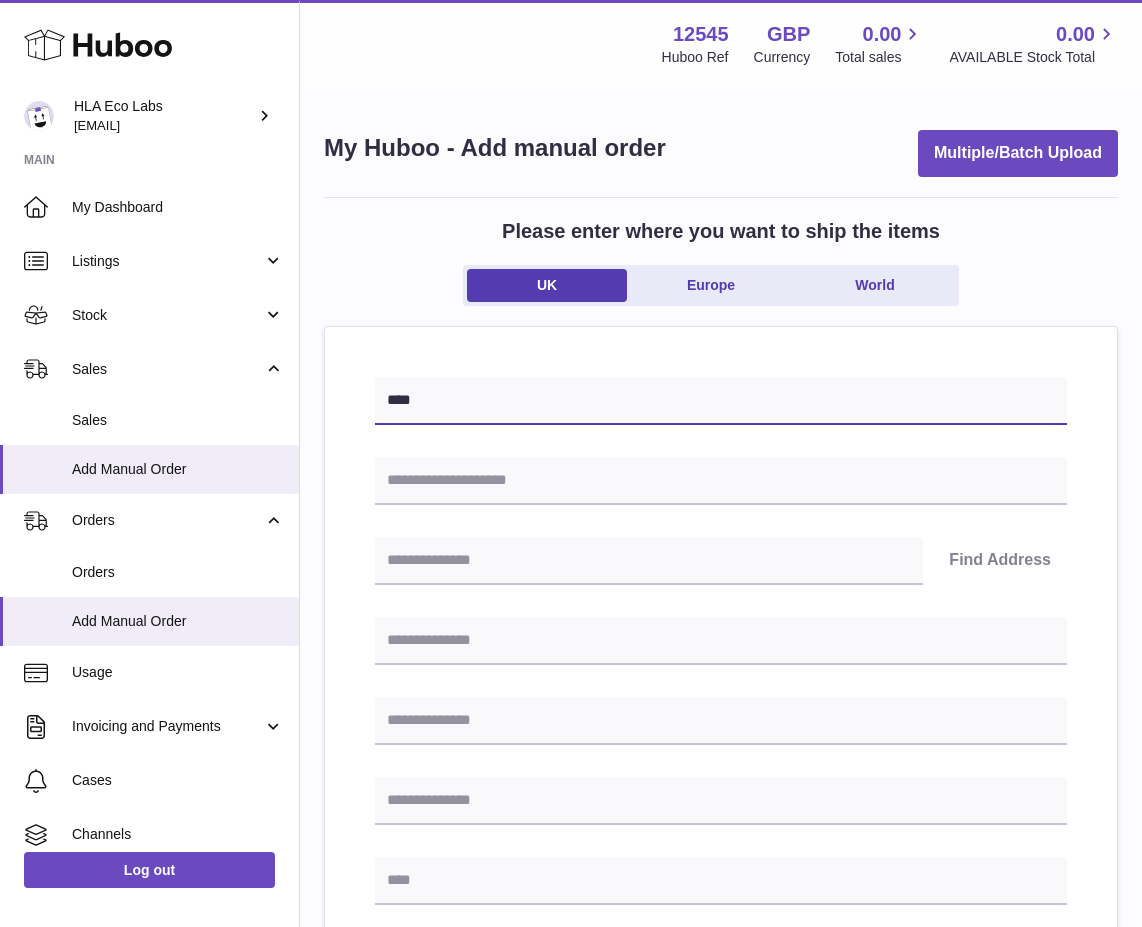 type on "****" 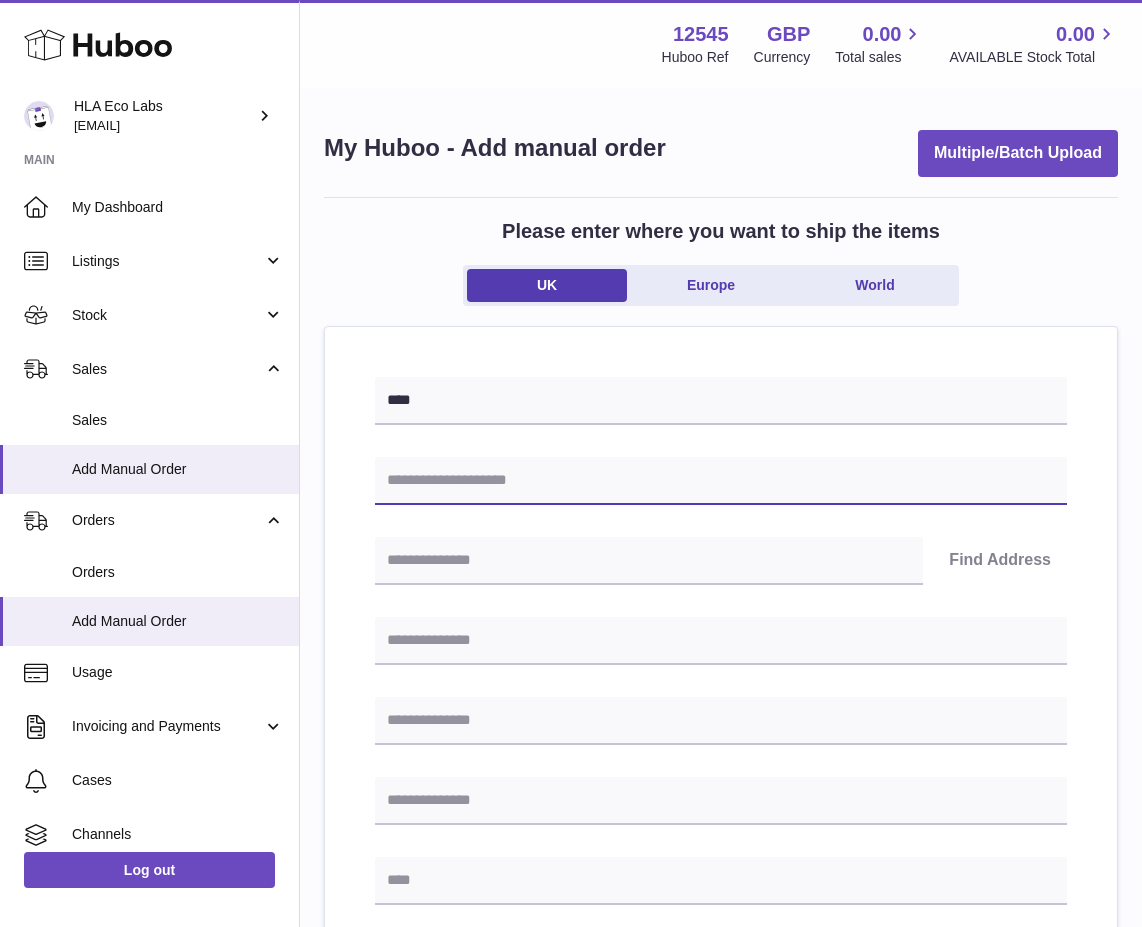 click at bounding box center (721, 481) 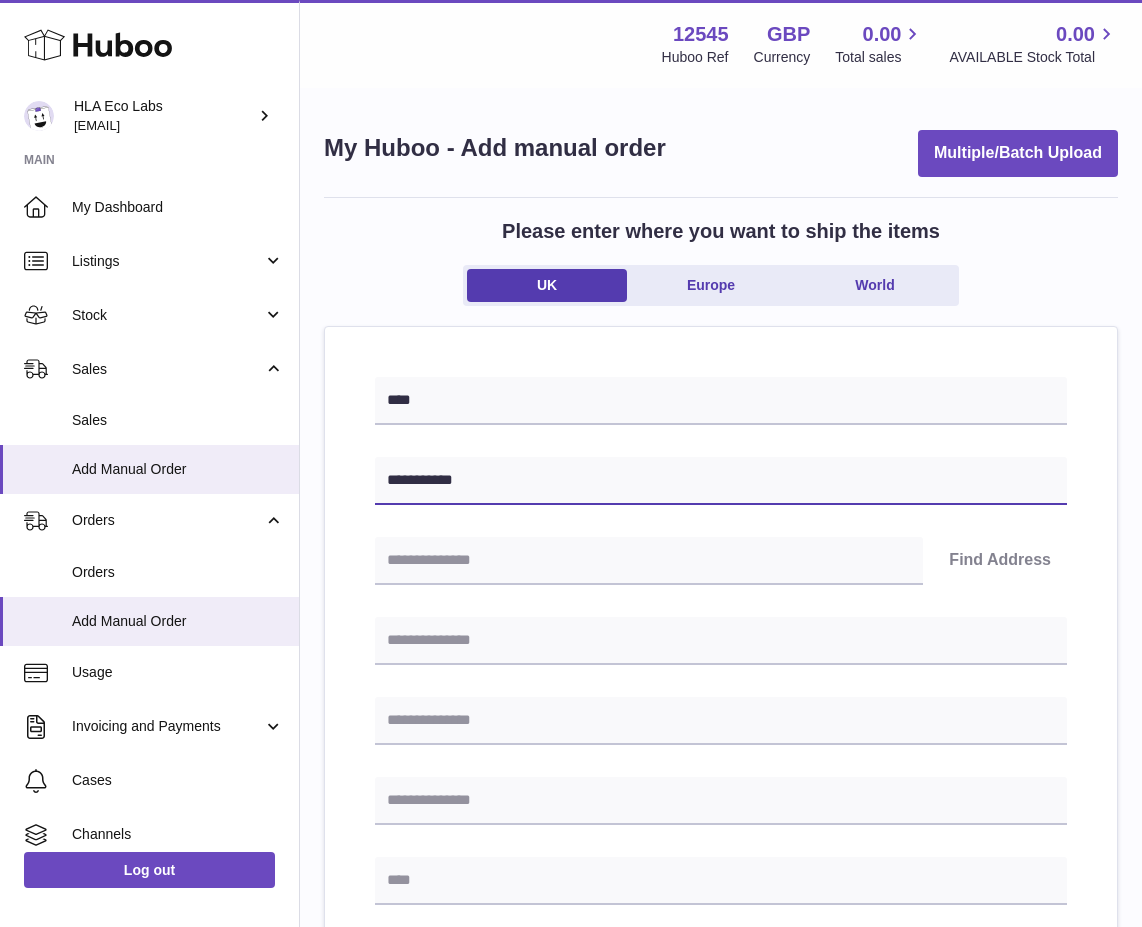 type on "**********" 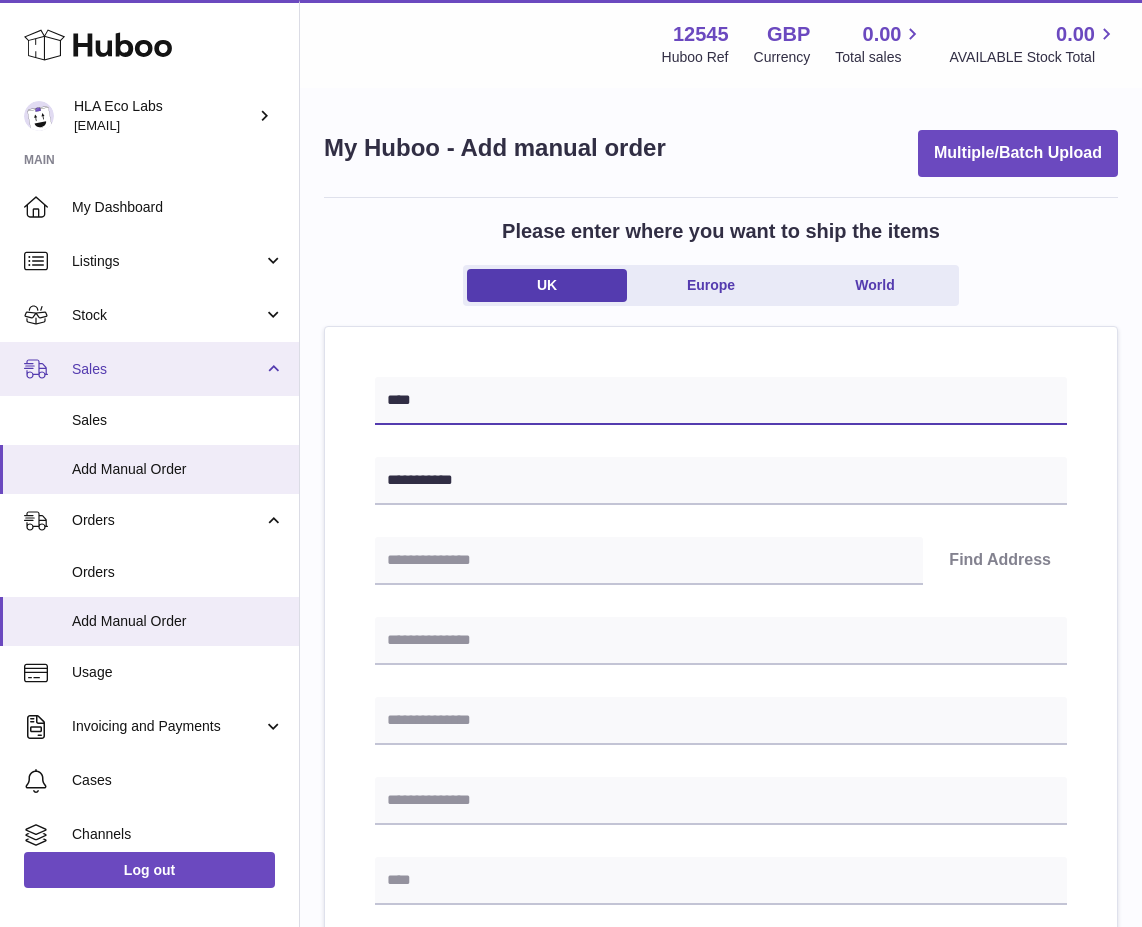 drag, startPoint x: 445, startPoint y: 394, endPoint x: 281, endPoint y: 389, distance: 164.0762 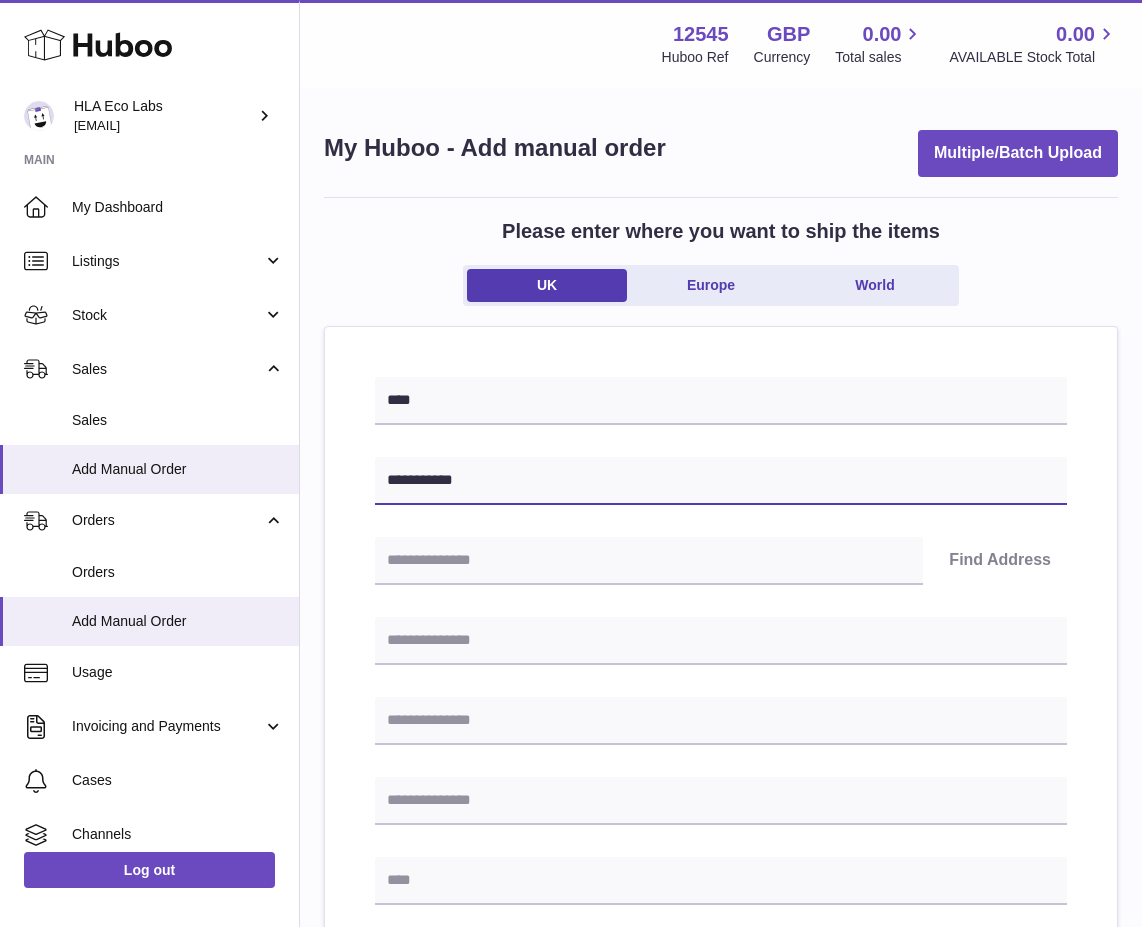 drag, startPoint x: 493, startPoint y: 489, endPoint x: 353, endPoint y: 461, distance: 142.77255 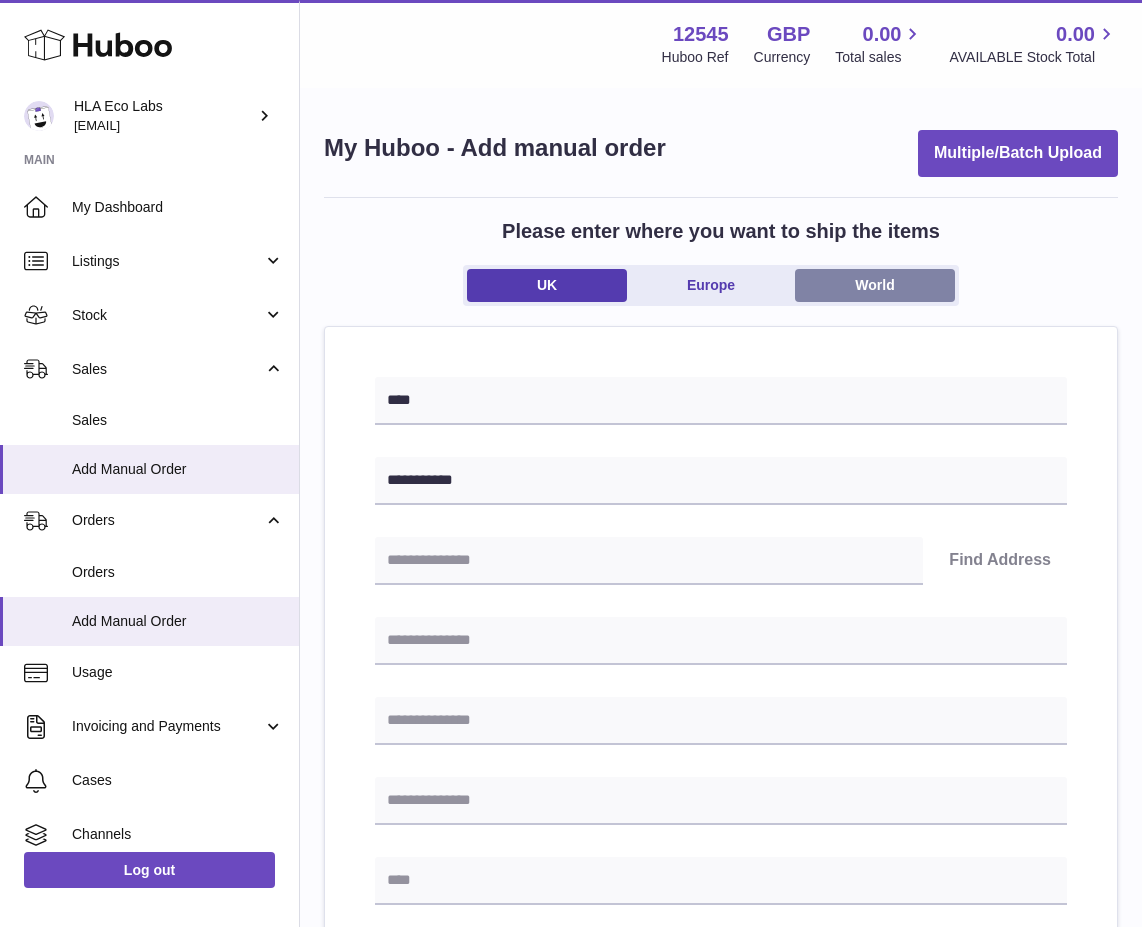 click on "World" at bounding box center (875, 285) 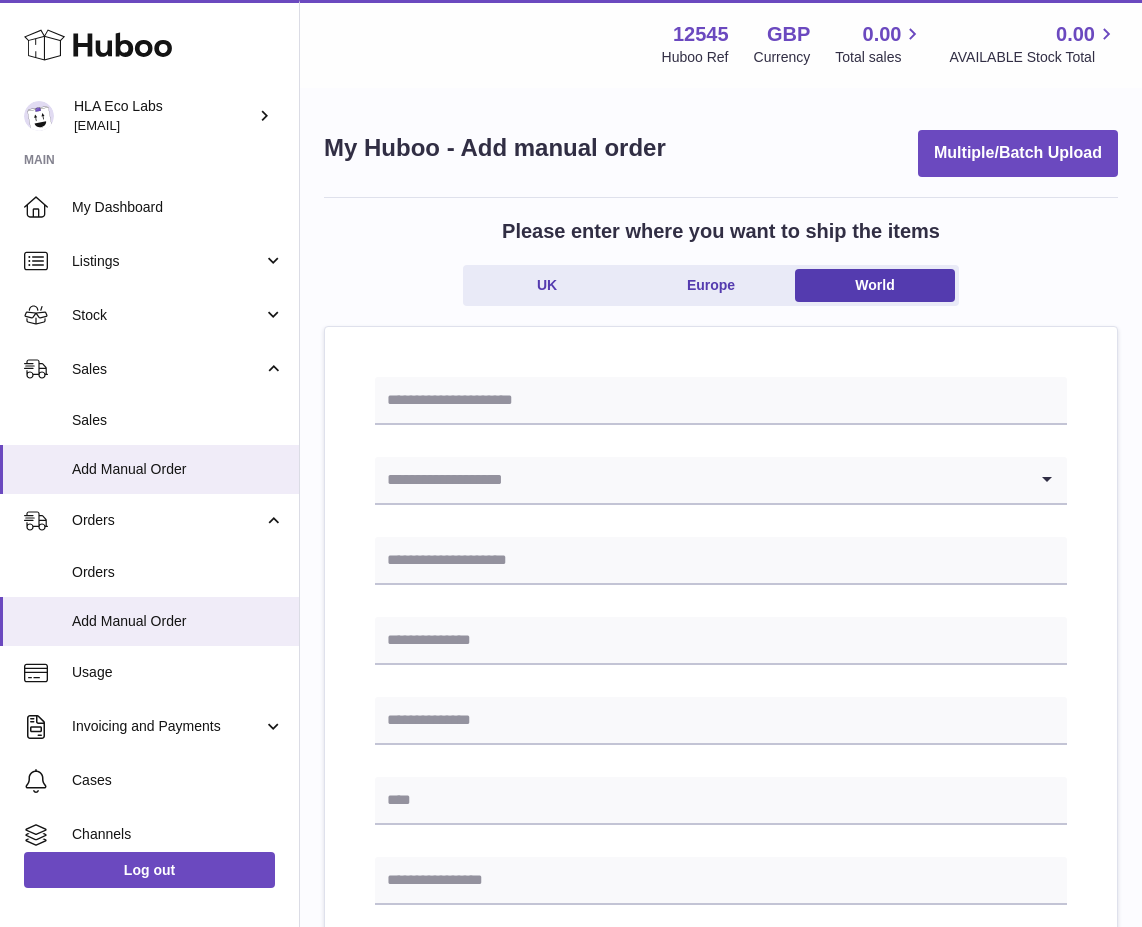 click on "Loading...
Please enter how you want to ship             Loading...
You require an order to be fulfilled which is going directly to another business or retailer rather than directly to a consumer. Please ensure you have contacted our customer service department for further information relating to any associated costs and (order completion) timescales, before proceeding.
Optional extra fields             Loading...       This will appear on the packing slip. e.g. 'Please contact us through Amazon'
B2C
Loading..." at bounding box center (721, 948) 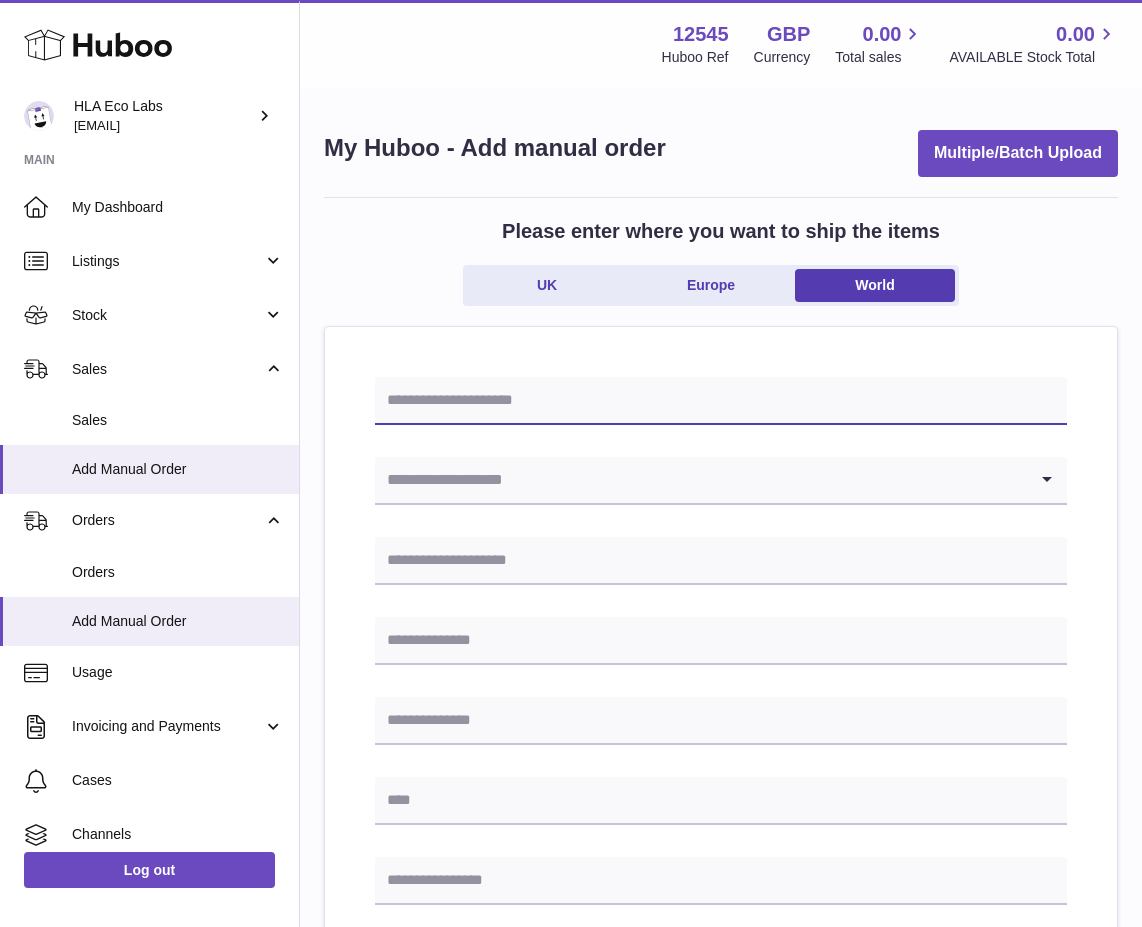 drag, startPoint x: 483, startPoint y: 425, endPoint x: 447, endPoint y: 386, distance: 53.075417 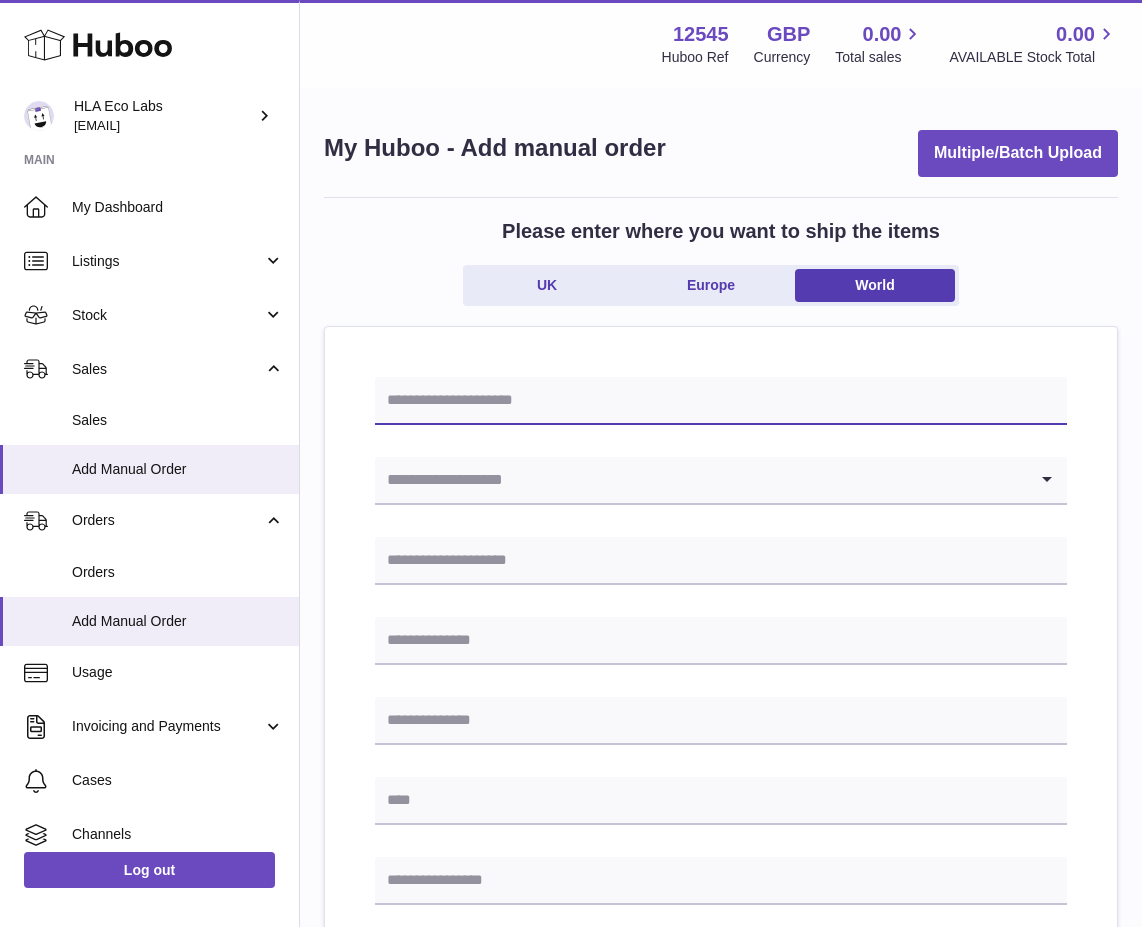 click at bounding box center (721, 401) 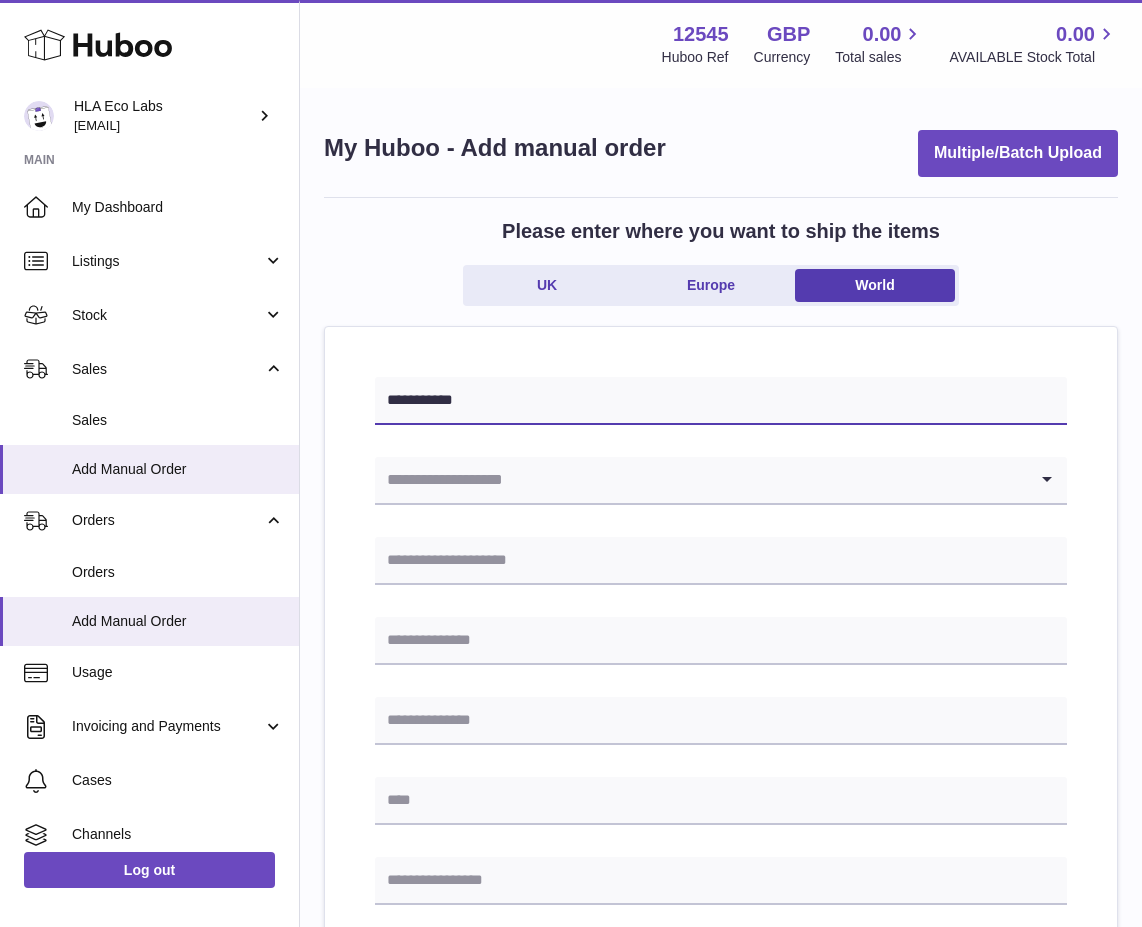 type on "**********" 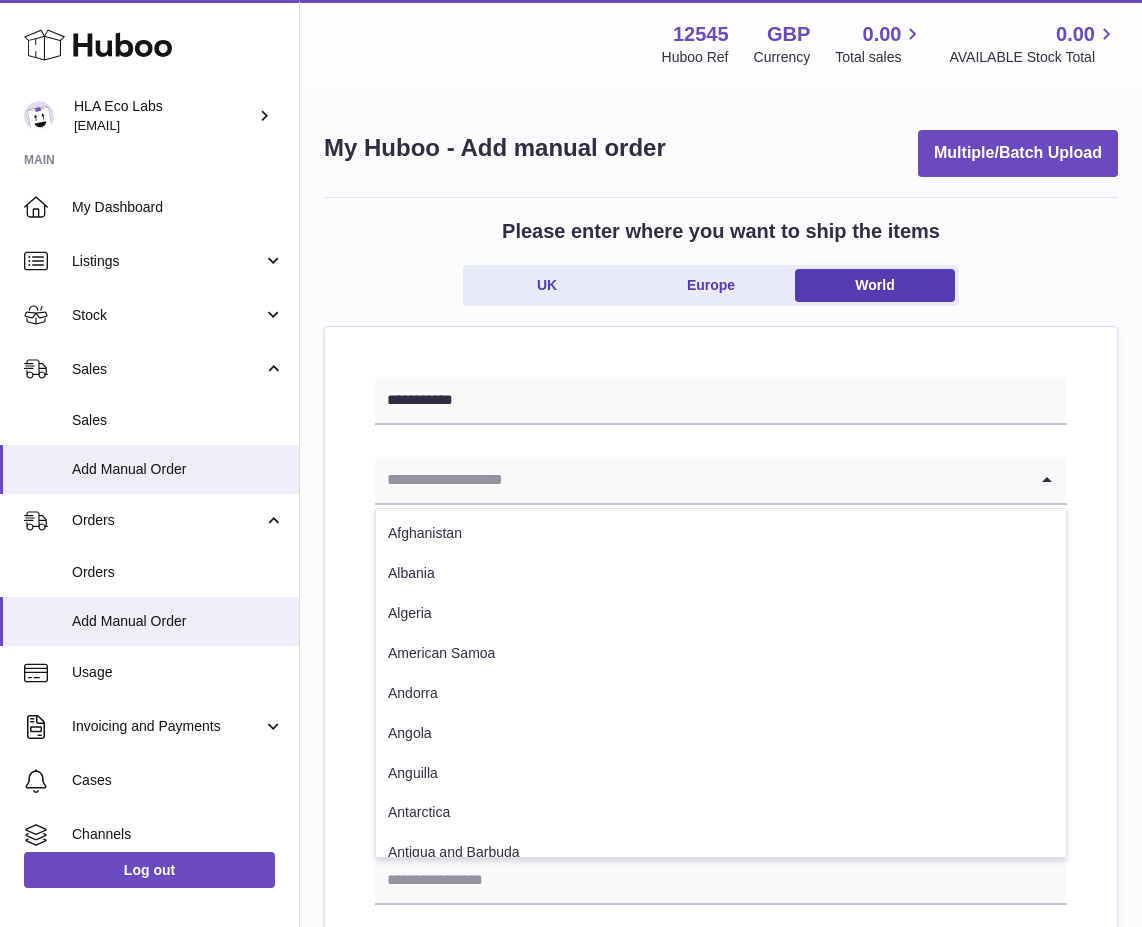 drag, startPoint x: 435, startPoint y: 479, endPoint x: 423, endPoint y: 474, distance: 13 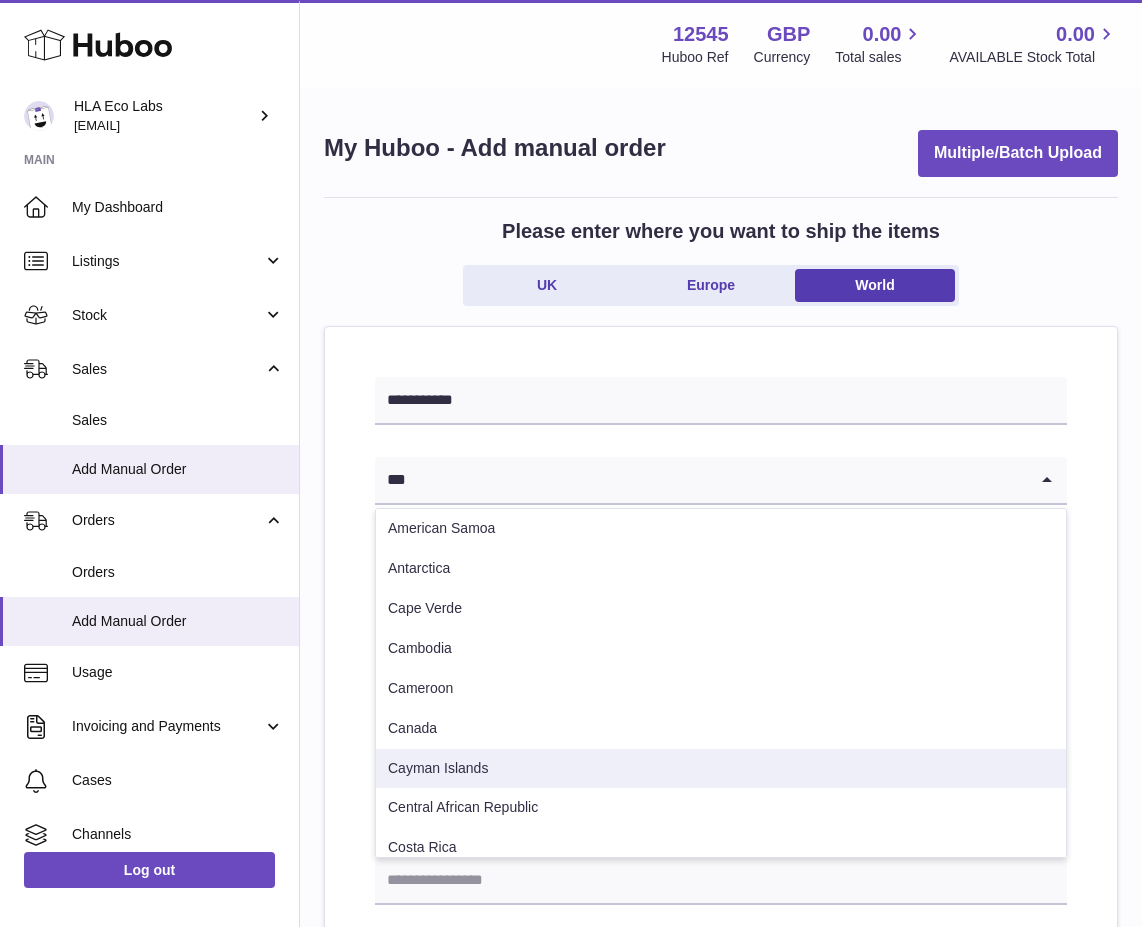 scroll, scrollTop: 0, scrollLeft: 0, axis: both 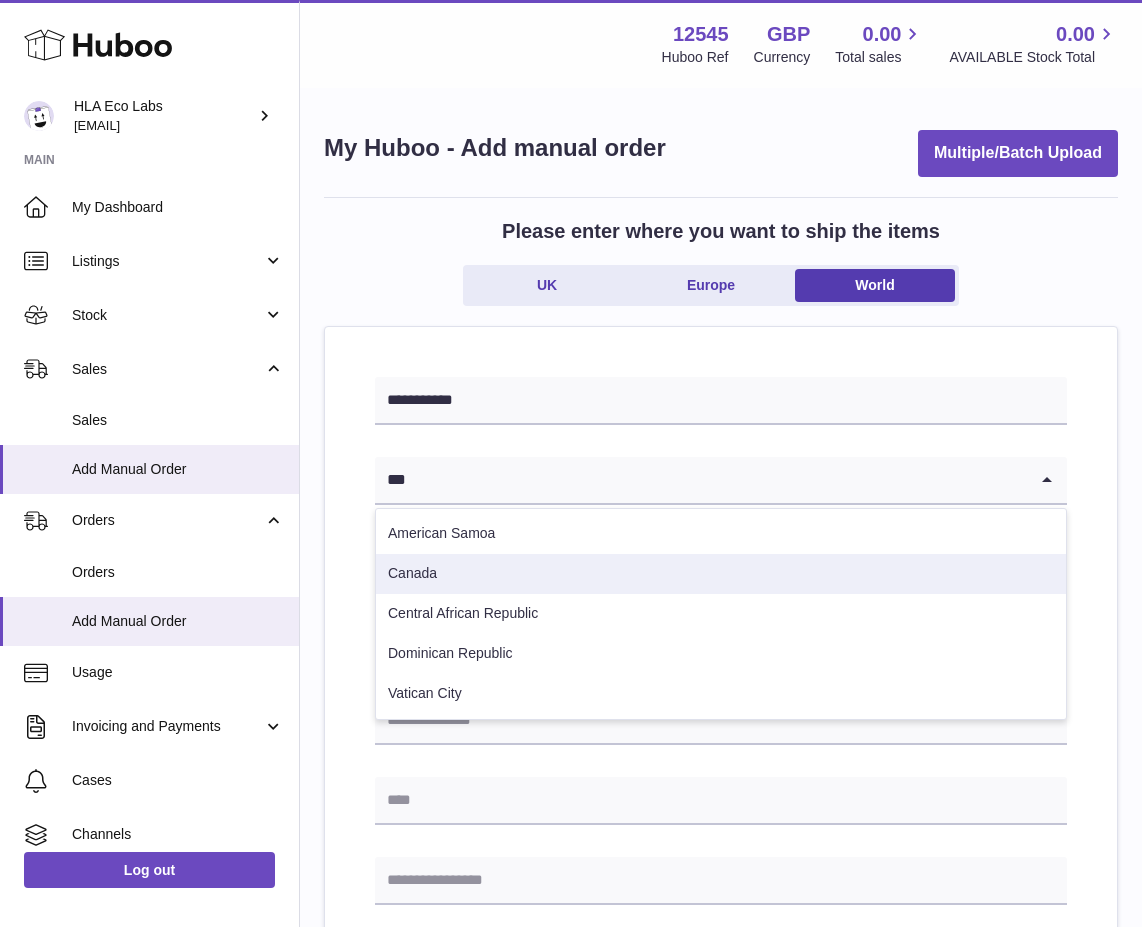 click on "Canada" at bounding box center [721, 574] 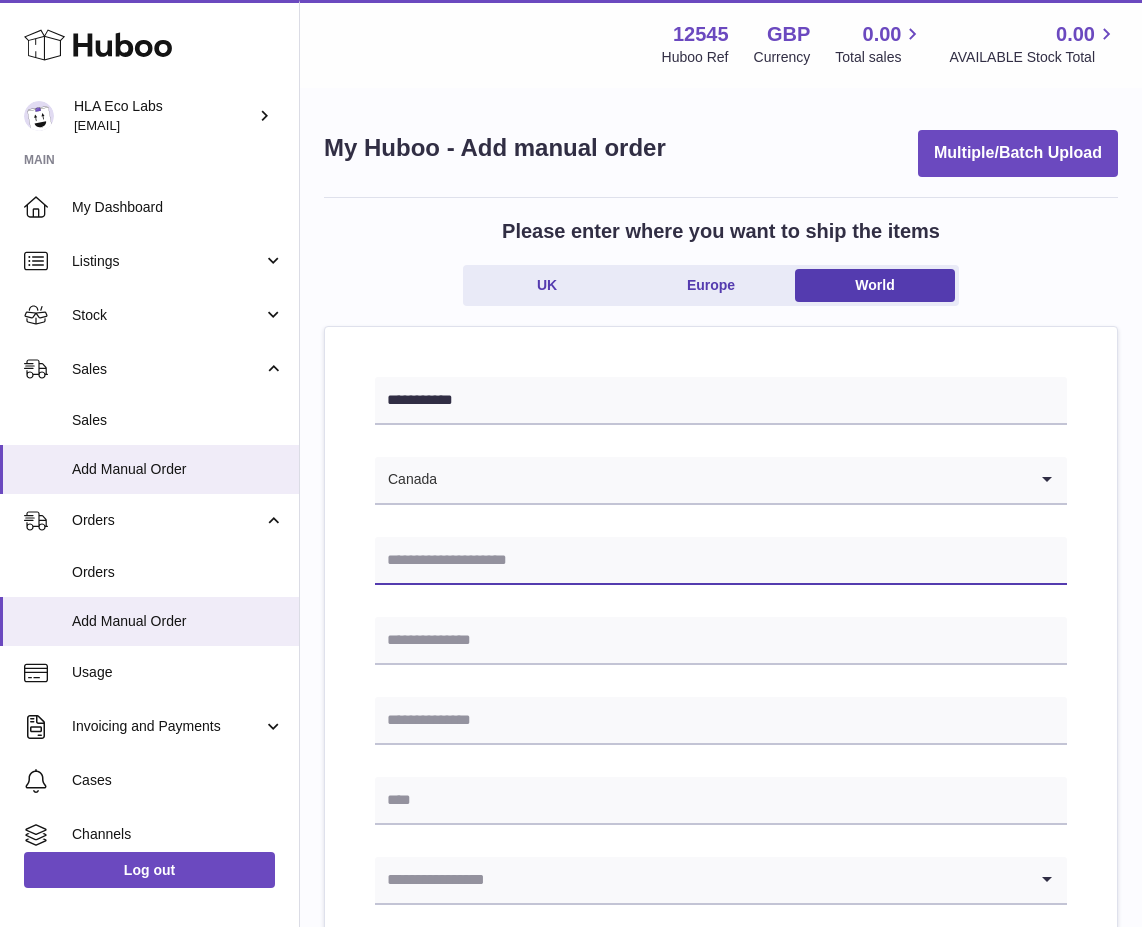 click at bounding box center [721, 561] 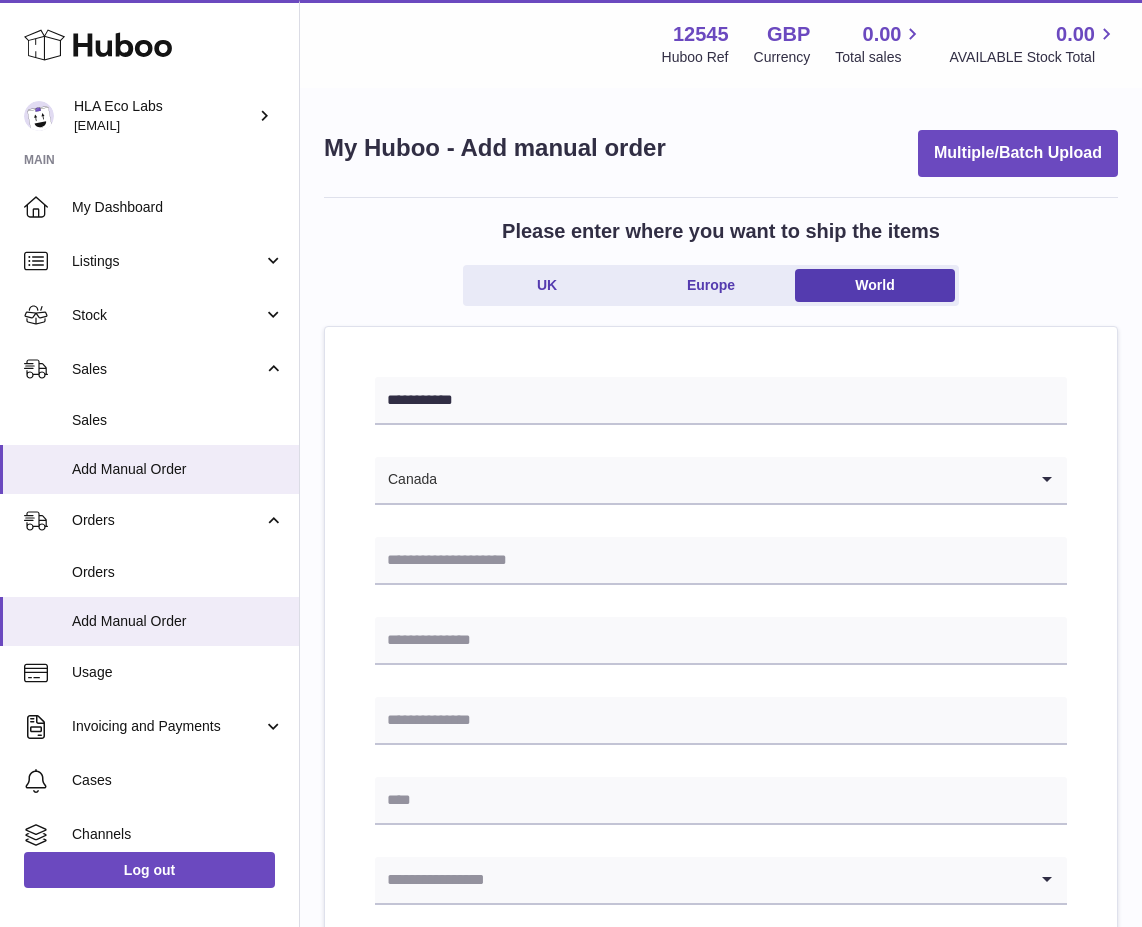 click at bounding box center (732, 480) 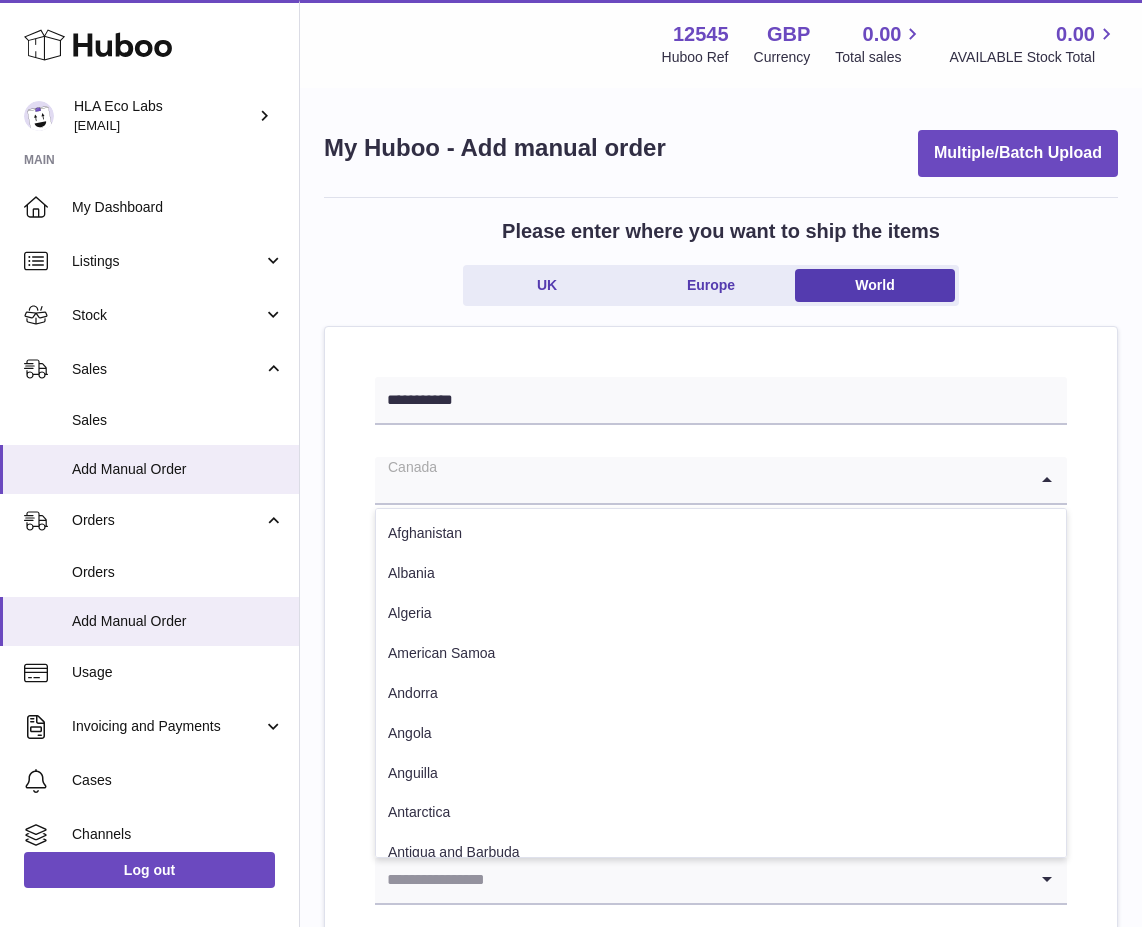 scroll, scrollTop: 1135, scrollLeft: 0, axis: vertical 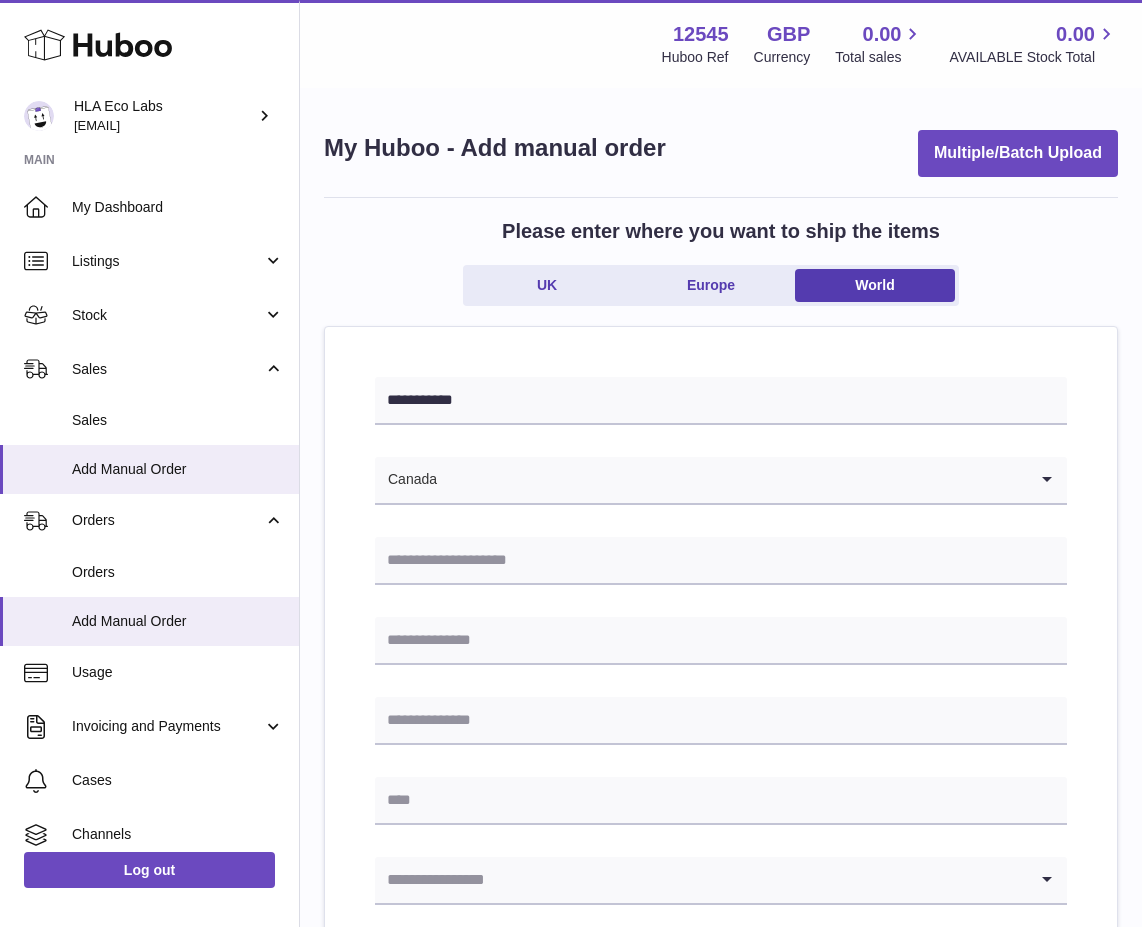 click on "**********" at bounding box center [721, 983] 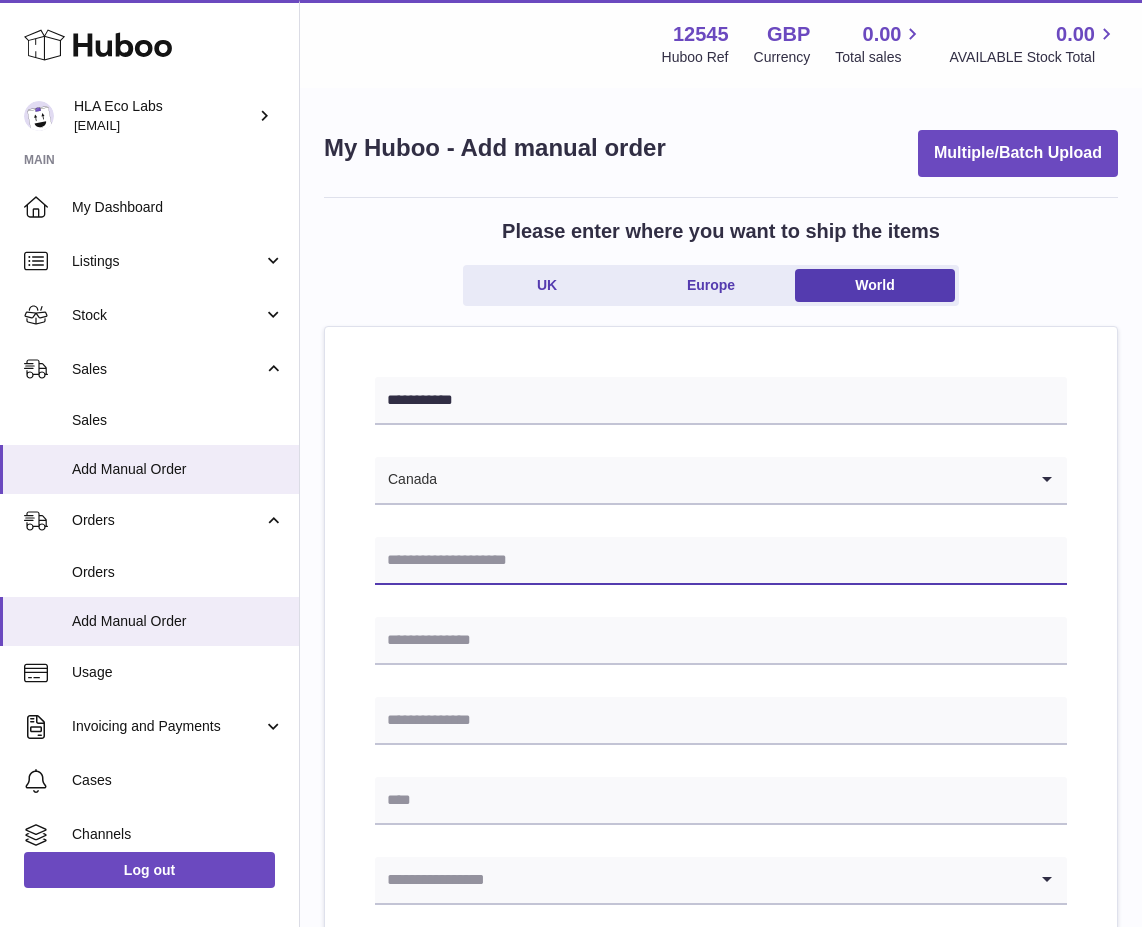 click at bounding box center (721, 561) 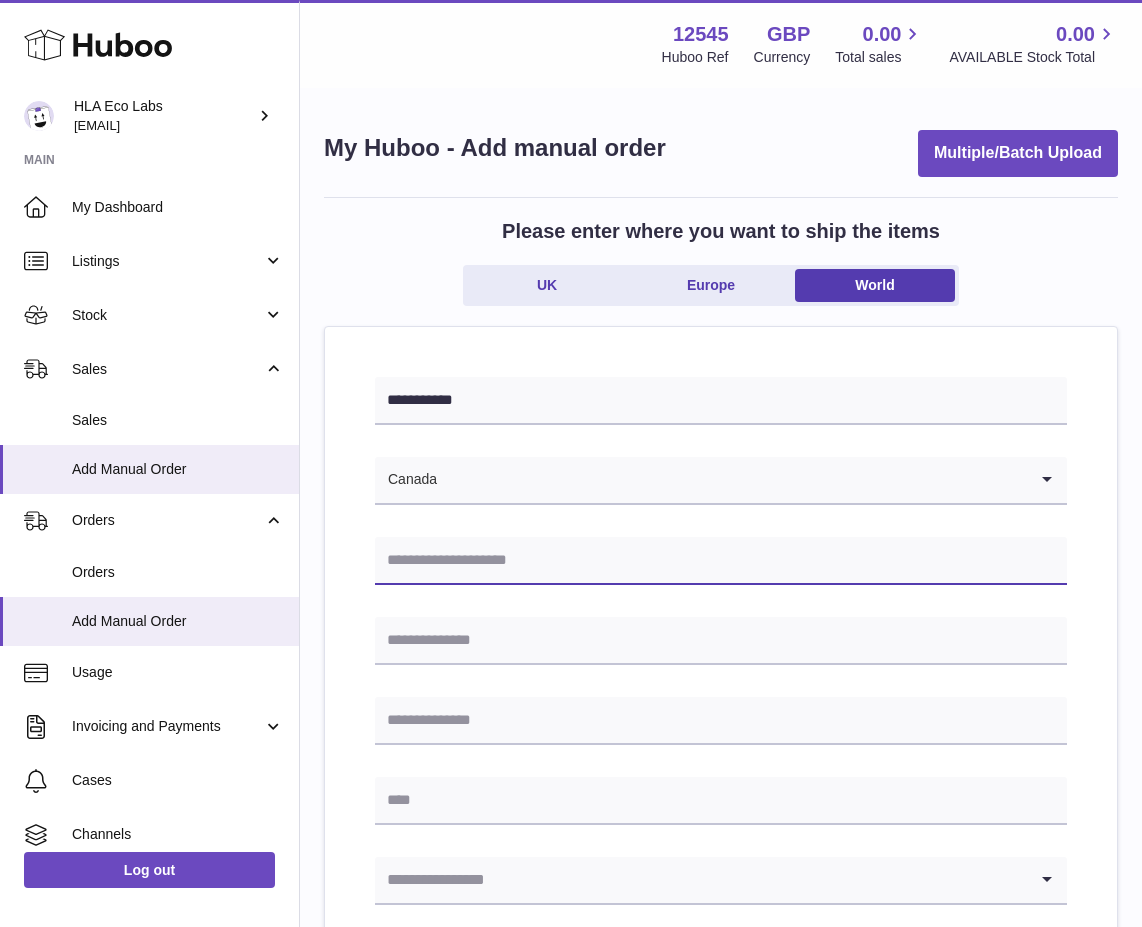 paste on "**********" 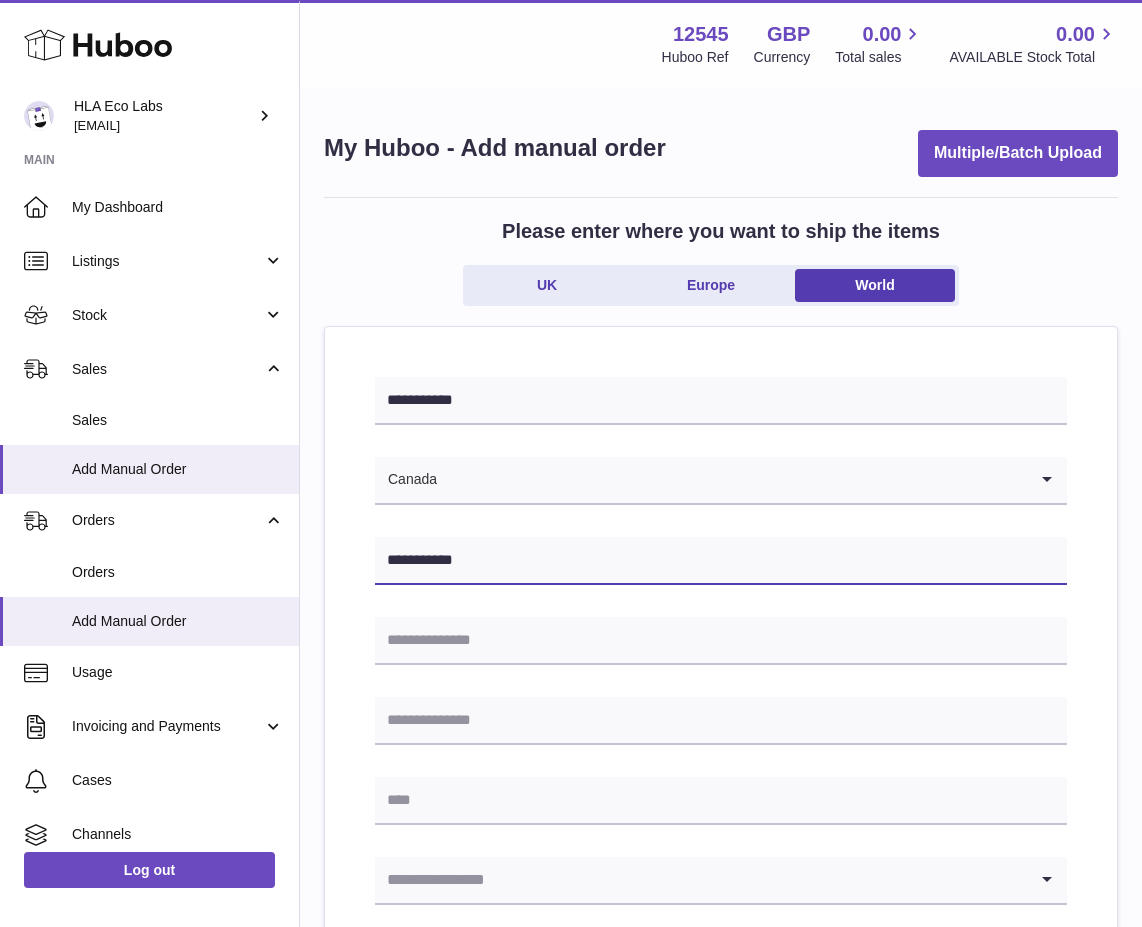 type on "**********" 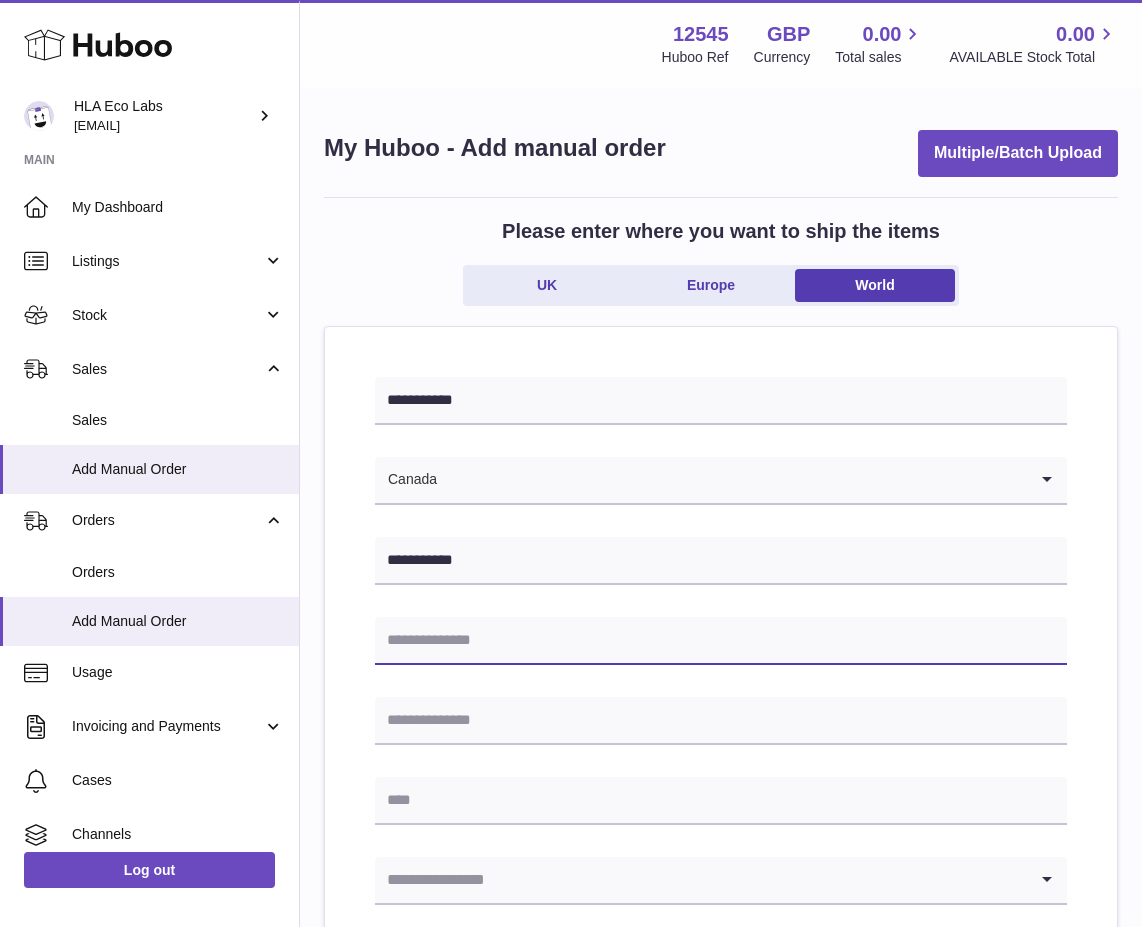 click at bounding box center (721, 641) 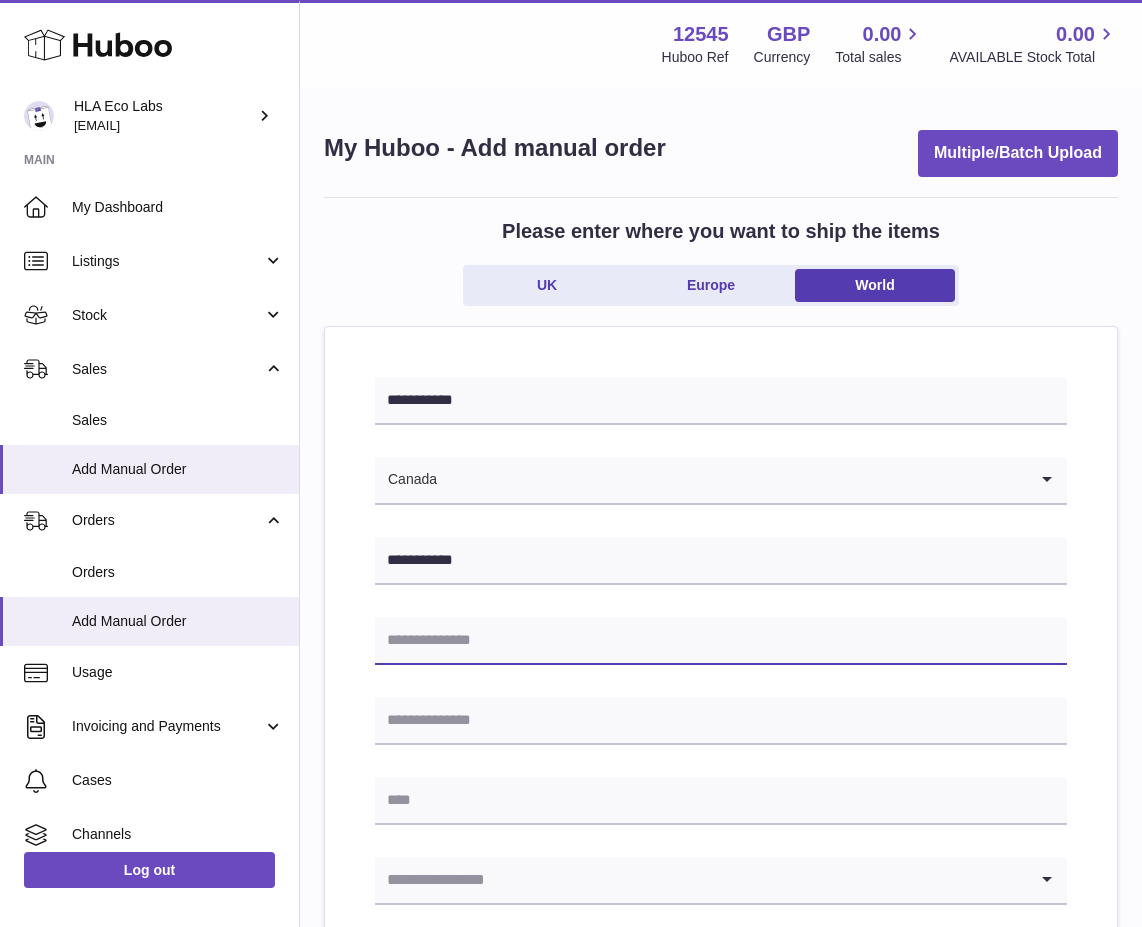 paste on "**********" 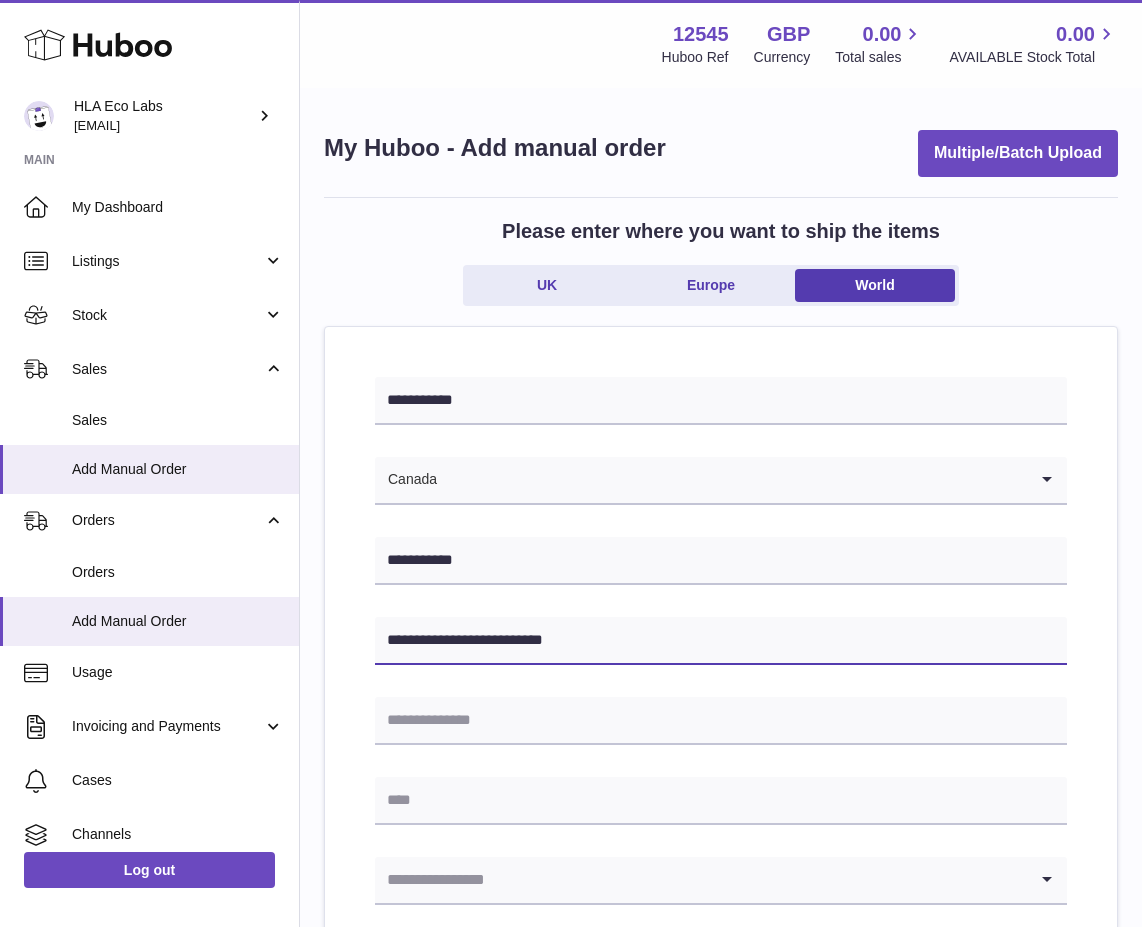 type on "**********" 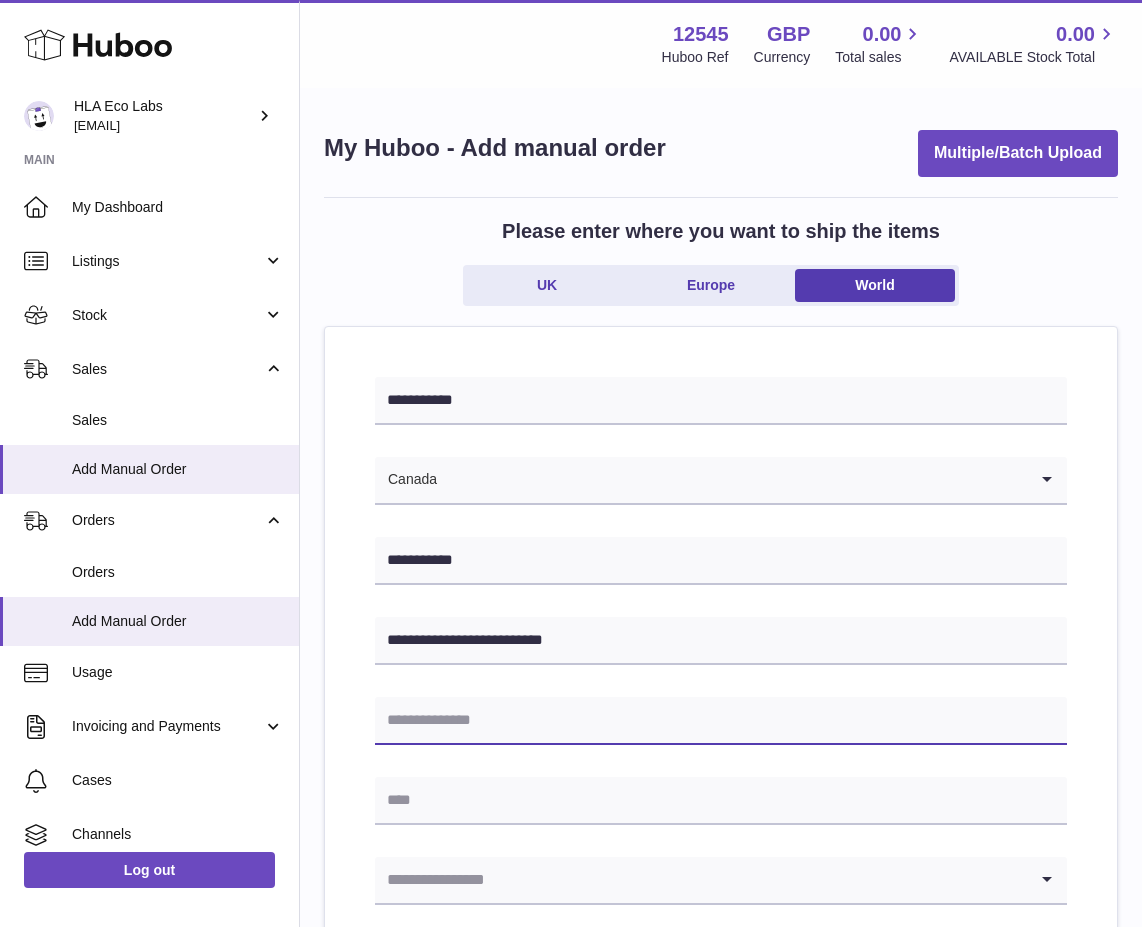 click at bounding box center [721, 721] 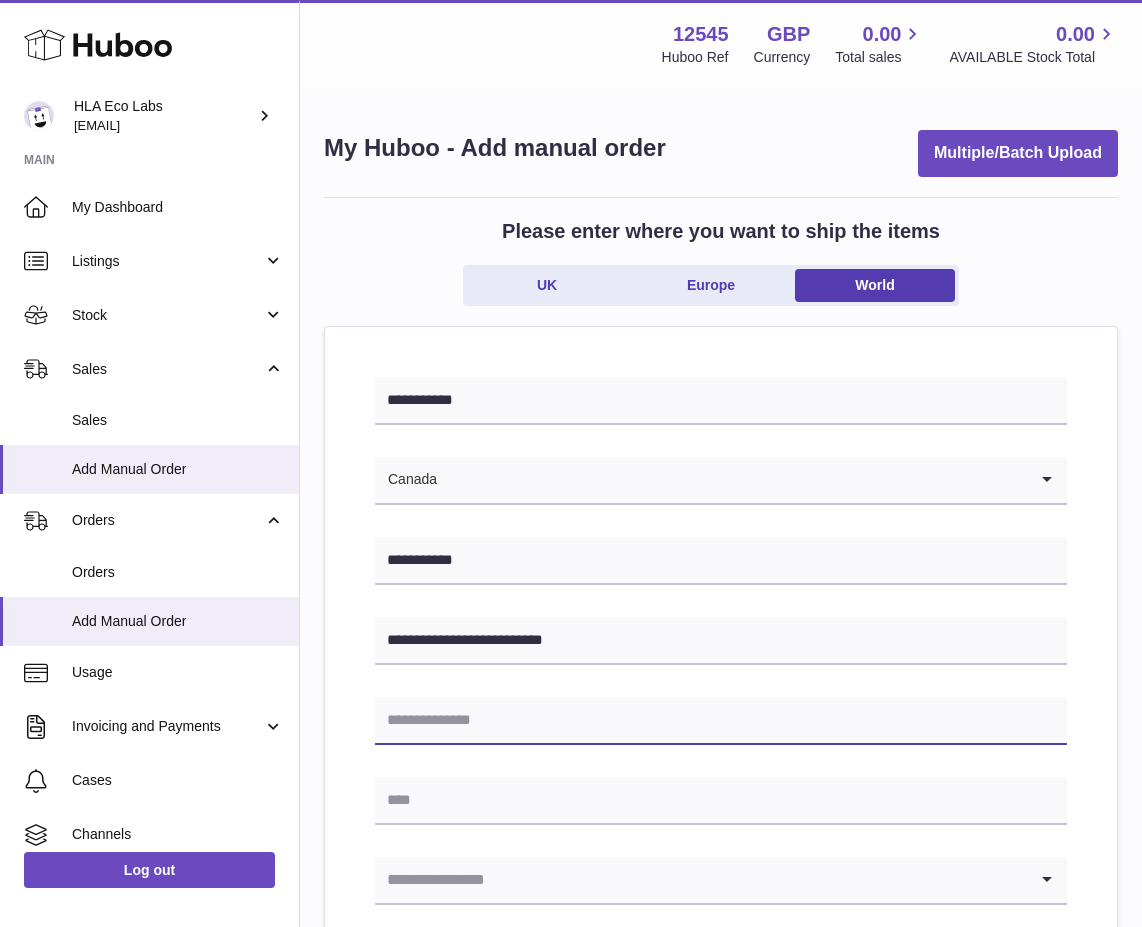 paste on "********" 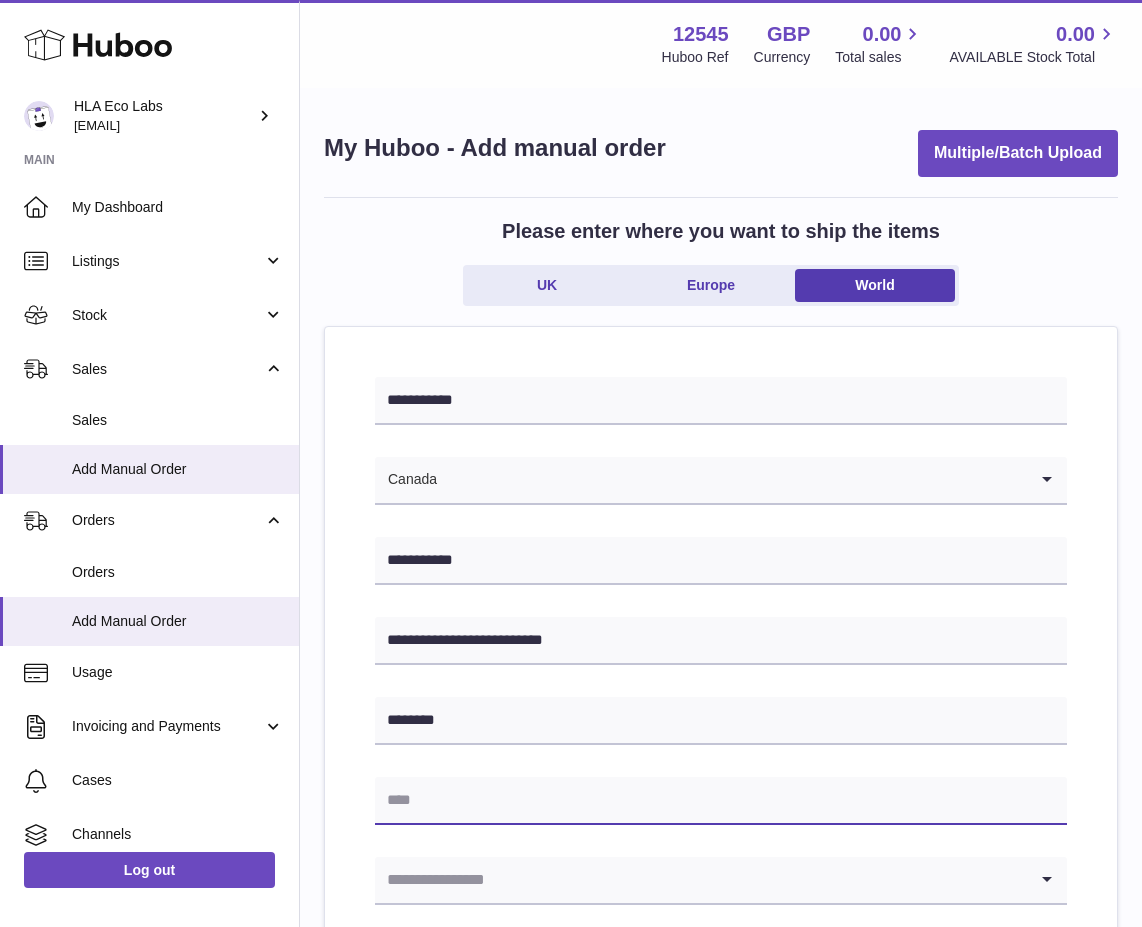 click at bounding box center (721, 801) 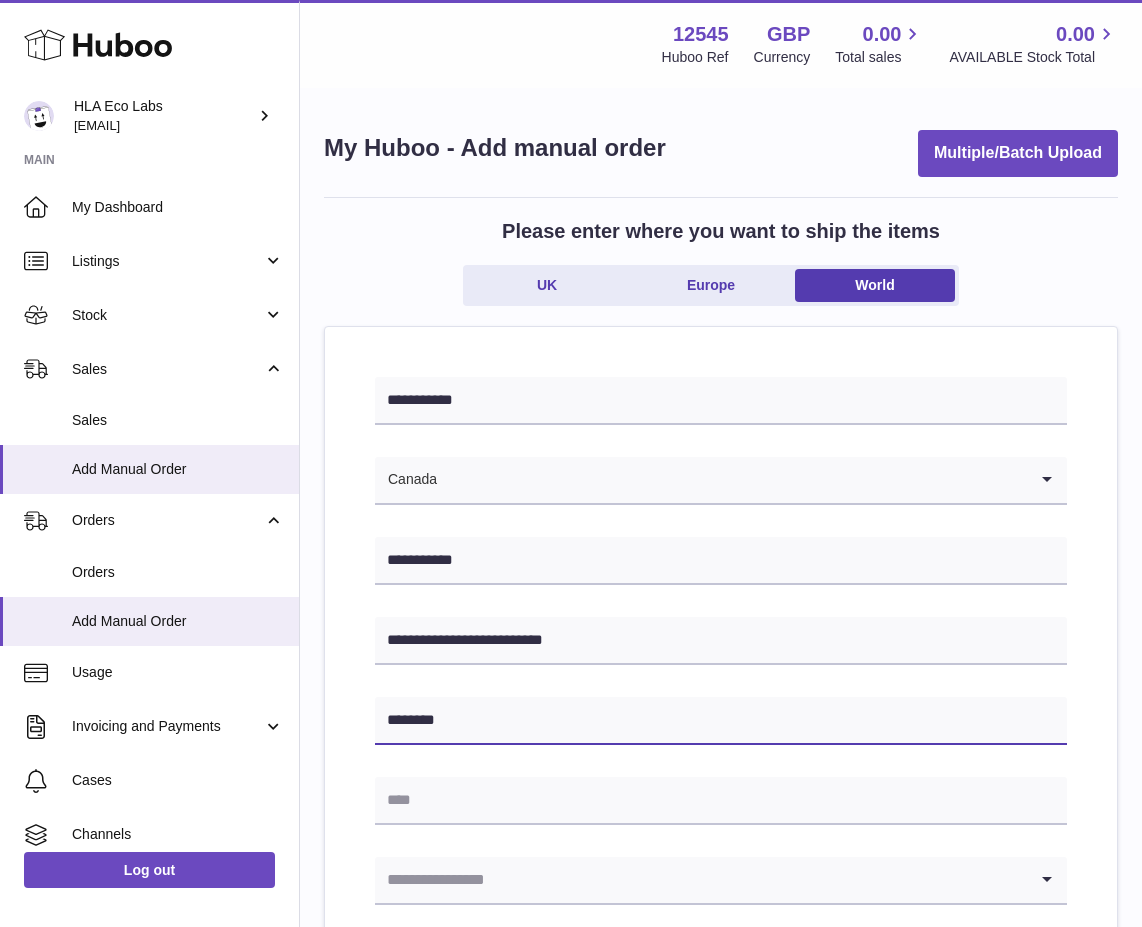 drag, startPoint x: 376, startPoint y: 743, endPoint x: 414, endPoint y: 726, distance: 41.62932 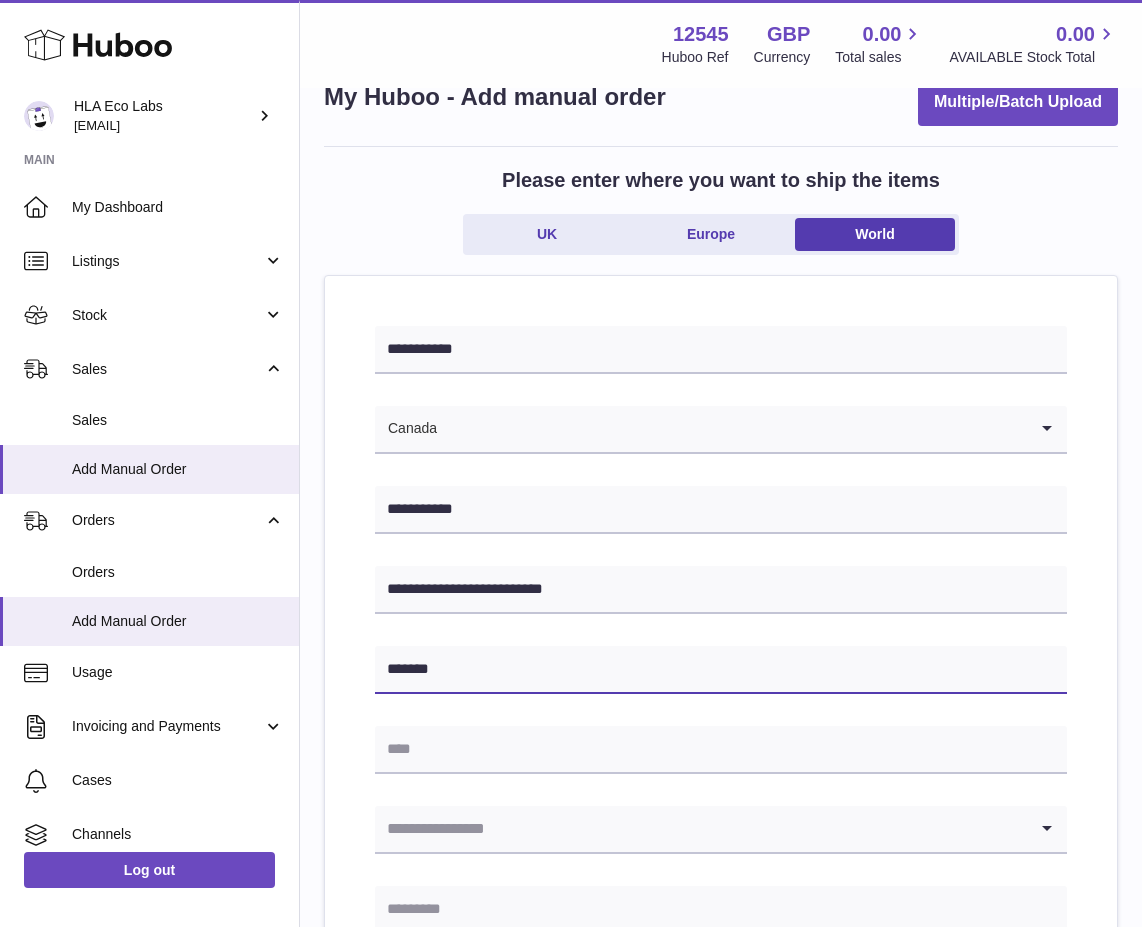 scroll, scrollTop: 100, scrollLeft: 0, axis: vertical 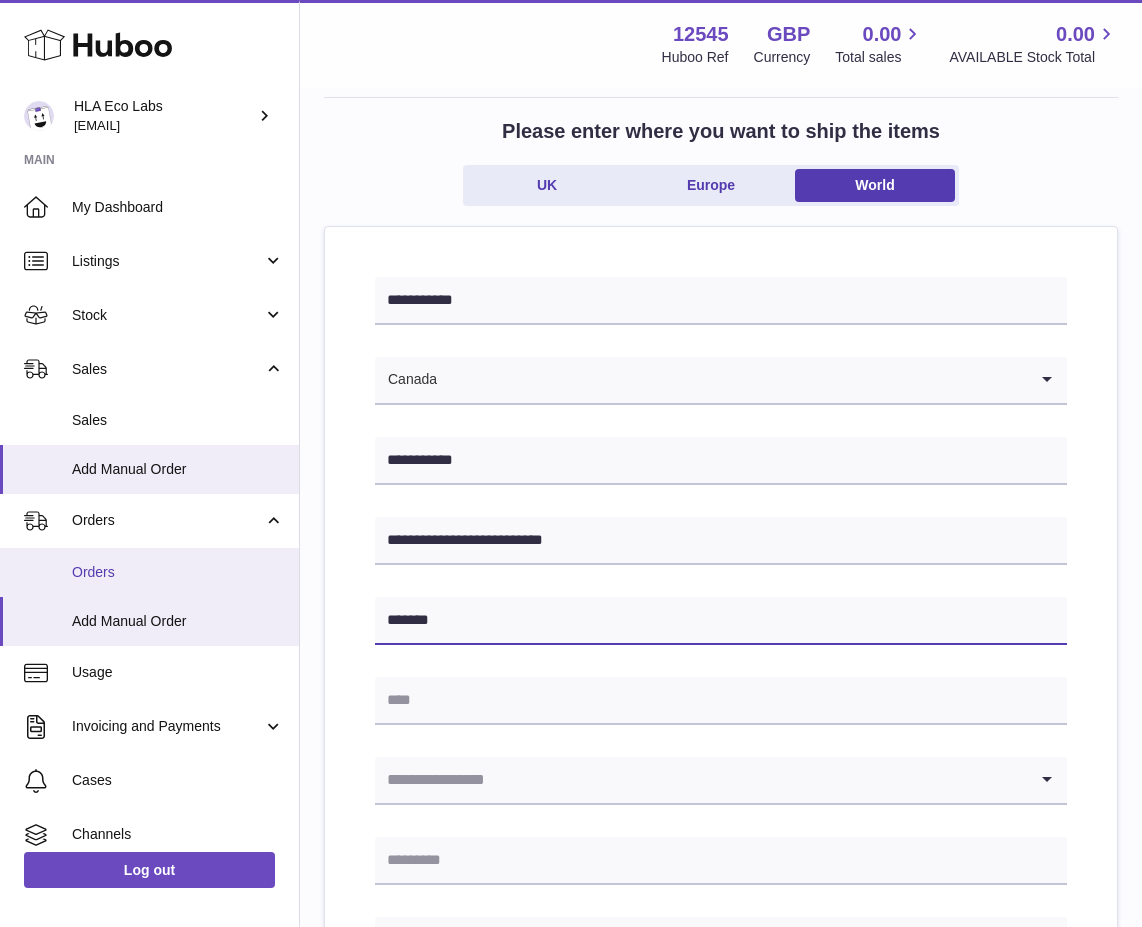 type on "*******" 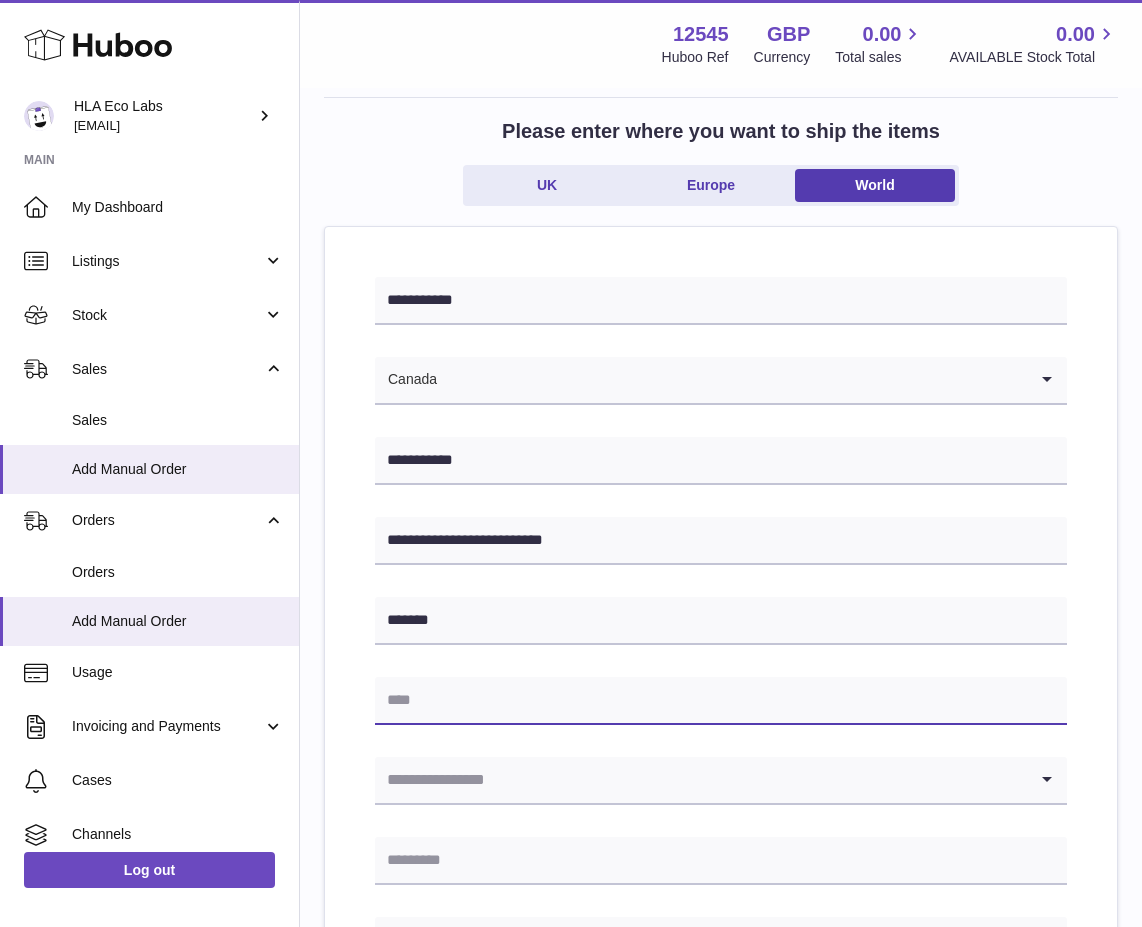 click at bounding box center [721, 701] 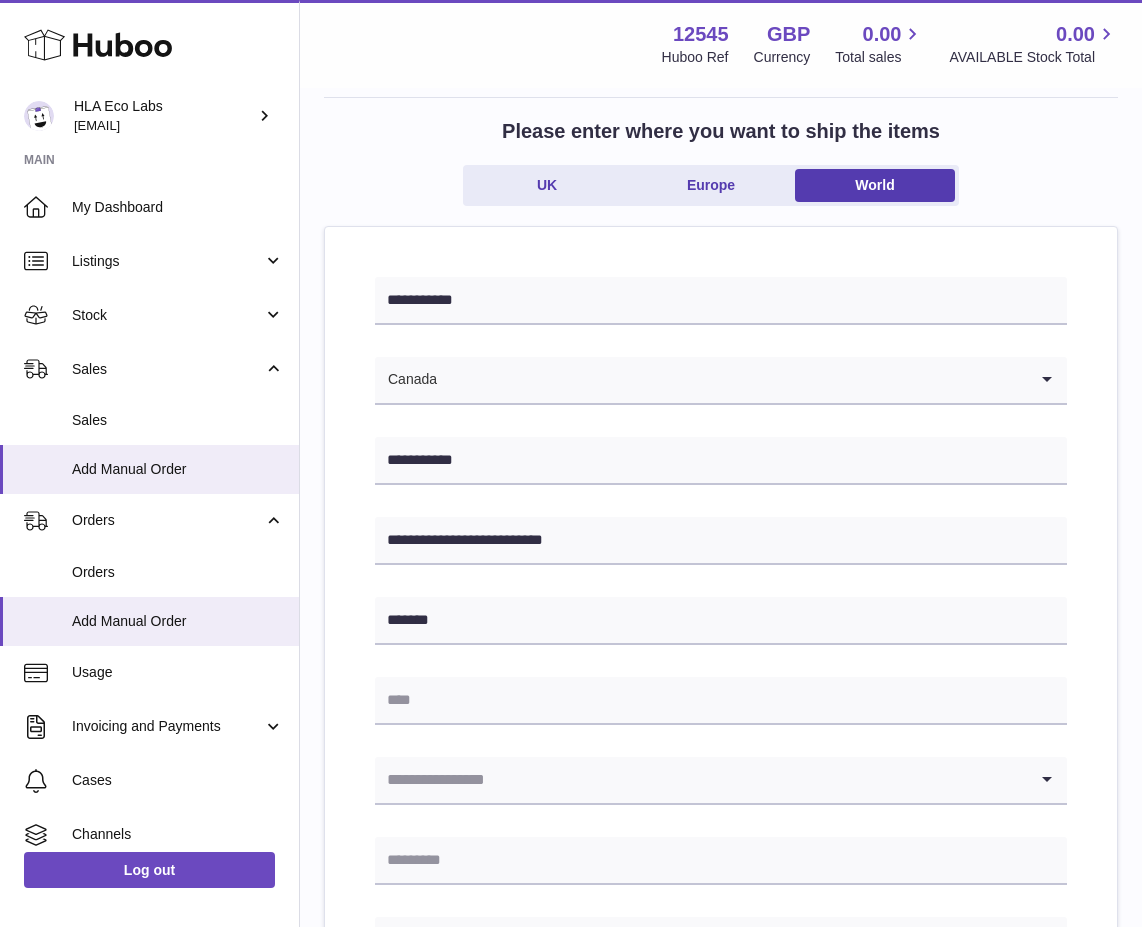click on "**********" at bounding box center [721, 883] 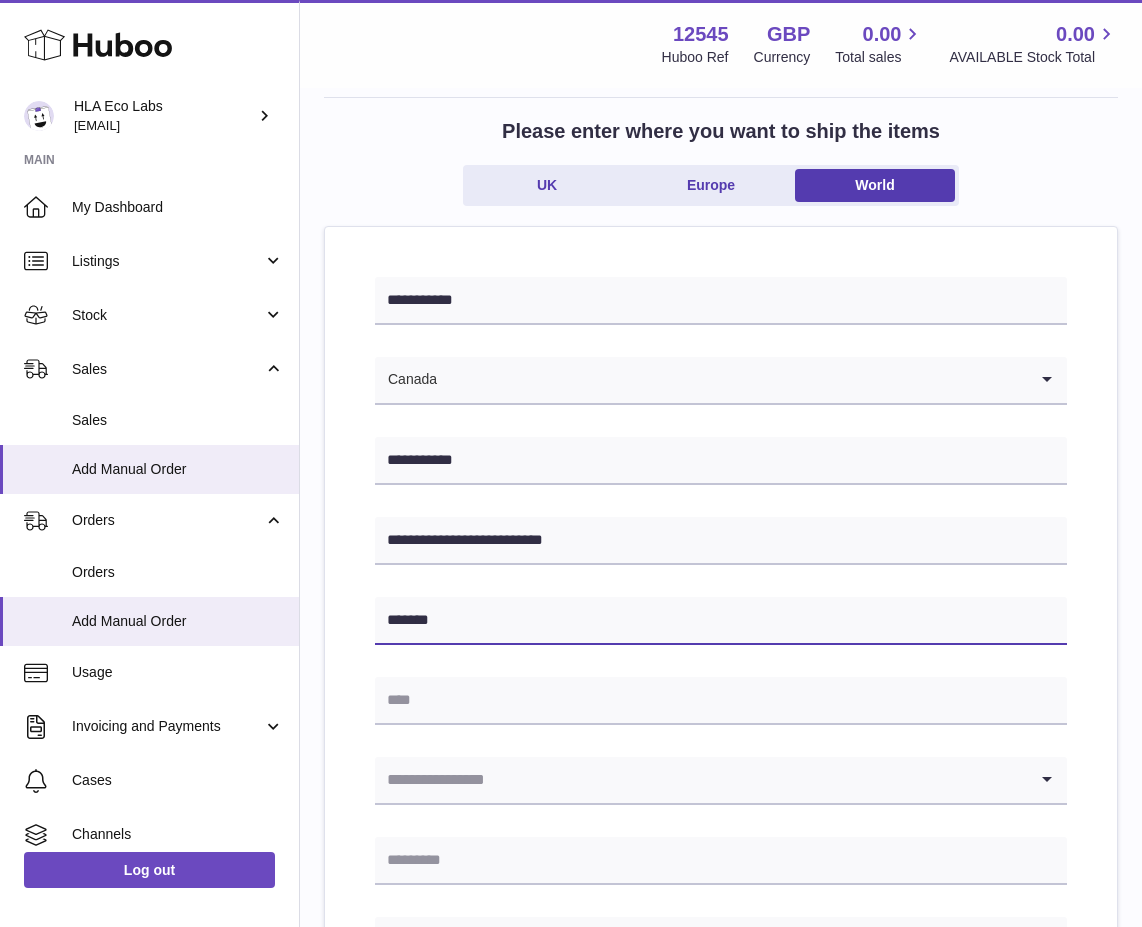 drag, startPoint x: 453, startPoint y: 622, endPoint x: 332, endPoint y: 618, distance: 121.0661 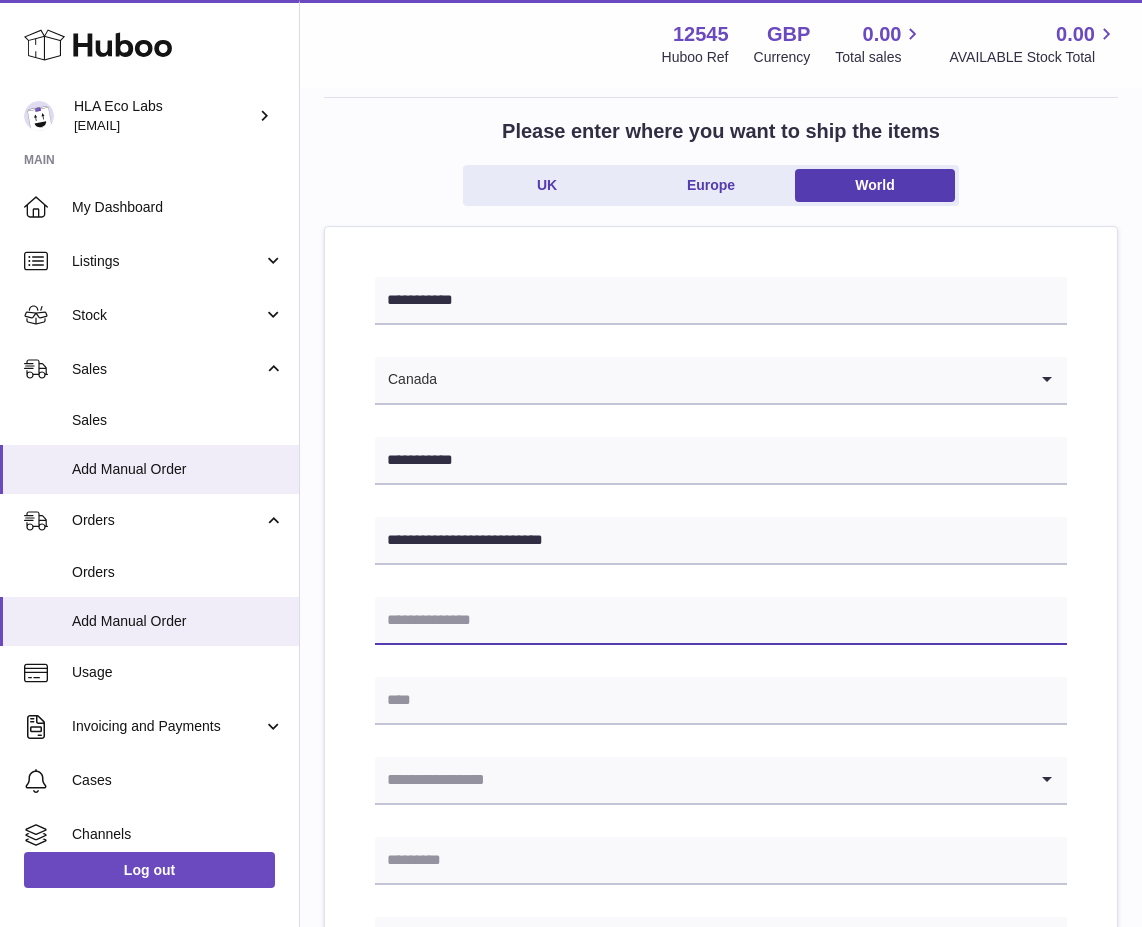 type 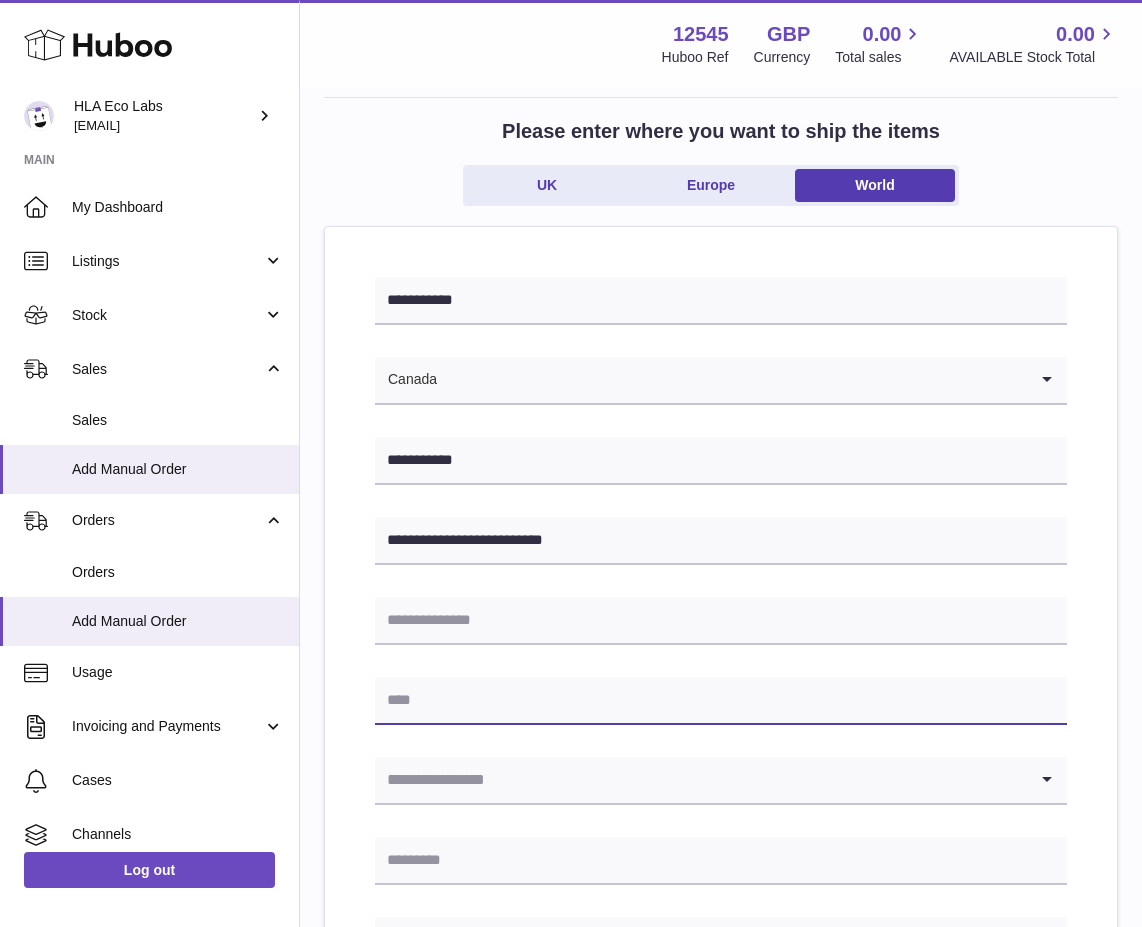 click at bounding box center [721, 701] 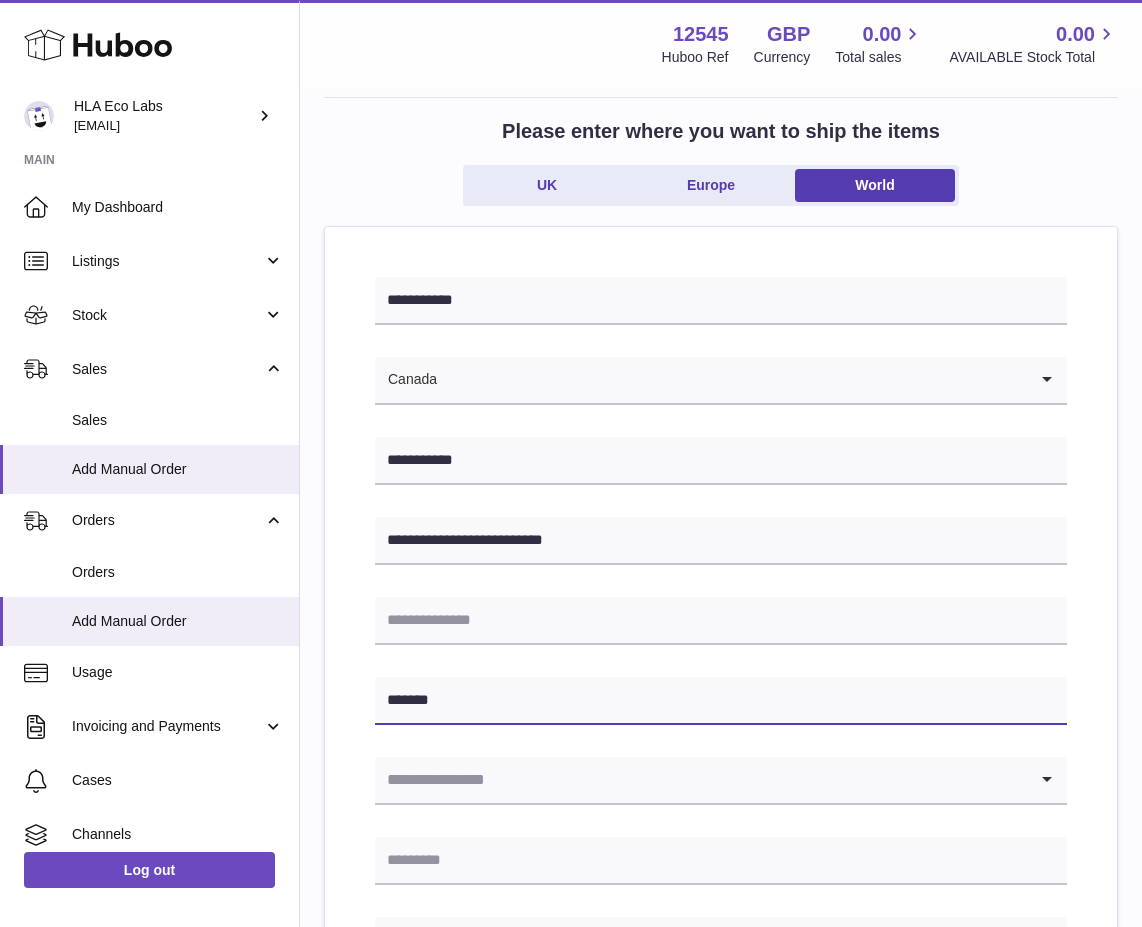type on "*******" 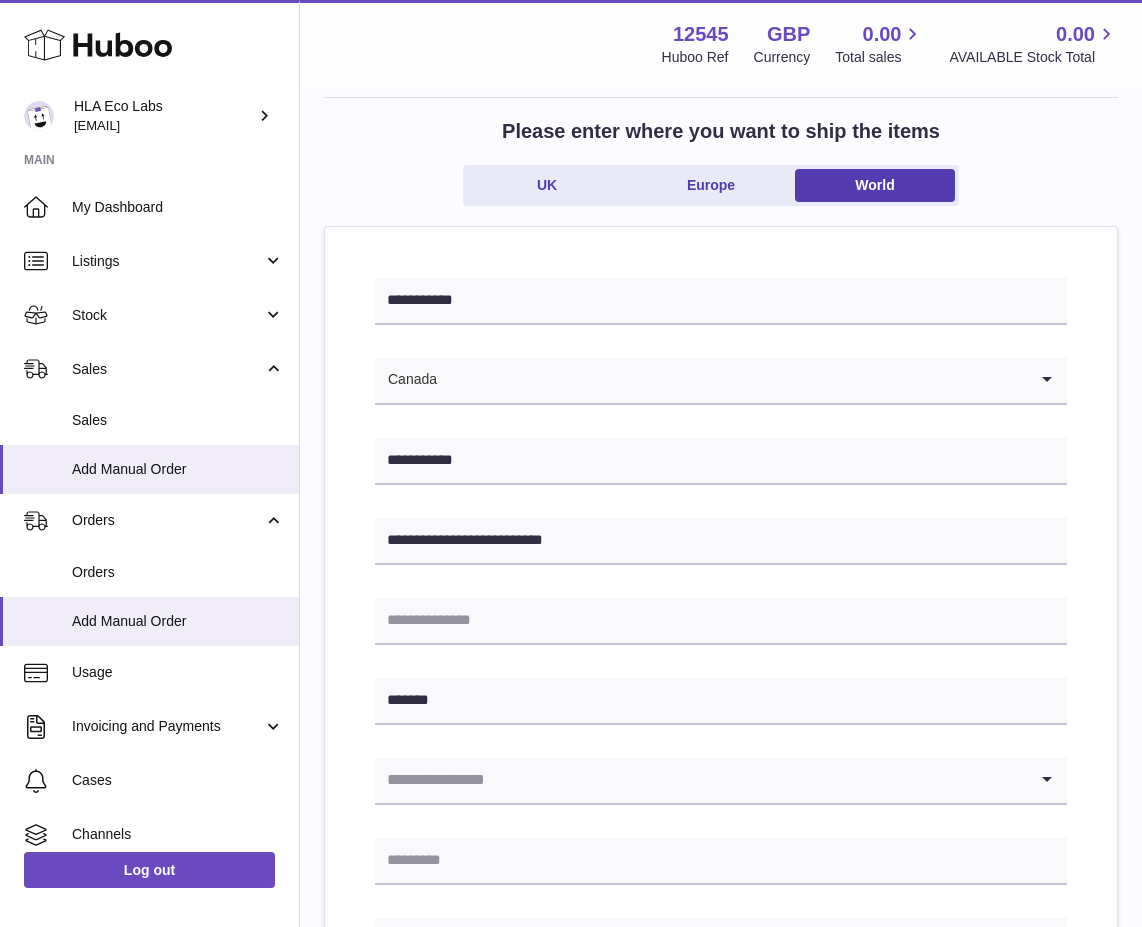 click at bounding box center (701, 780) 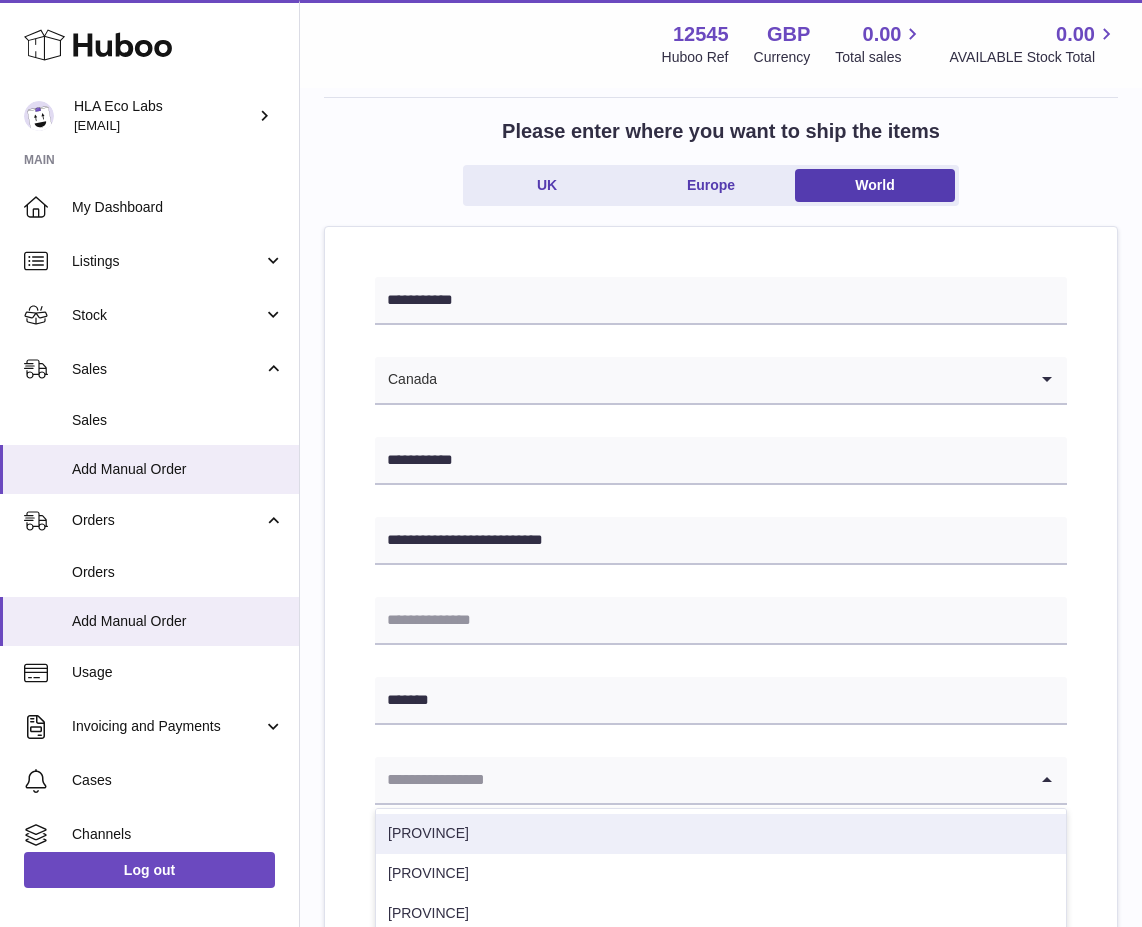 click on "Alberta" at bounding box center [721, 834] 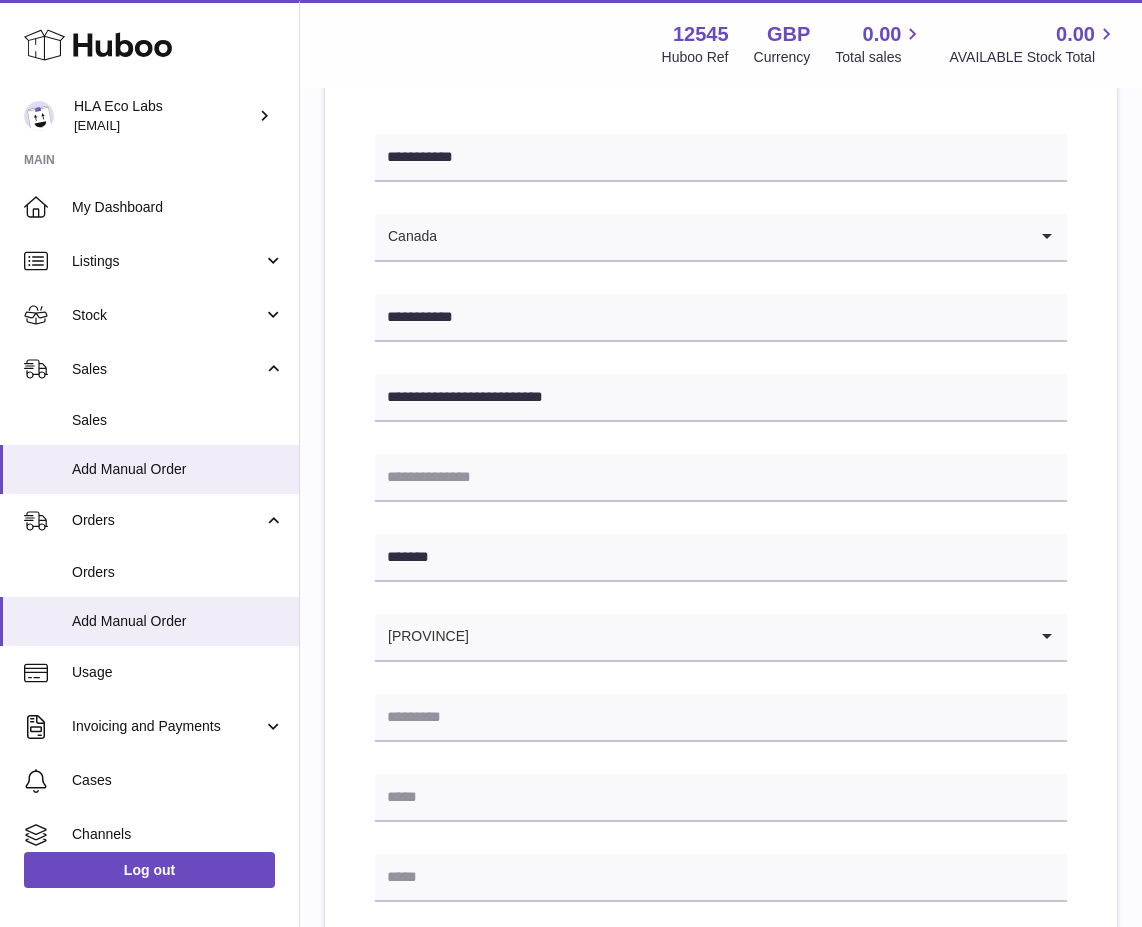 scroll, scrollTop: 400, scrollLeft: 0, axis: vertical 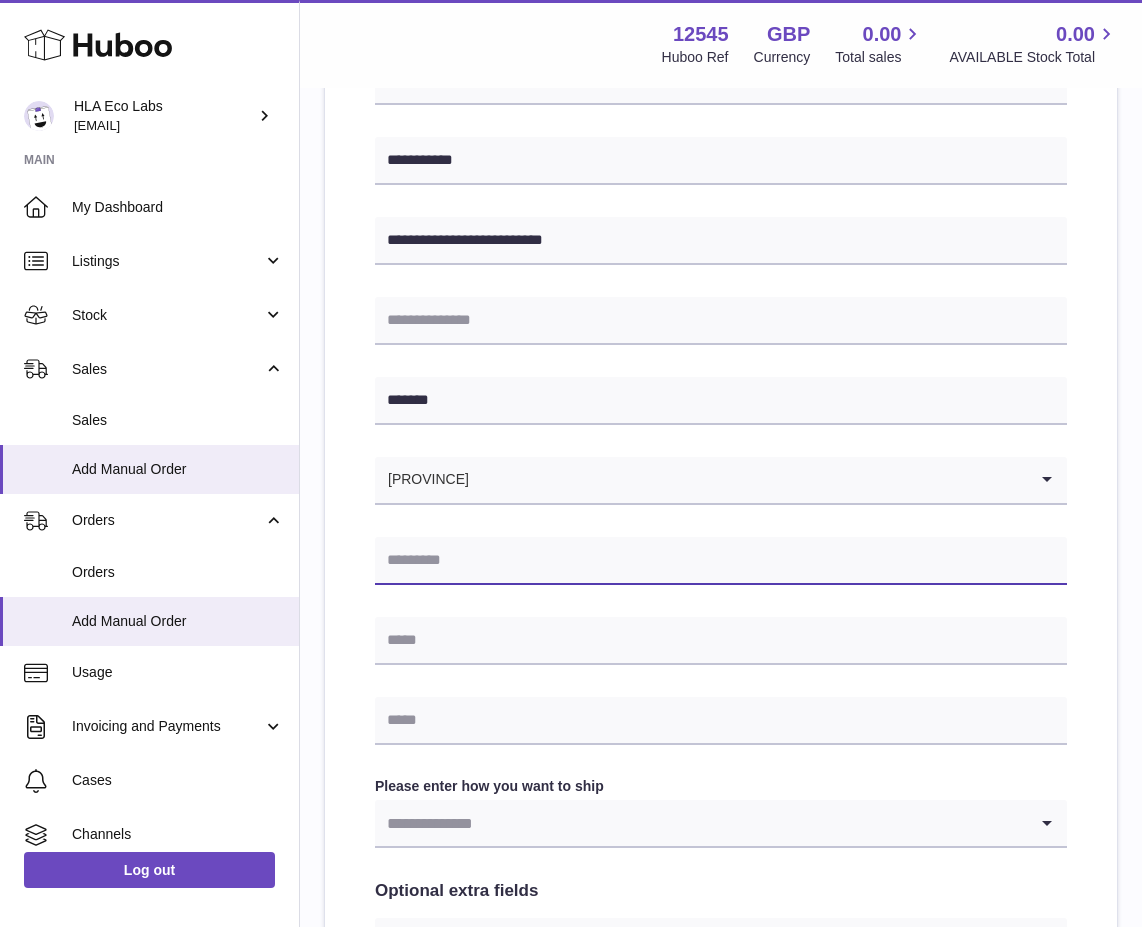 click at bounding box center [721, 561] 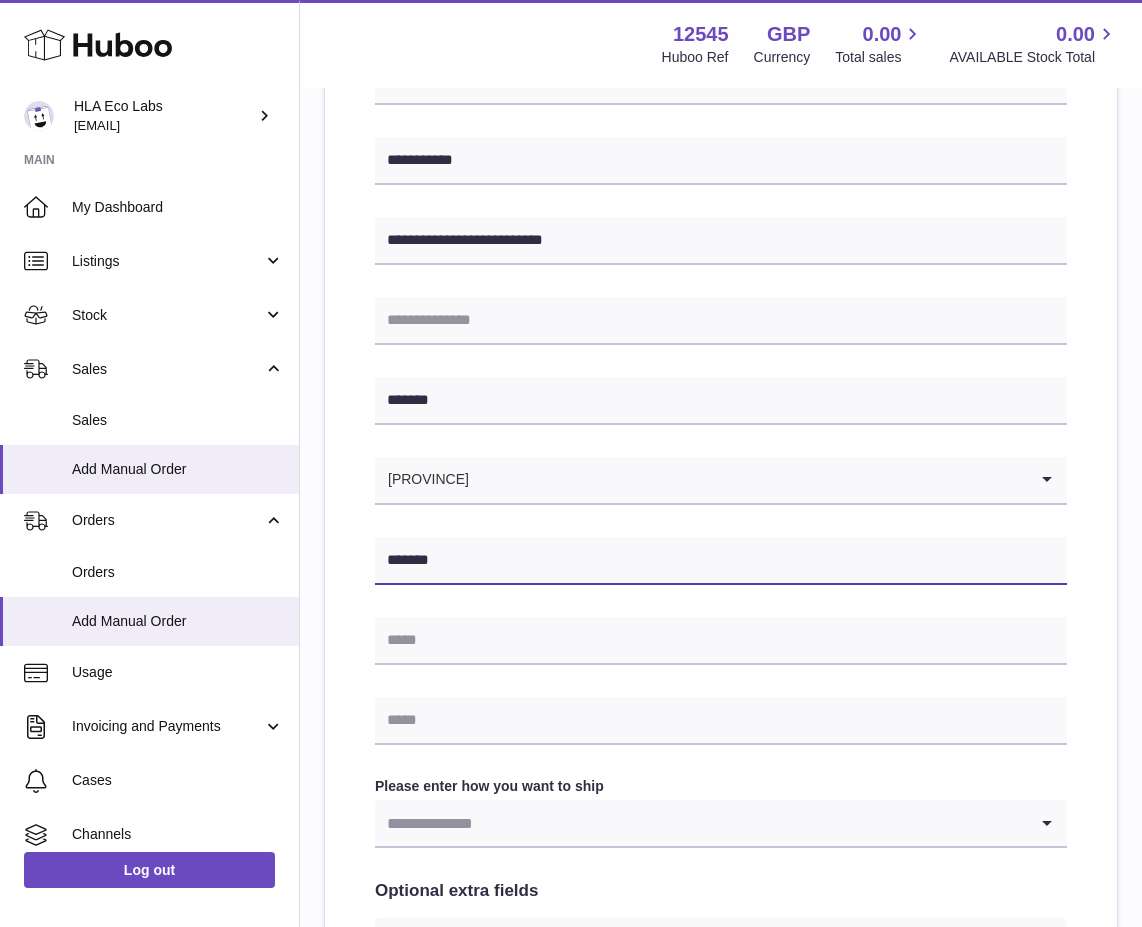 type on "*******" 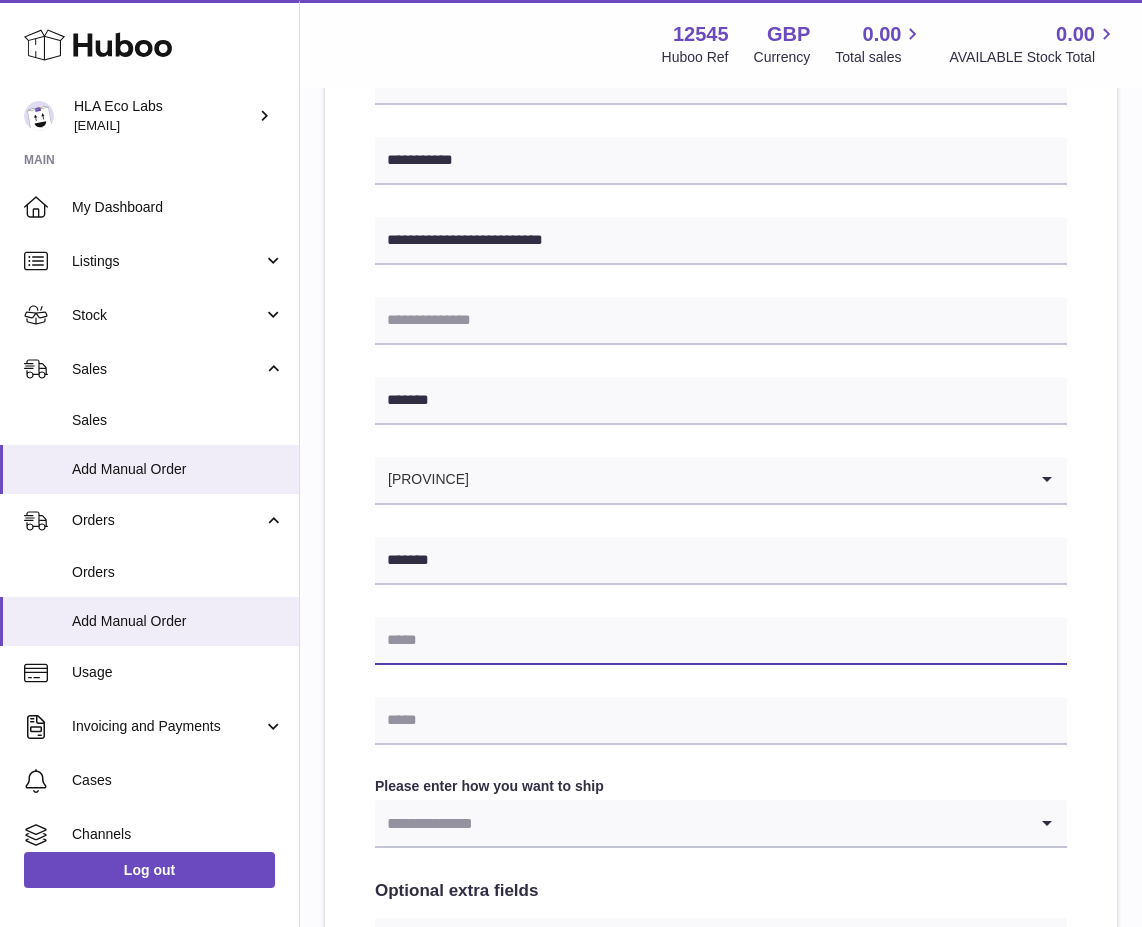 click at bounding box center [721, 641] 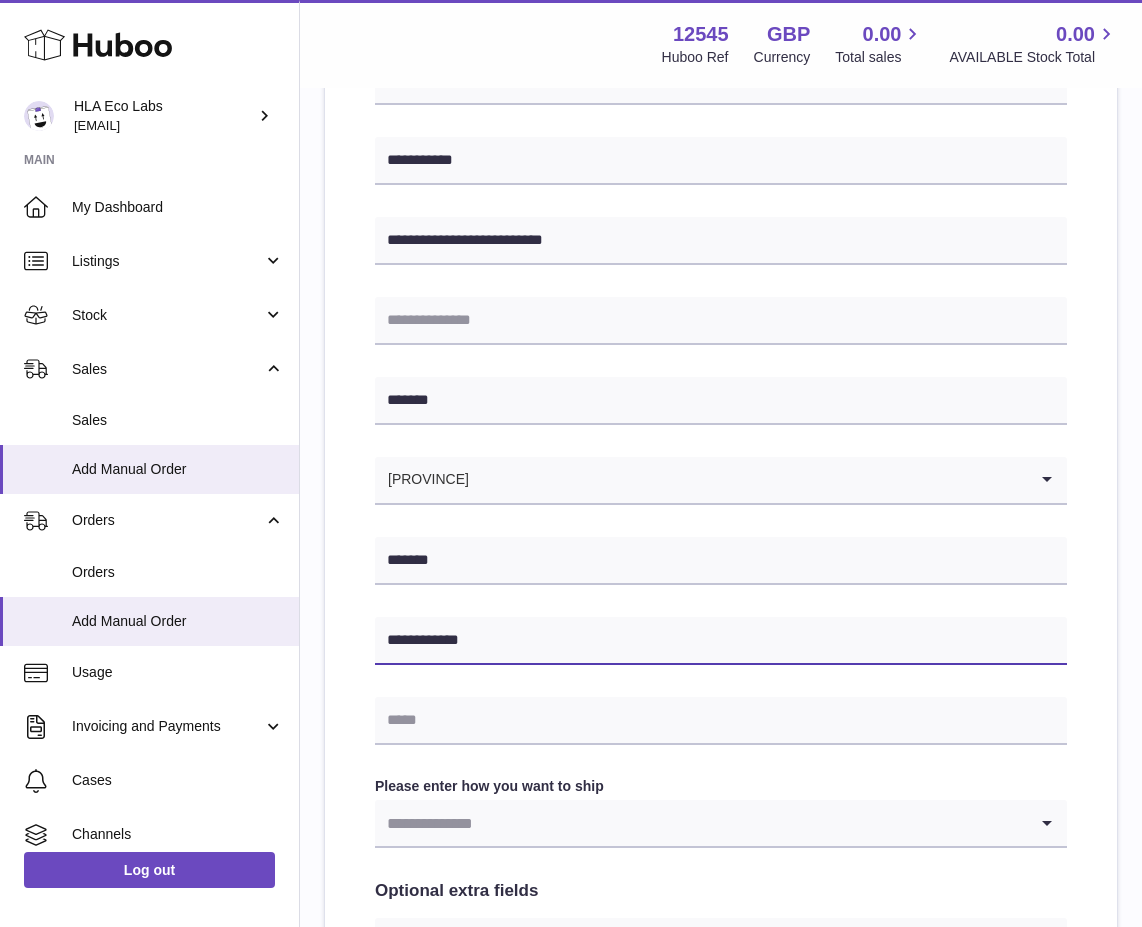 type on "**********" 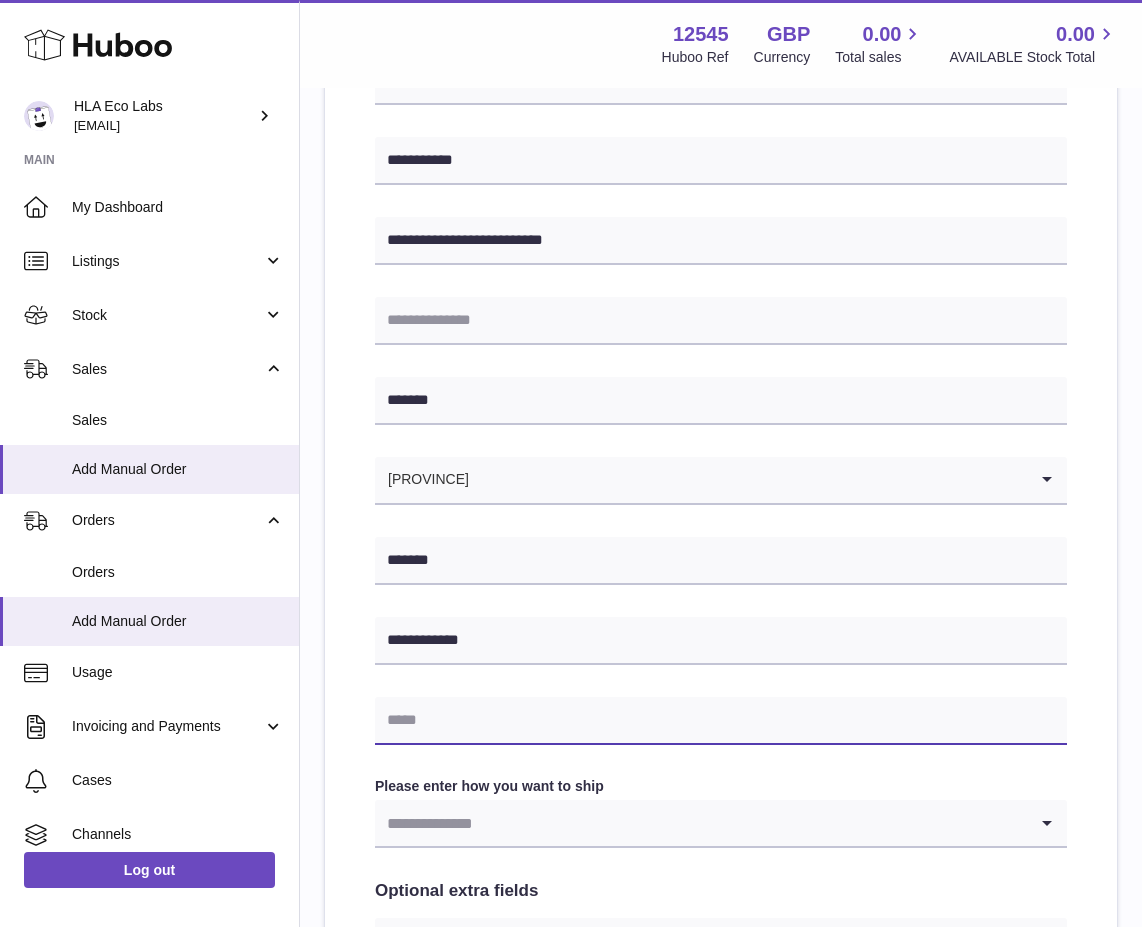 click at bounding box center (721, 721) 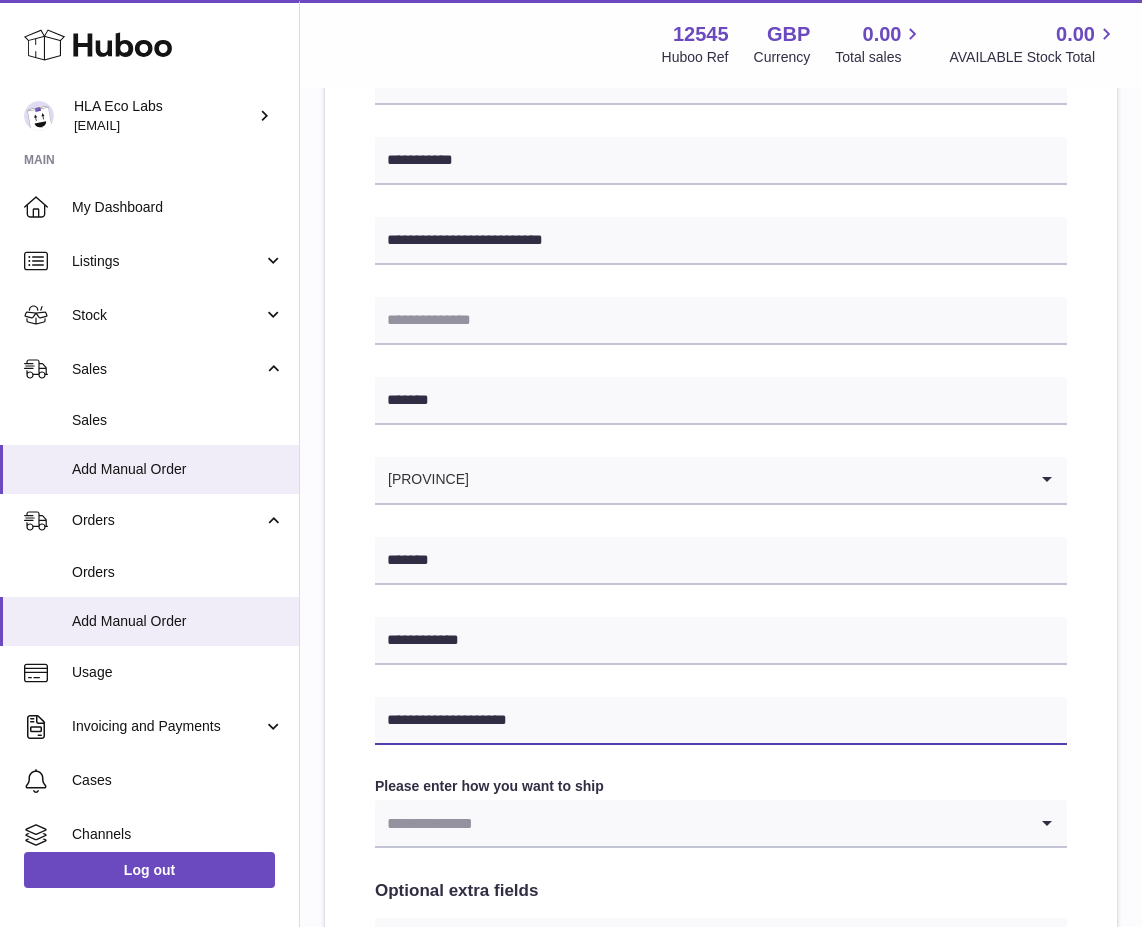scroll, scrollTop: 500, scrollLeft: 0, axis: vertical 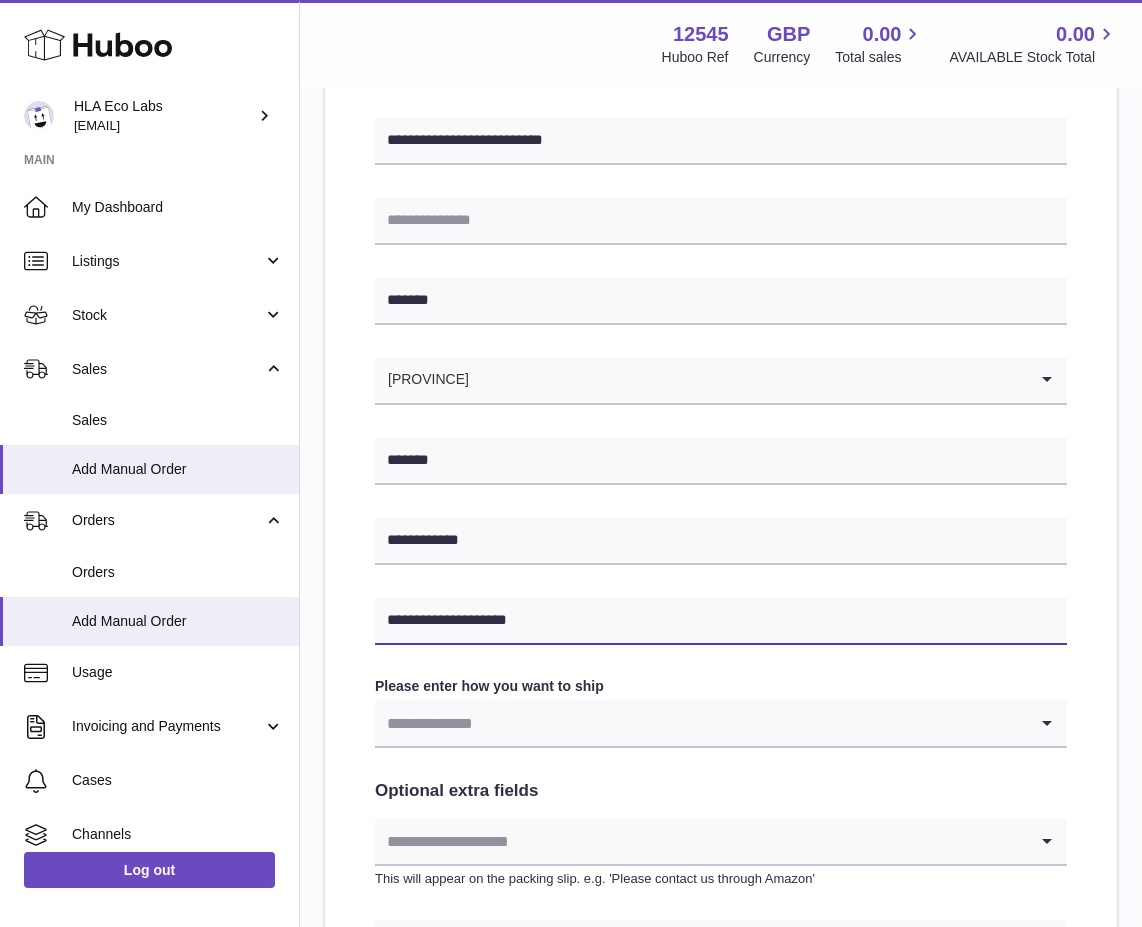 type on "**********" 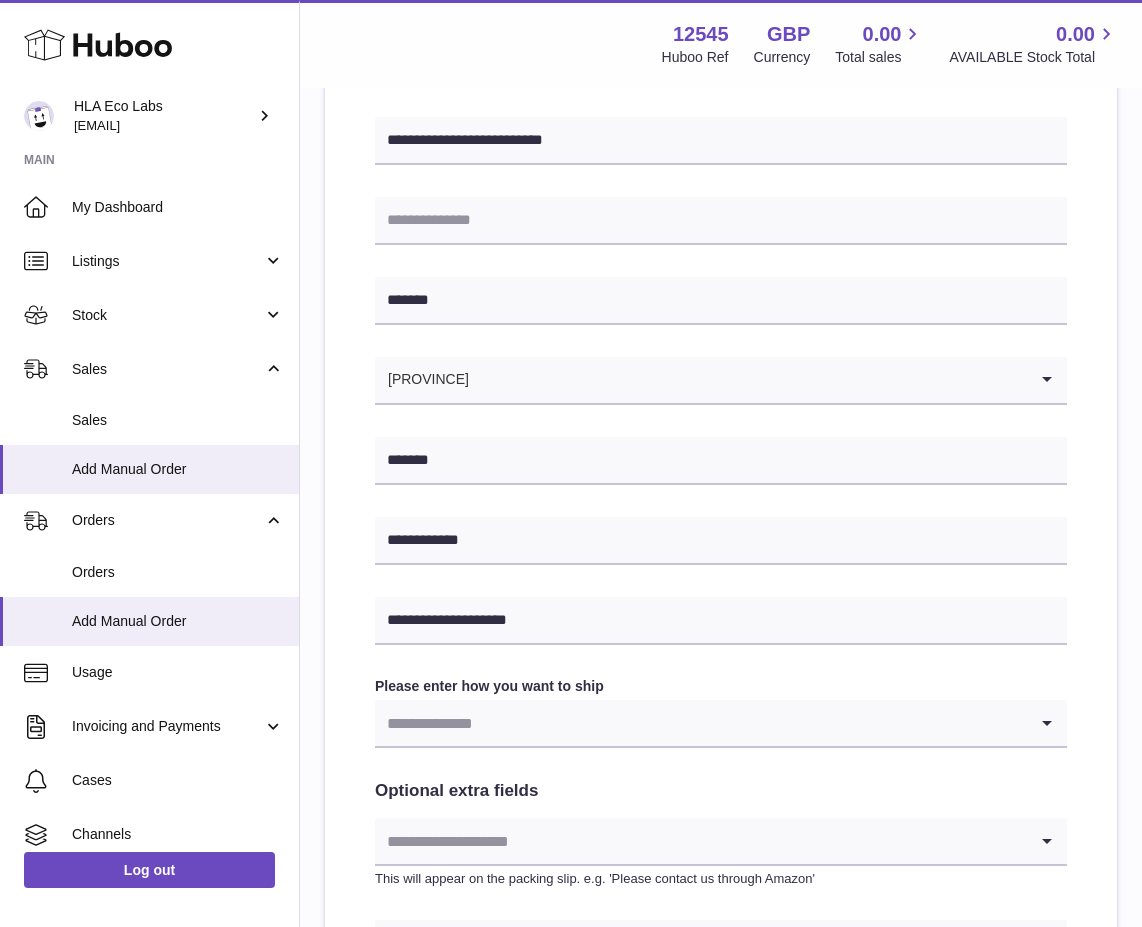 click at bounding box center (701, 723) 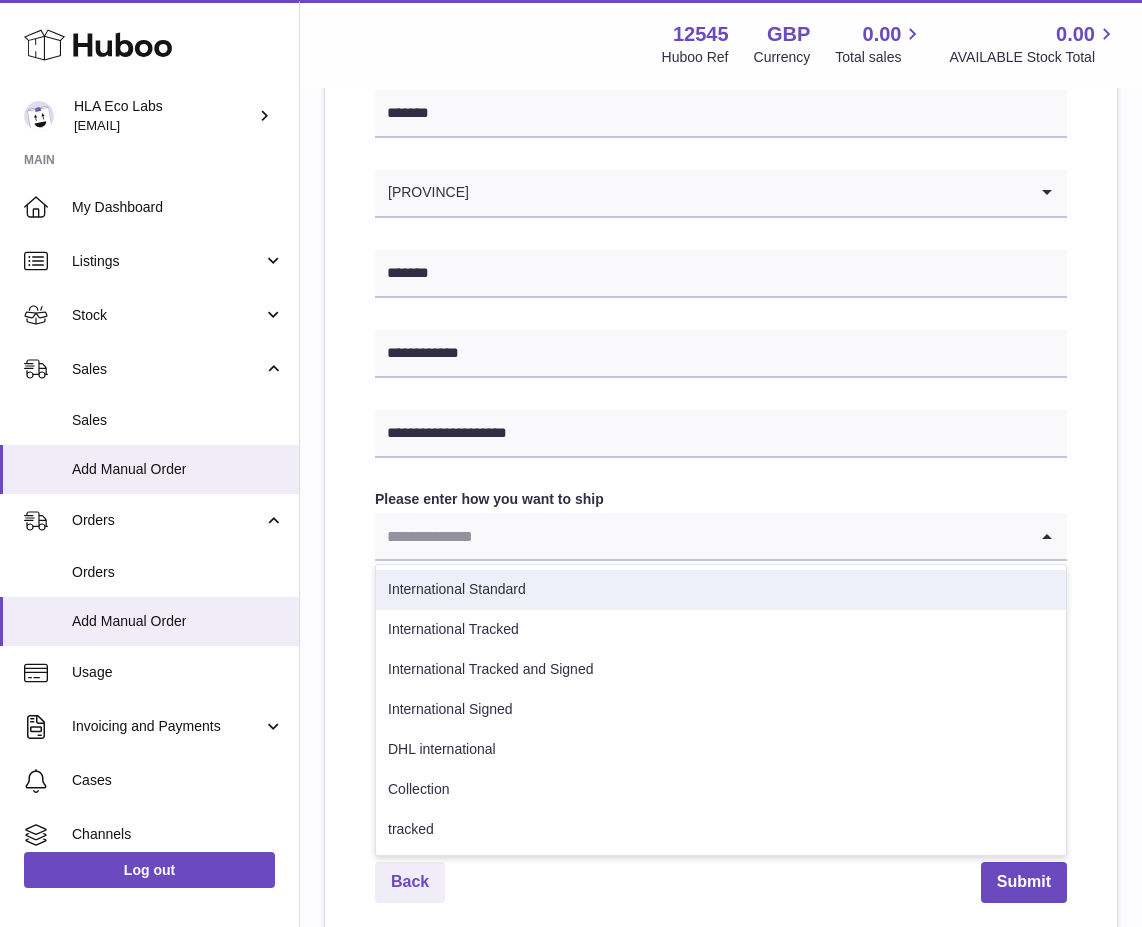 scroll, scrollTop: 700, scrollLeft: 0, axis: vertical 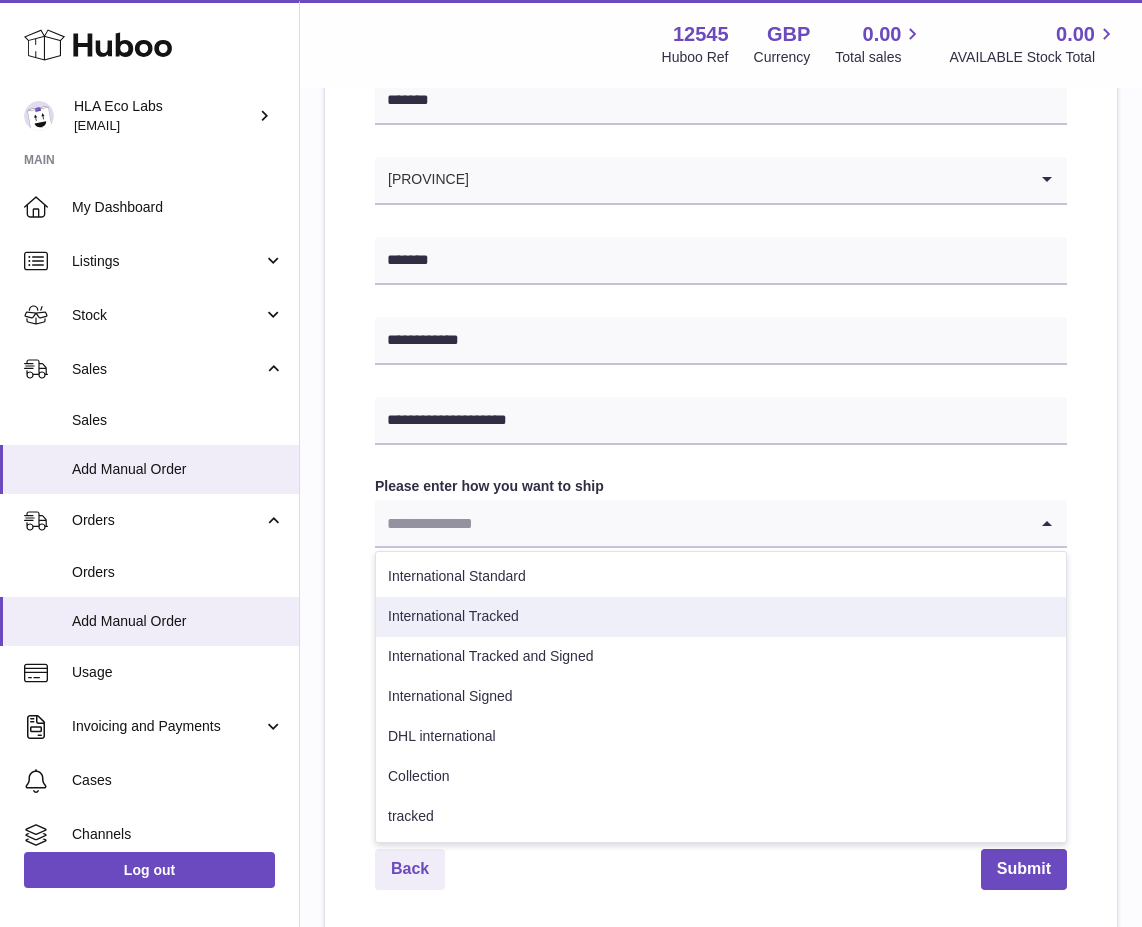 click on "International Tracked" at bounding box center (721, 617) 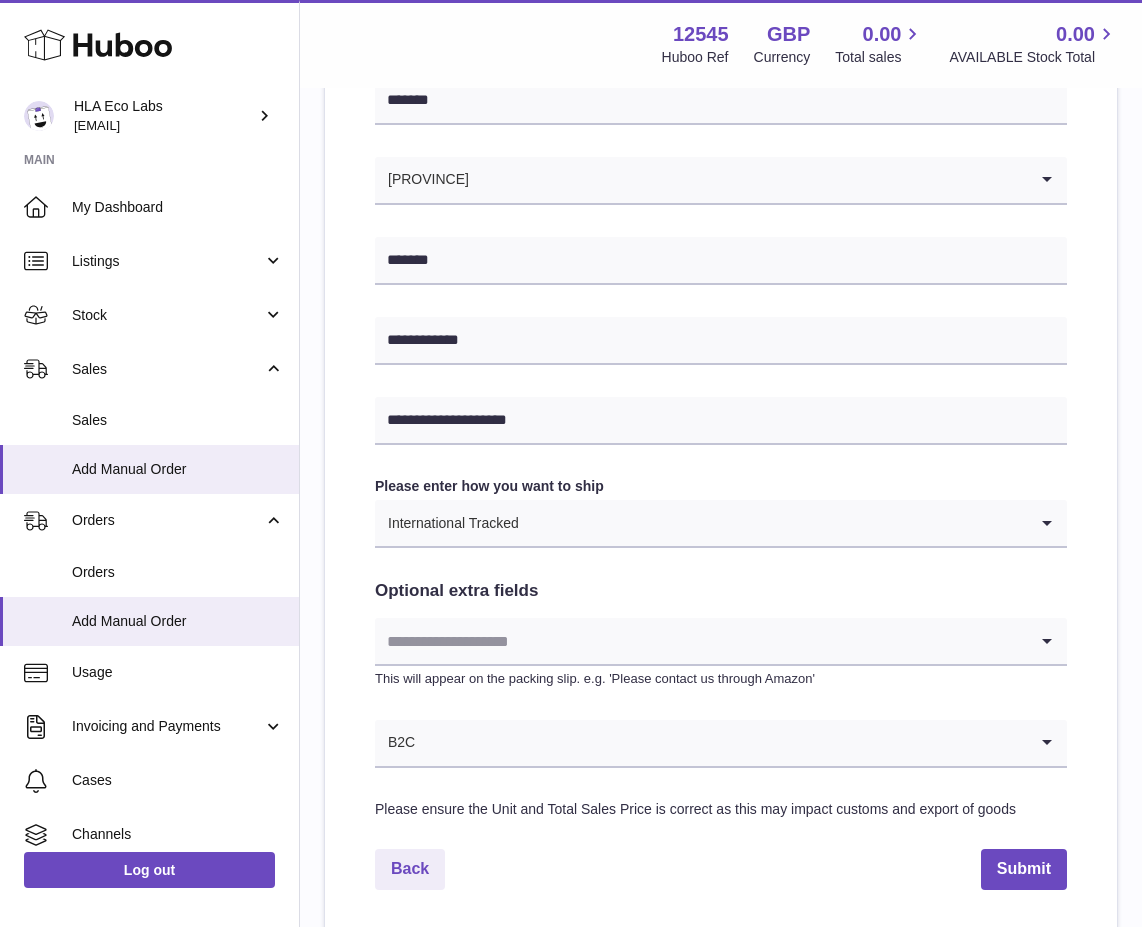 click on "International Tracked" at bounding box center (701, 523) 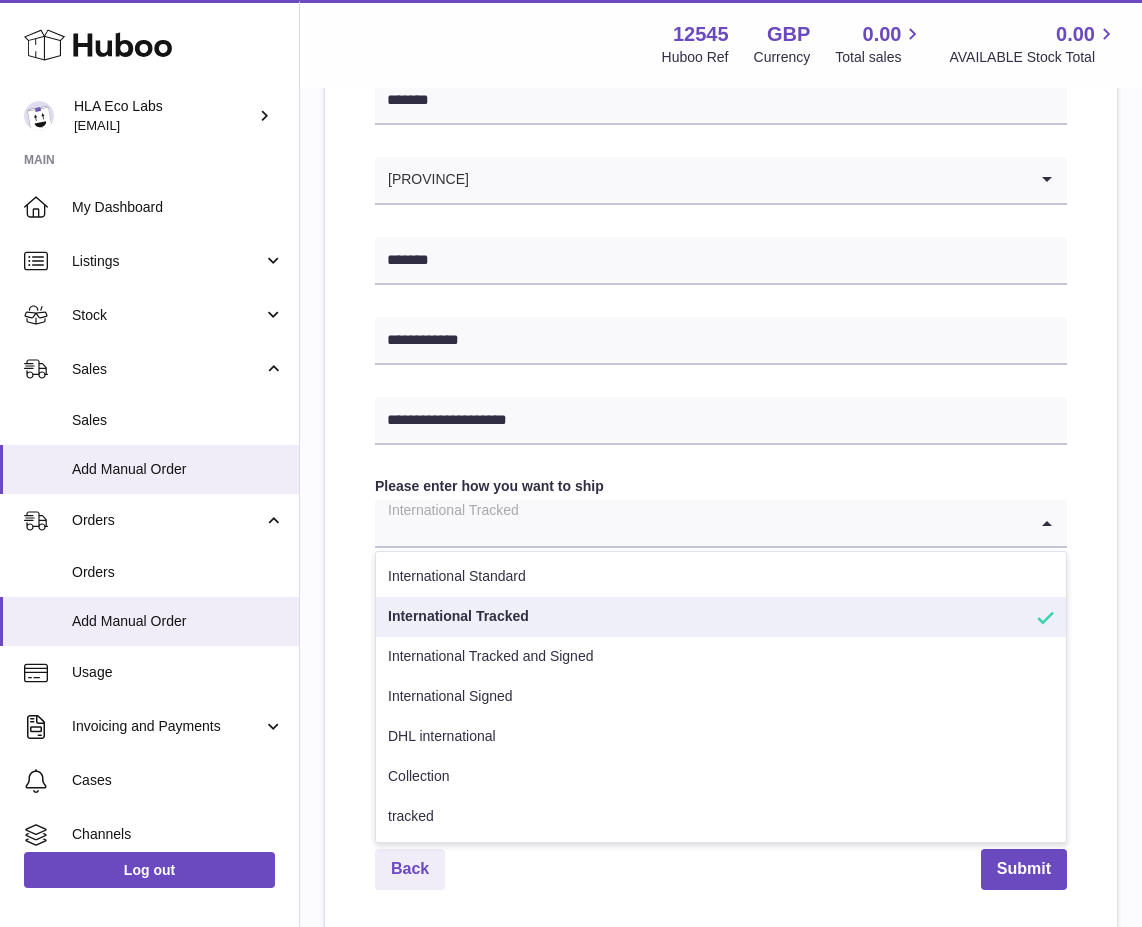 click on "International Tracked" at bounding box center (721, 617) 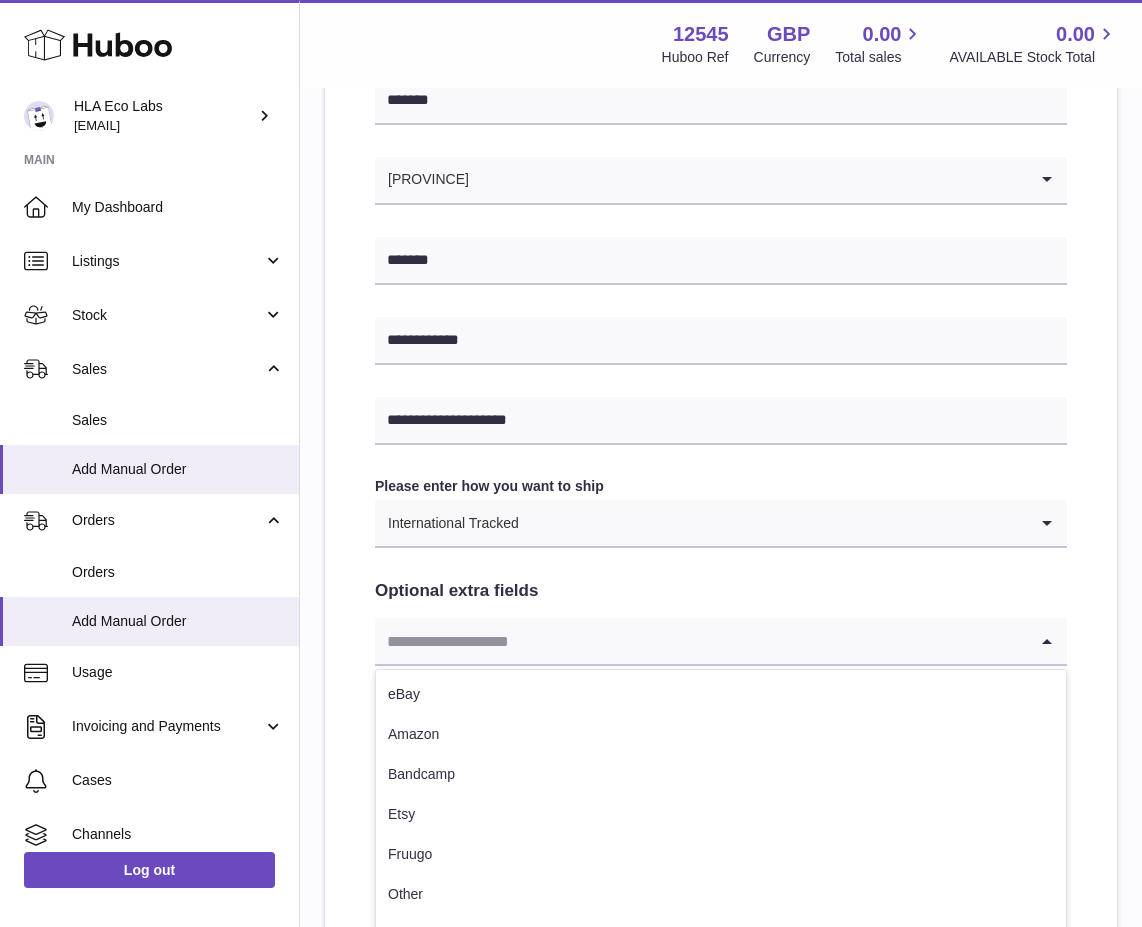click at bounding box center [701, 641] 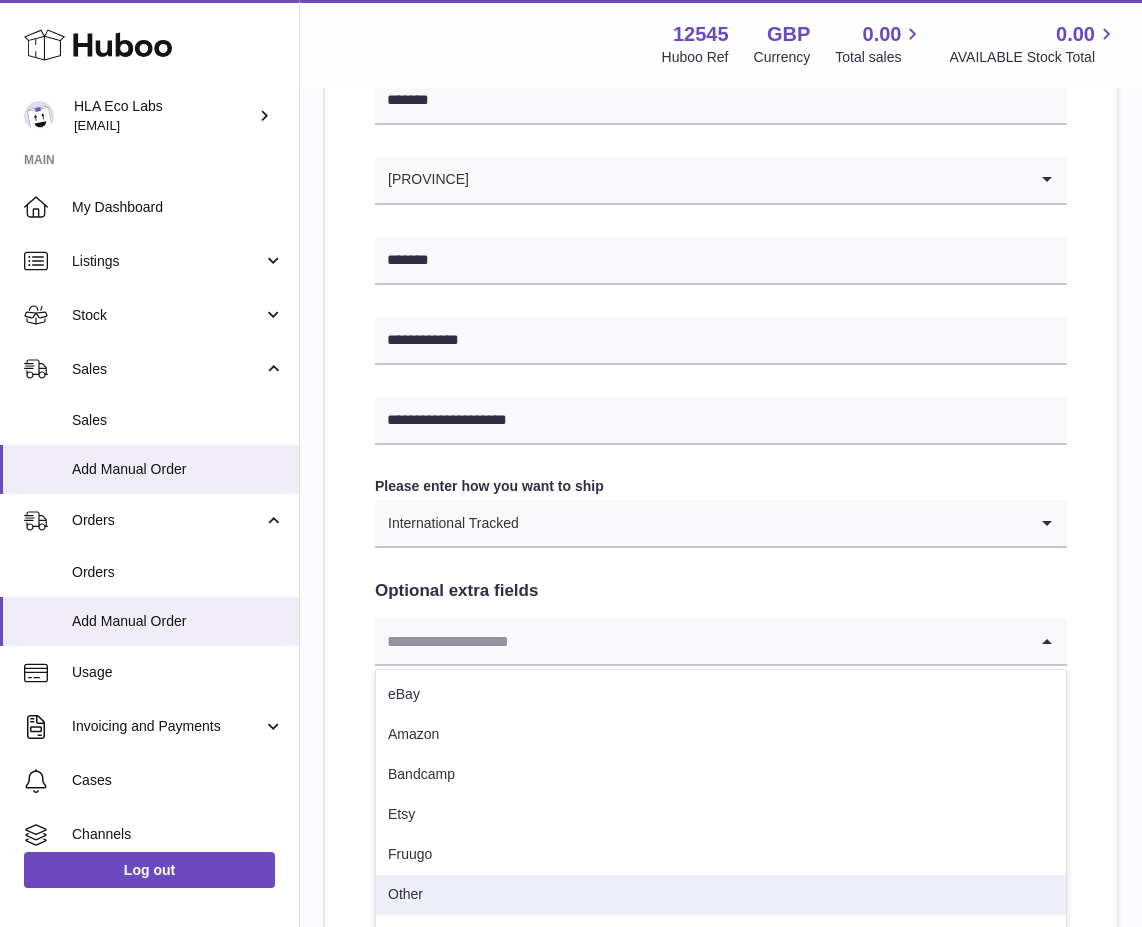 click on "Other" at bounding box center (721, 895) 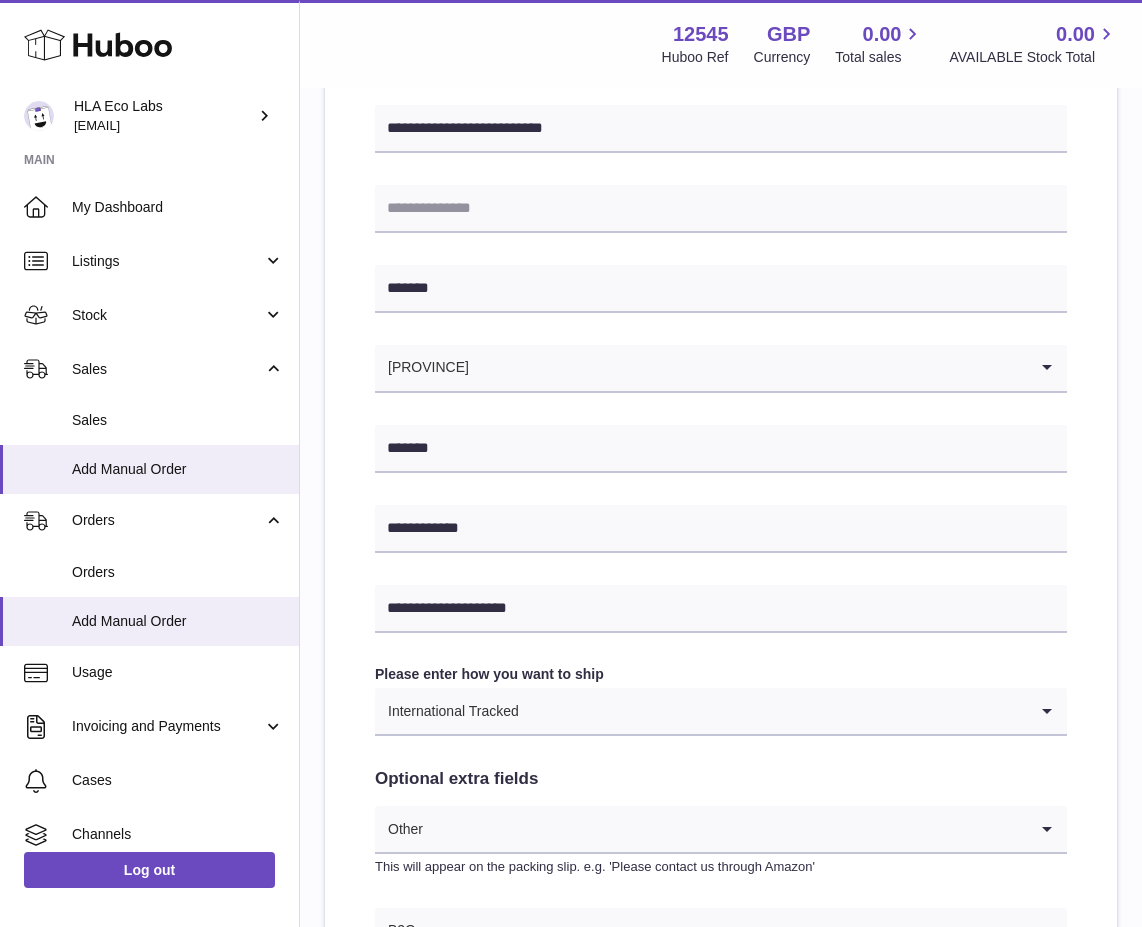 scroll, scrollTop: 700, scrollLeft: 0, axis: vertical 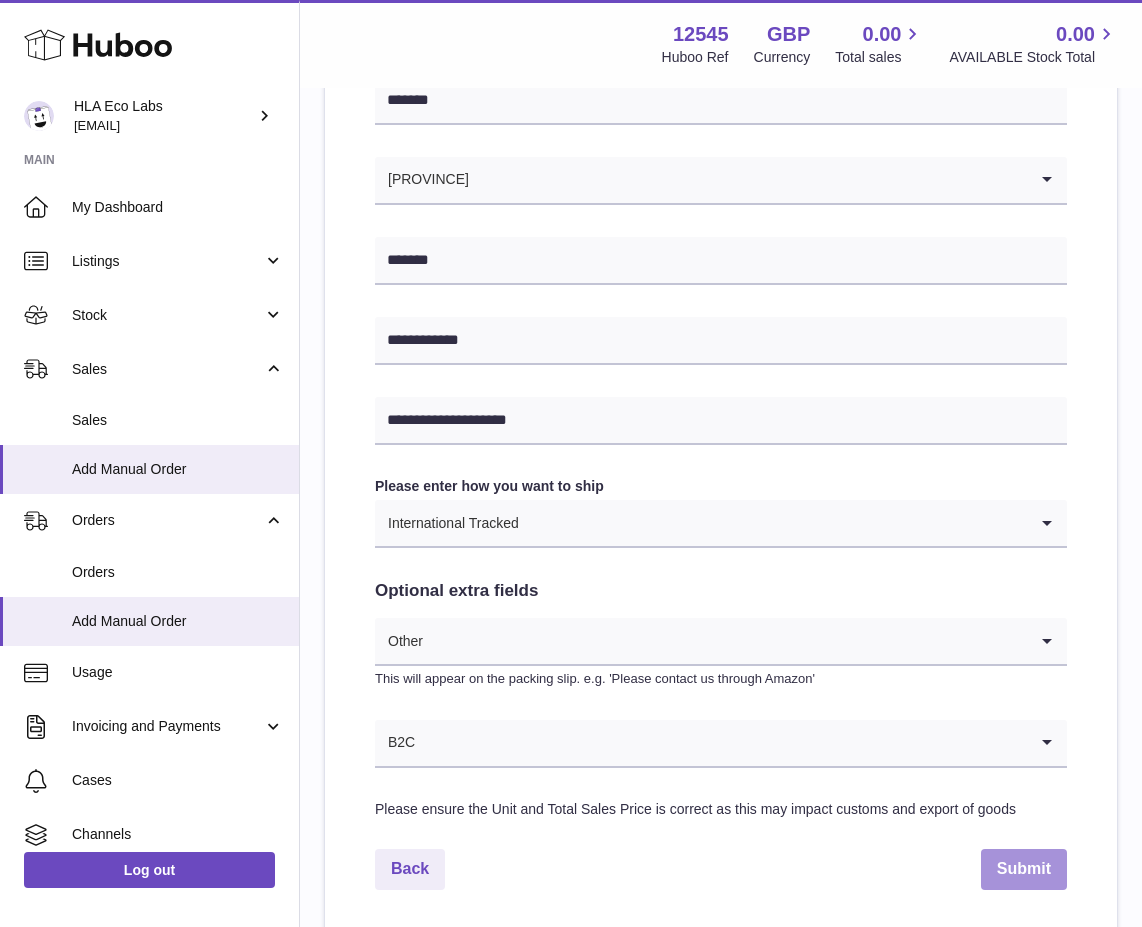 click on "Submit" at bounding box center (1024, 869) 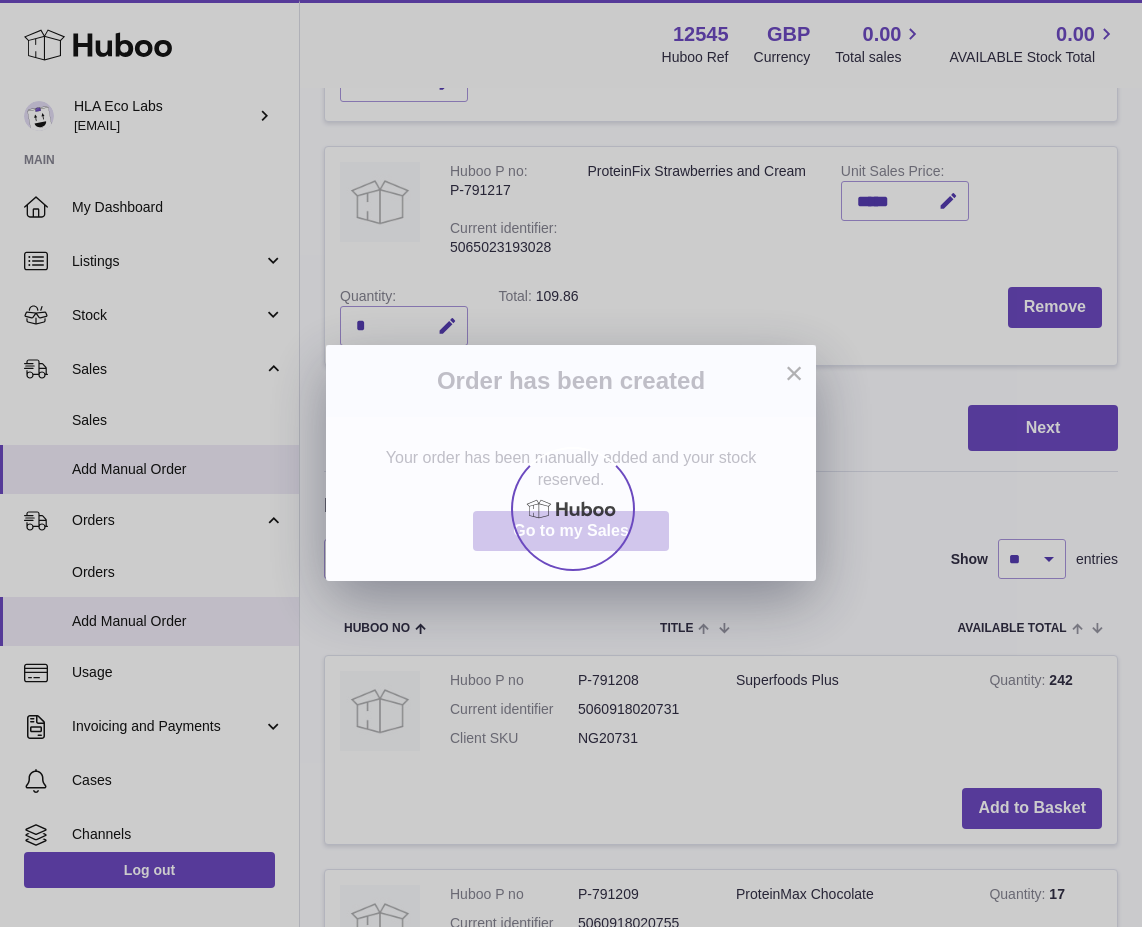 scroll, scrollTop: 0, scrollLeft: 0, axis: both 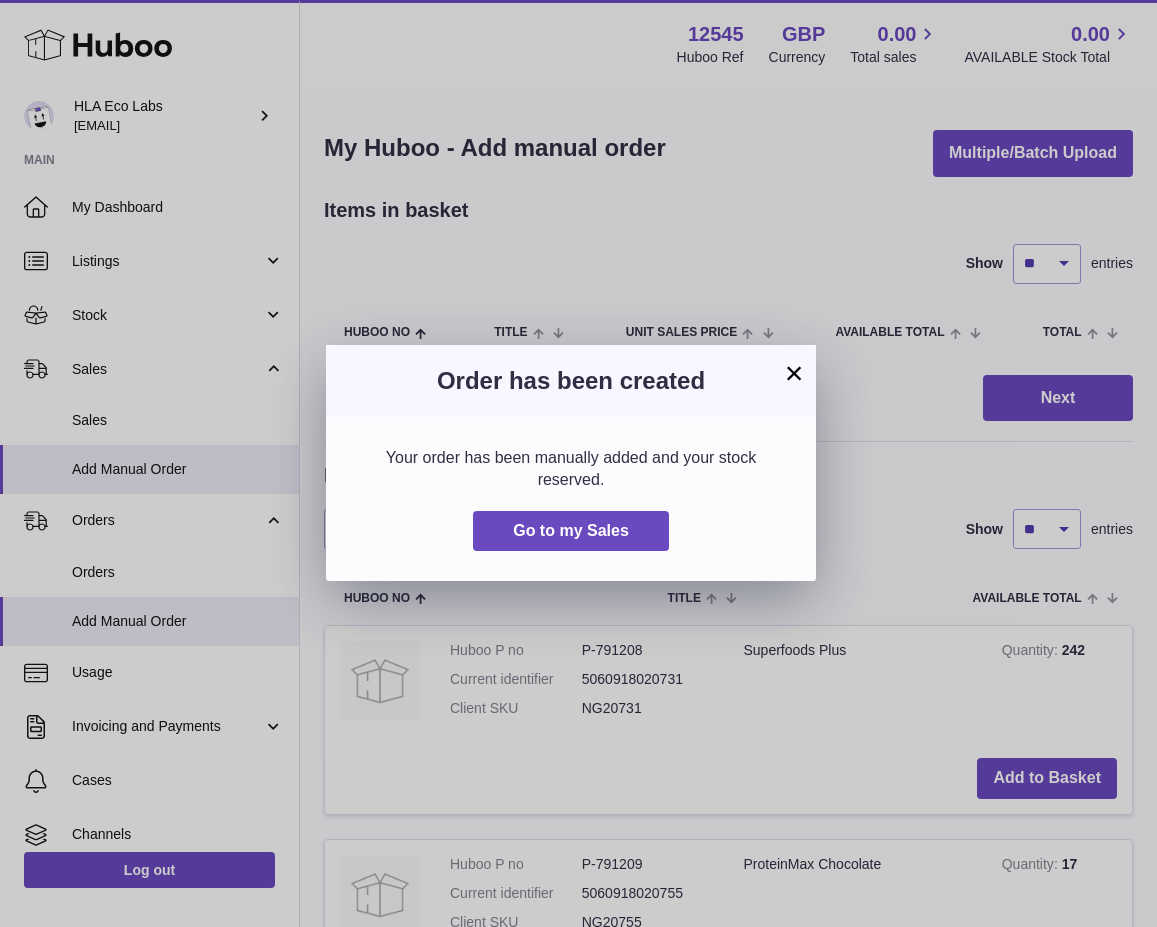 drag, startPoint x: 789, startPoint y: 373, endPoint x: 793, endPoint y: 390, distance: 17.464249 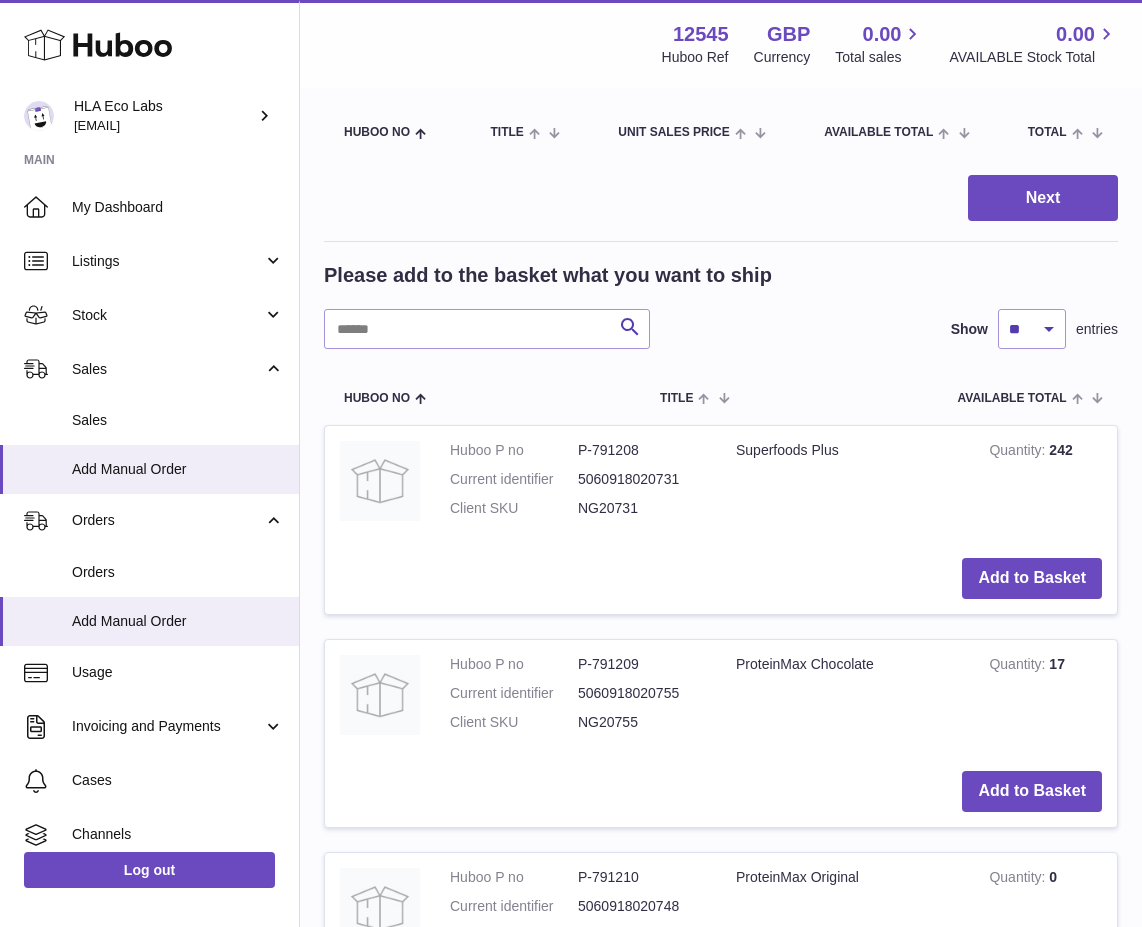 scroll, scrollTop: 0, scrollLeft: 0, axis: both 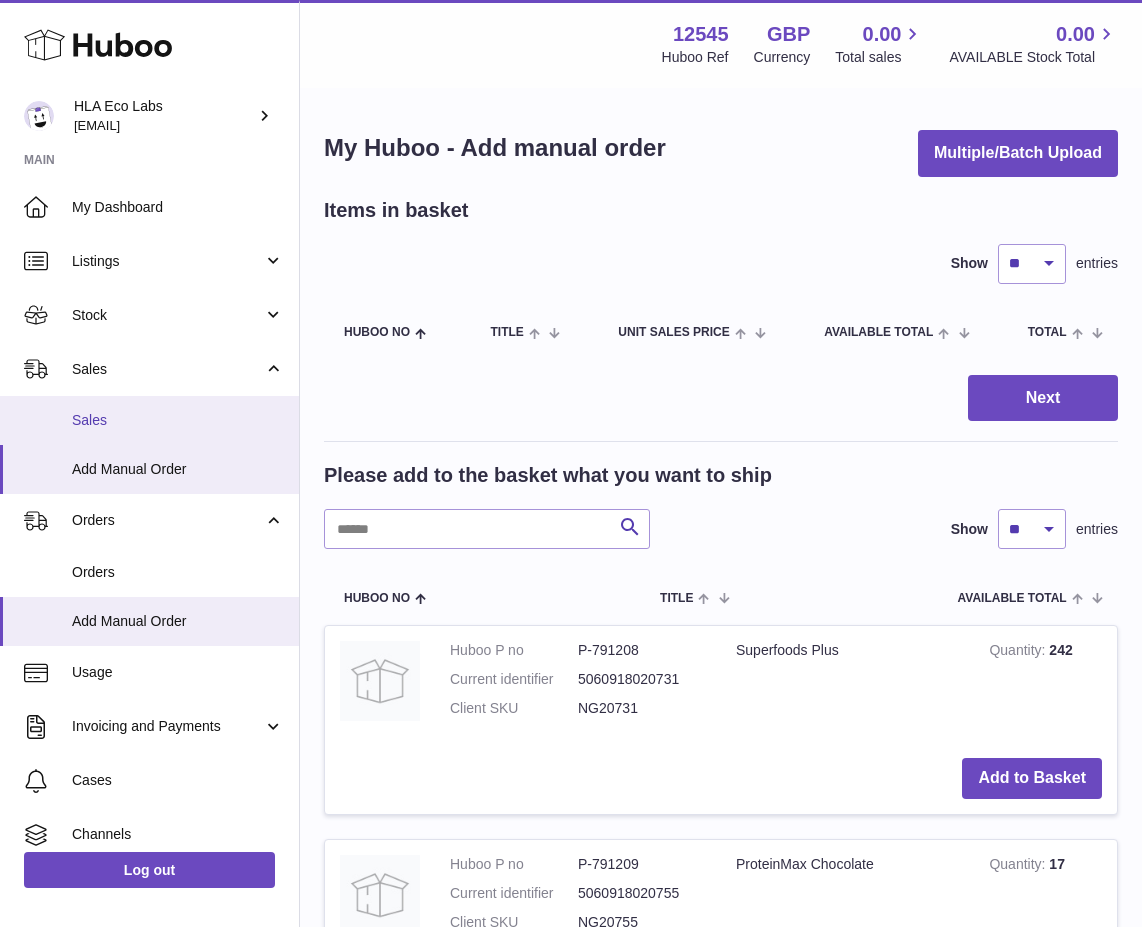 click on "Sales" at bounding box center [178, 420] 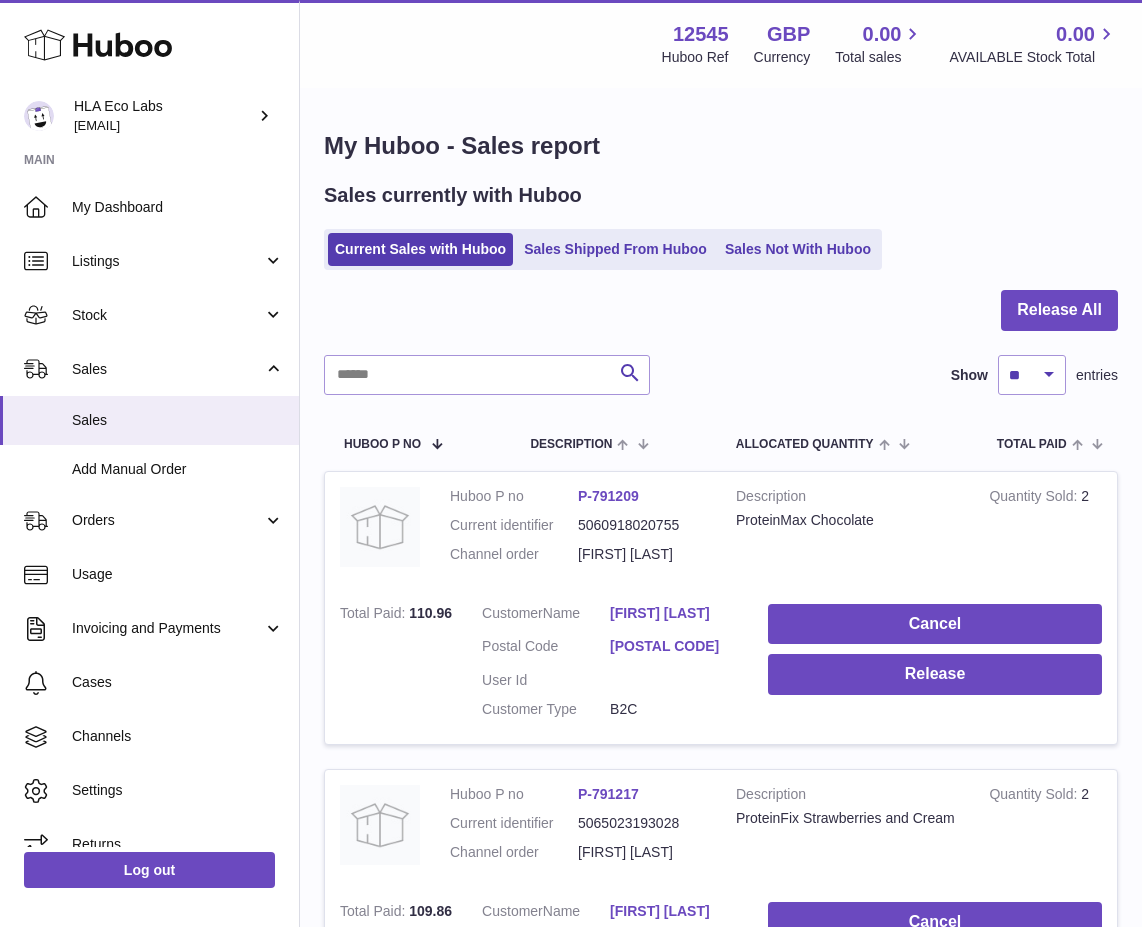 scroll, scrollTop: 0, scrollLeft: 0, axis: both 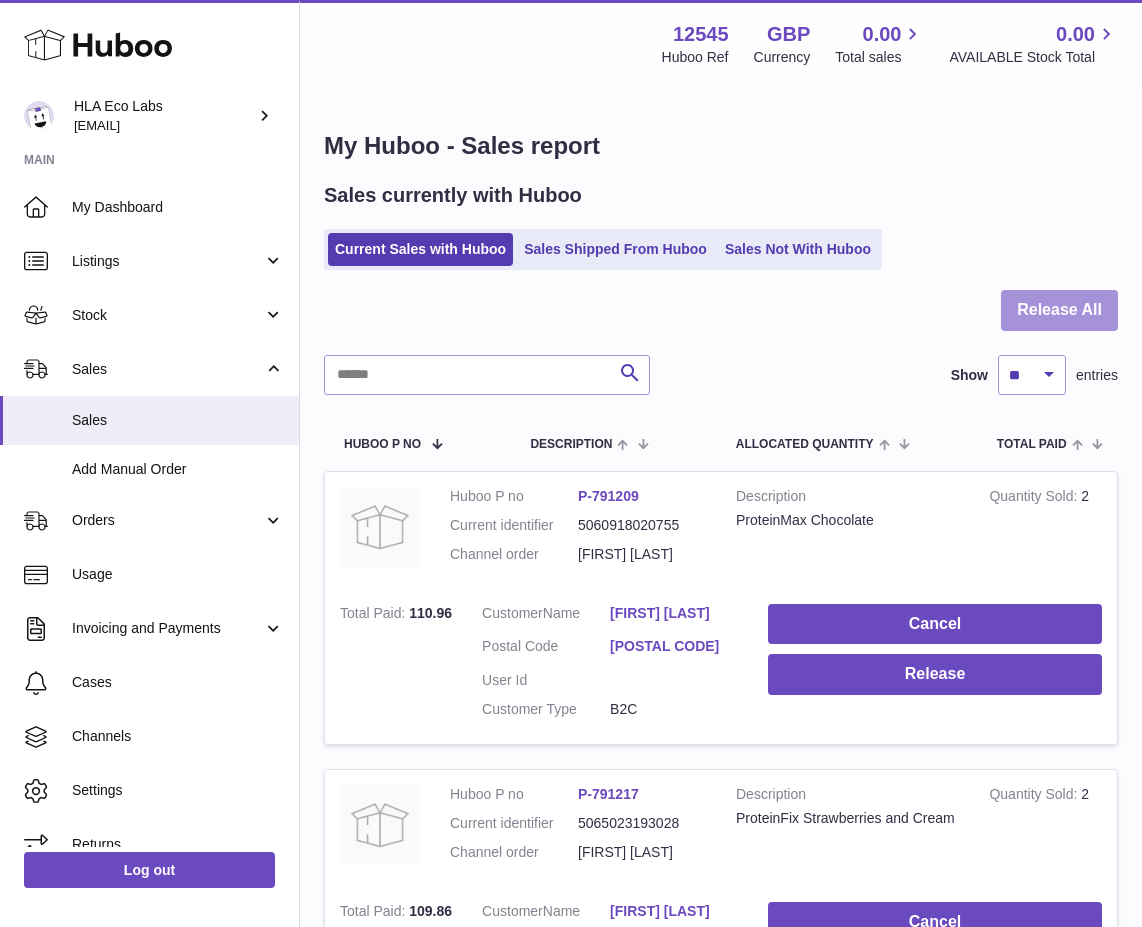 click on "Release All" at bounding box center (1059, 310) 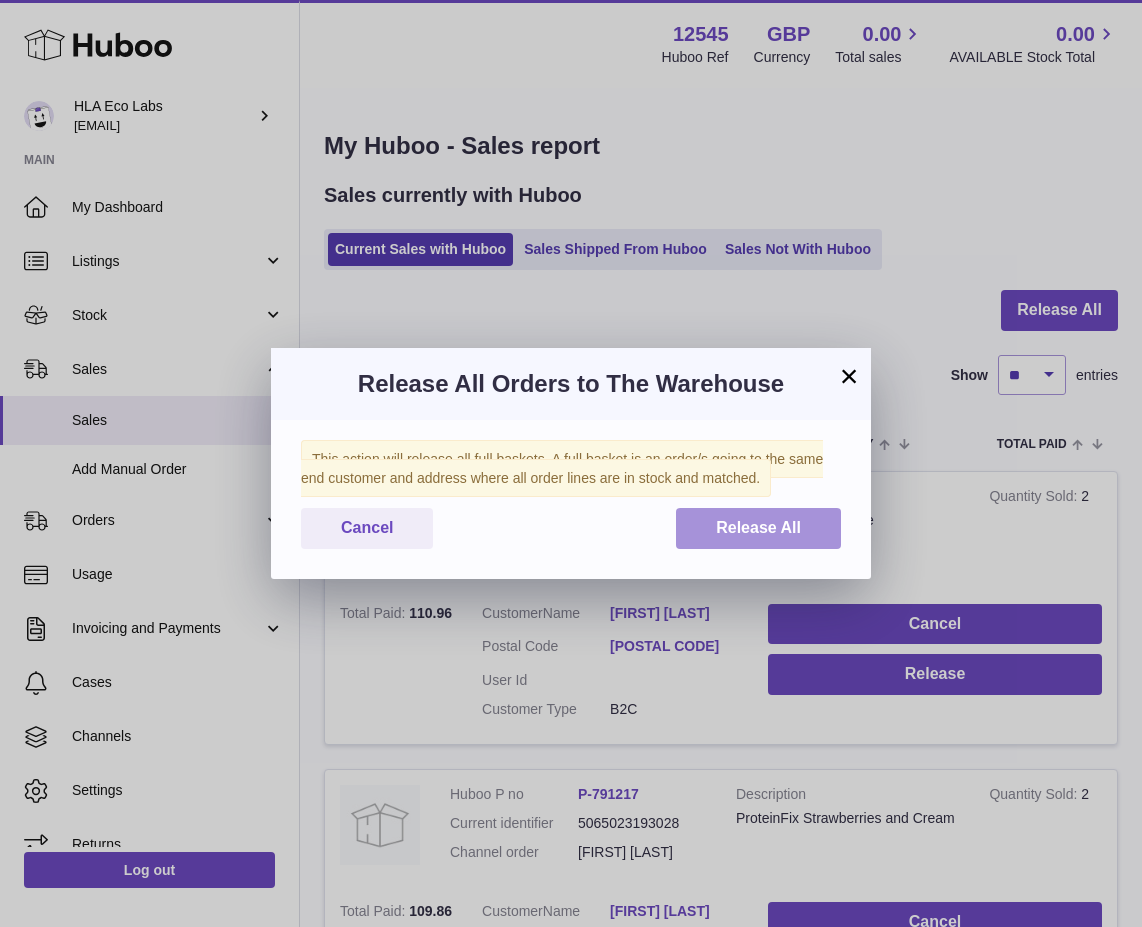 click on "Release All" at bounding box center [758, 528] 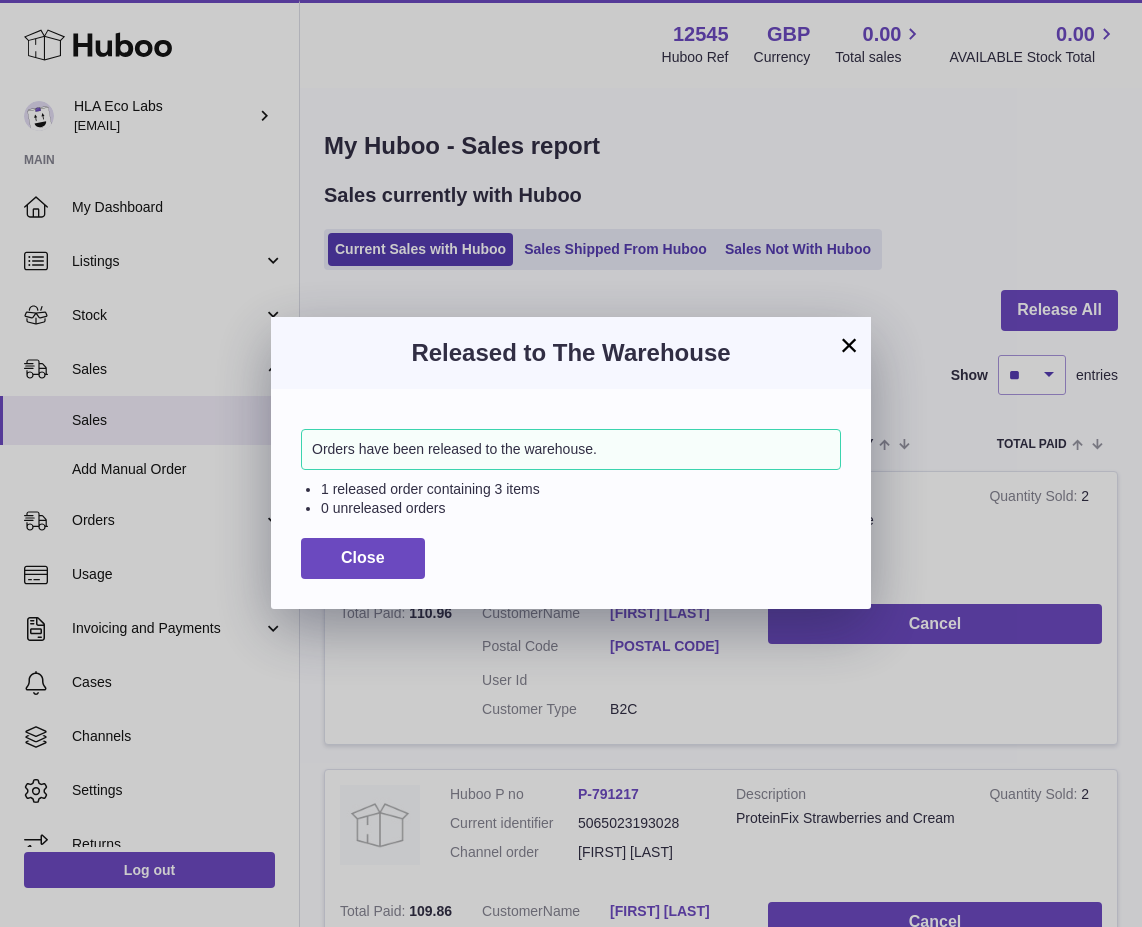click on "×" at bounding box center [849, 345] 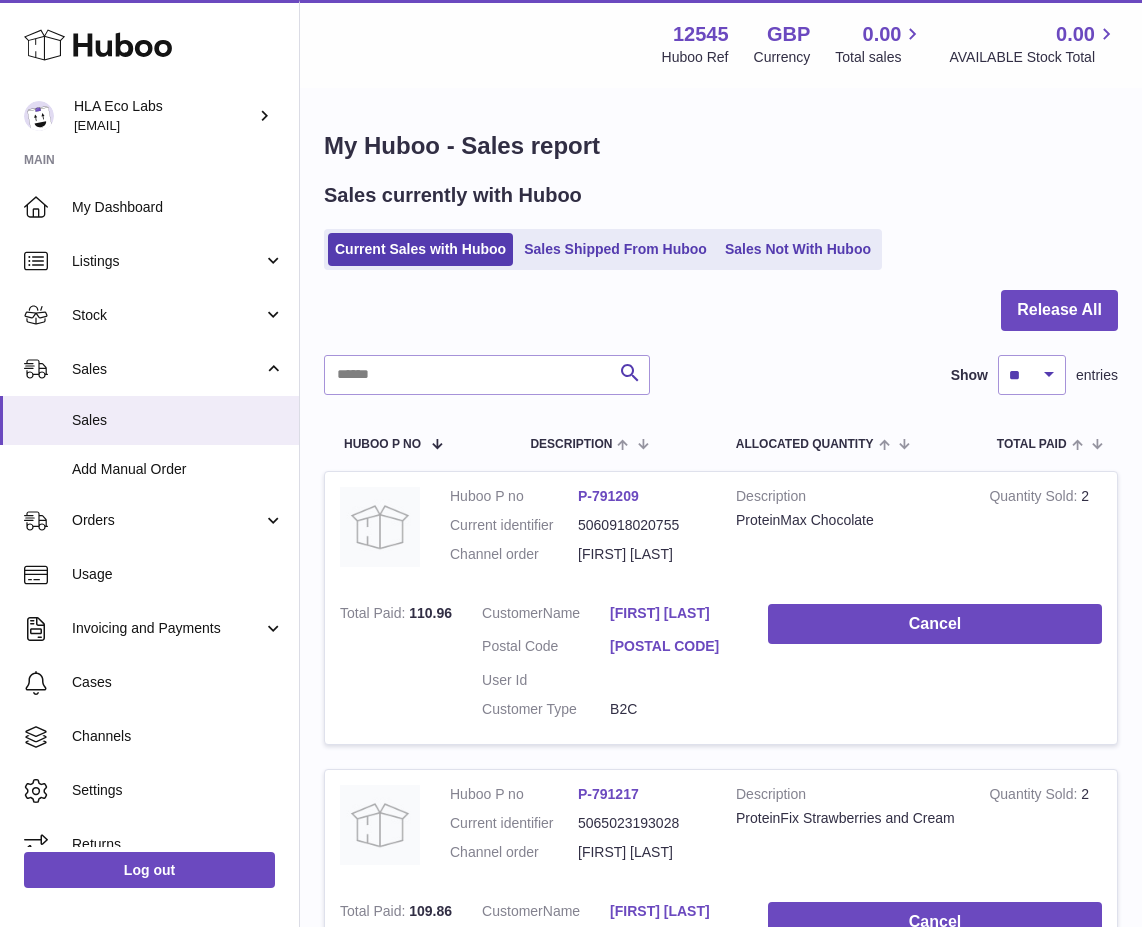 drag, startPoint x: 569, startPoint y: 72, endPoint x: 595, endPoint y: 71, distance: 26.019224 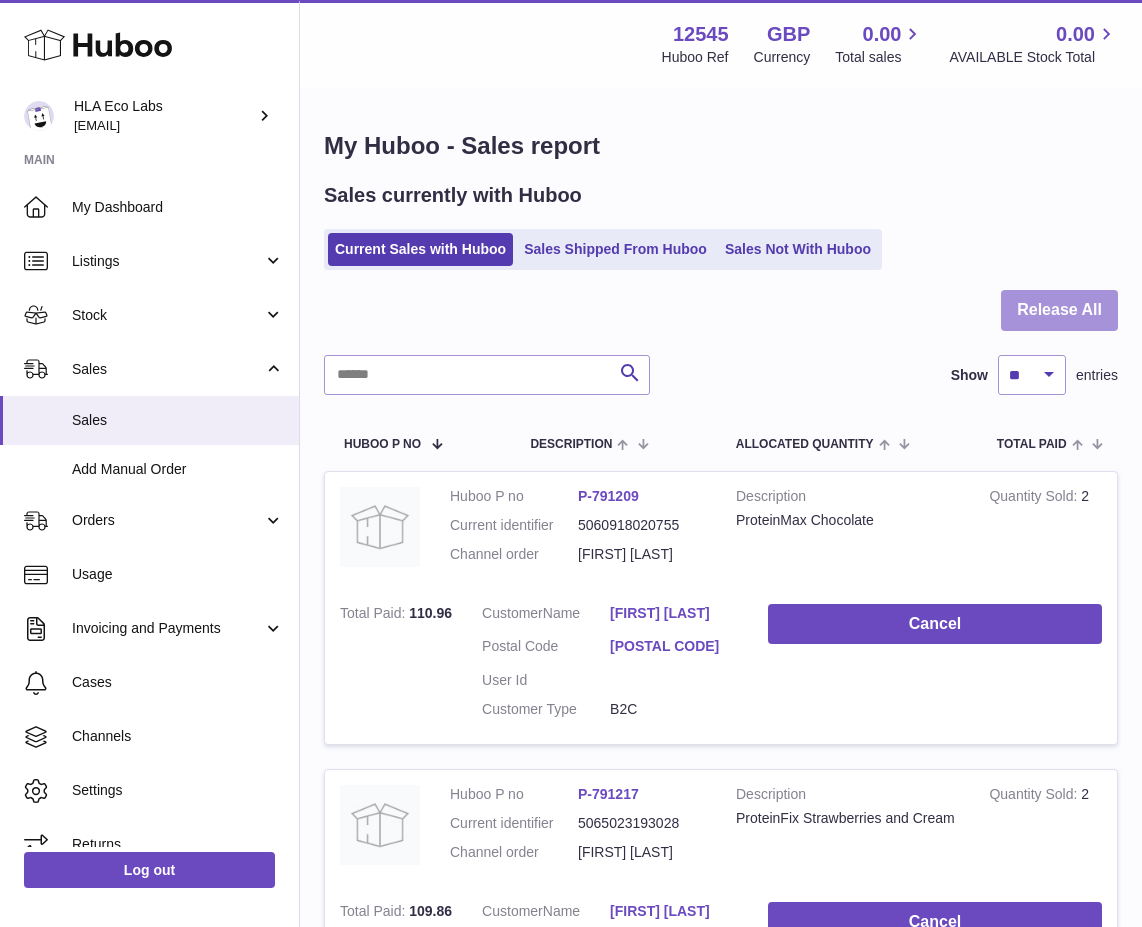 click on "Release All" at bounding box center [1059, 310] 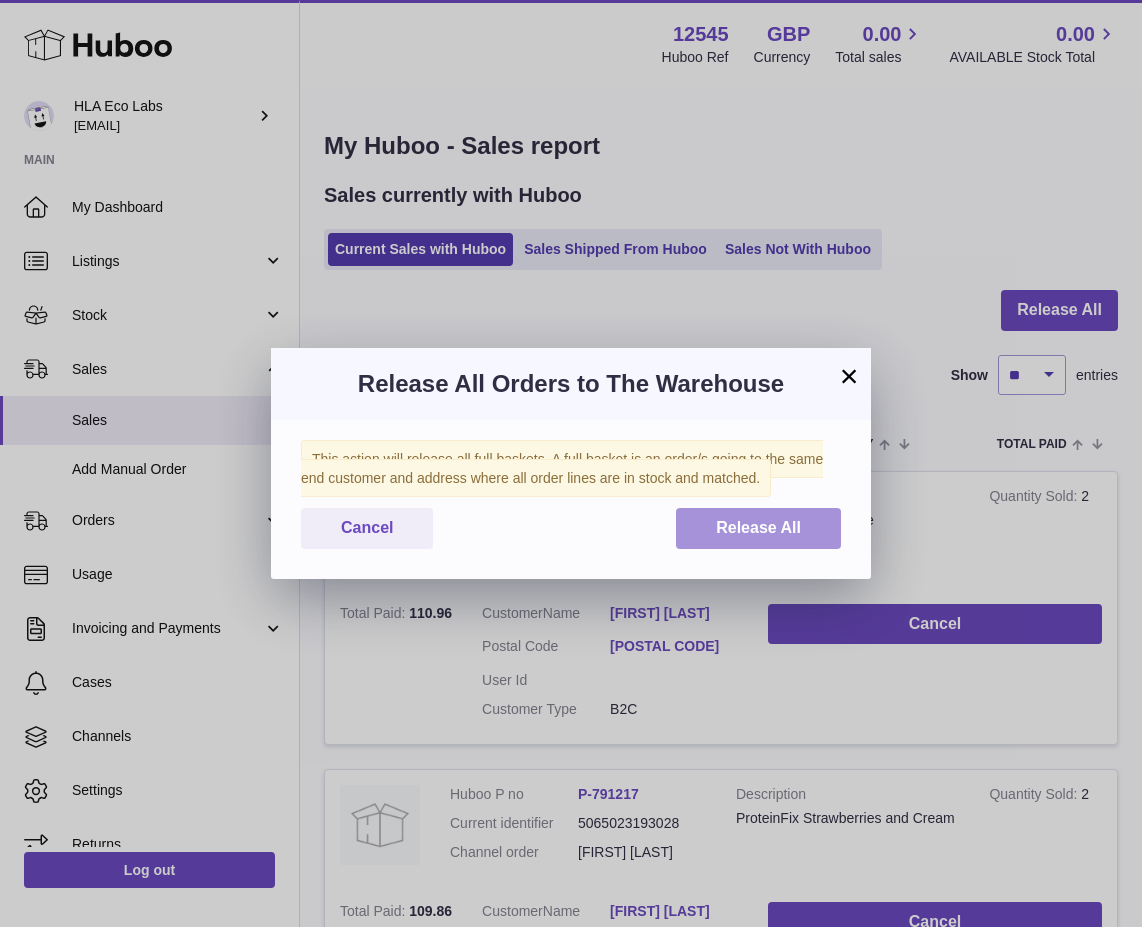 click on "Release All" at bounding box center [758, 528] 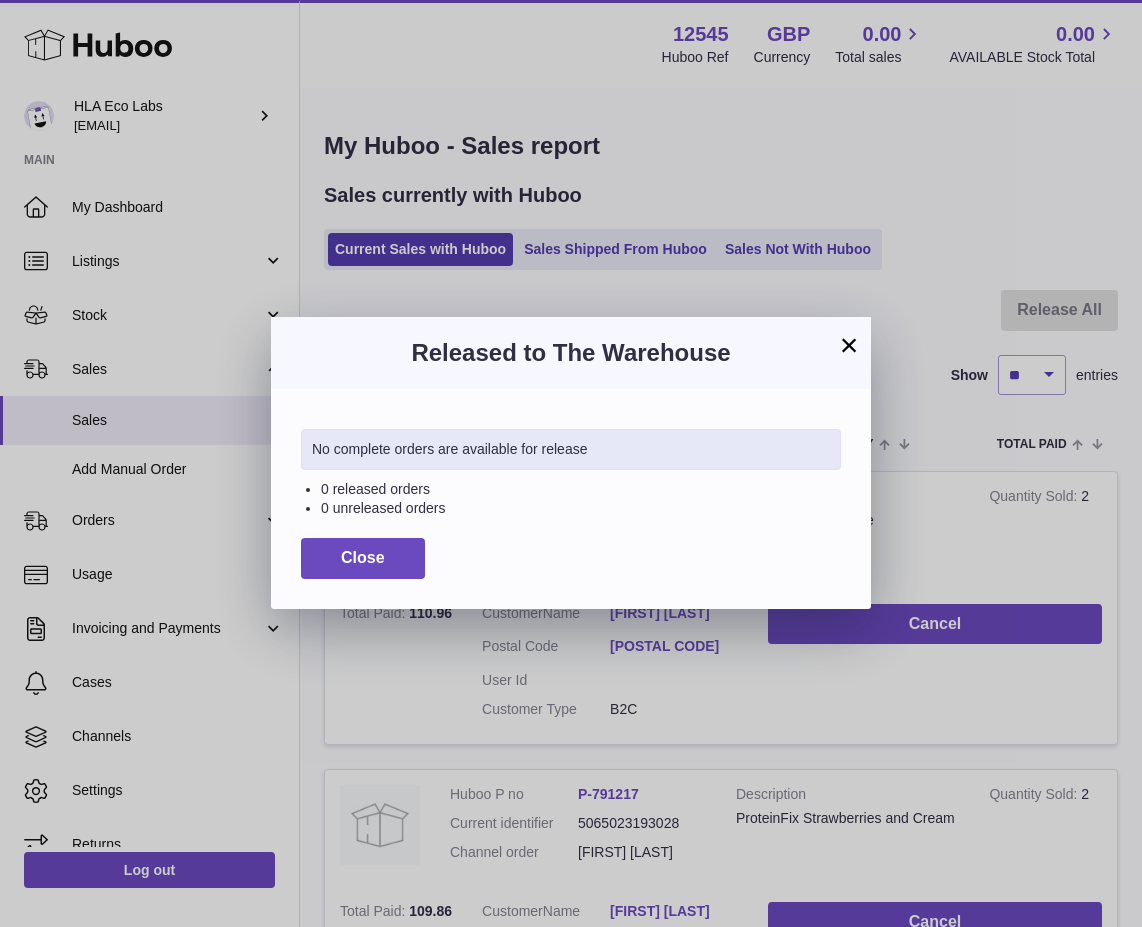 click on "×" at bounding box center [849, 345] 